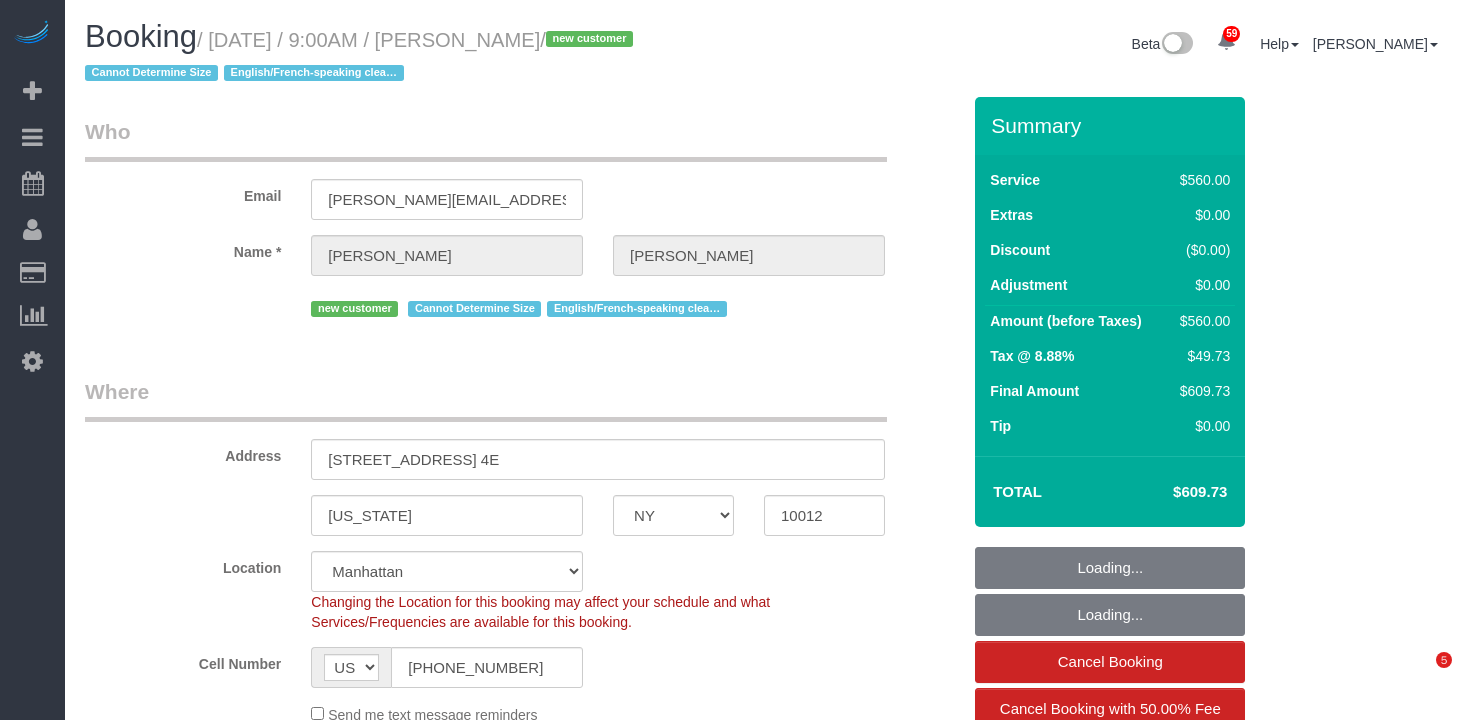 select on "NY" 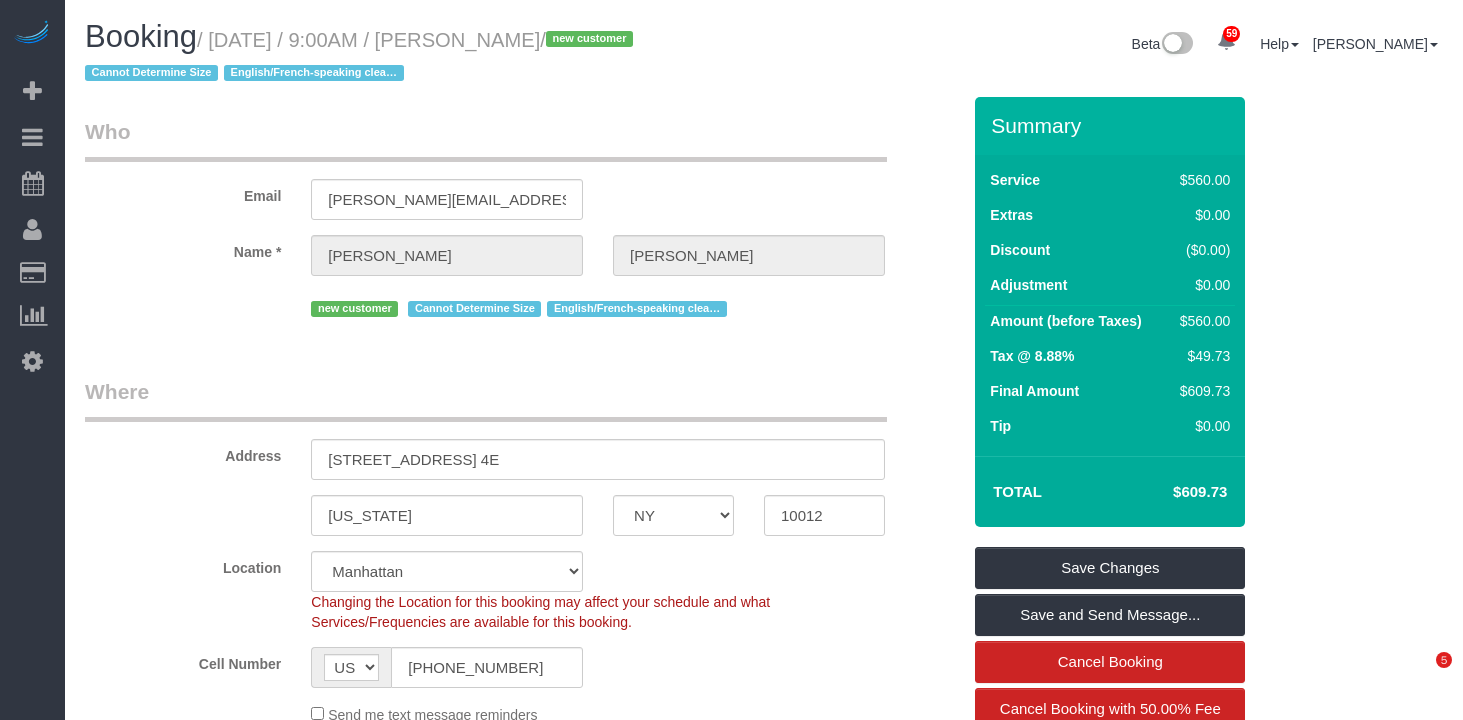 scroll, scrollTop: 0, scrollLeft: 0, axis: both 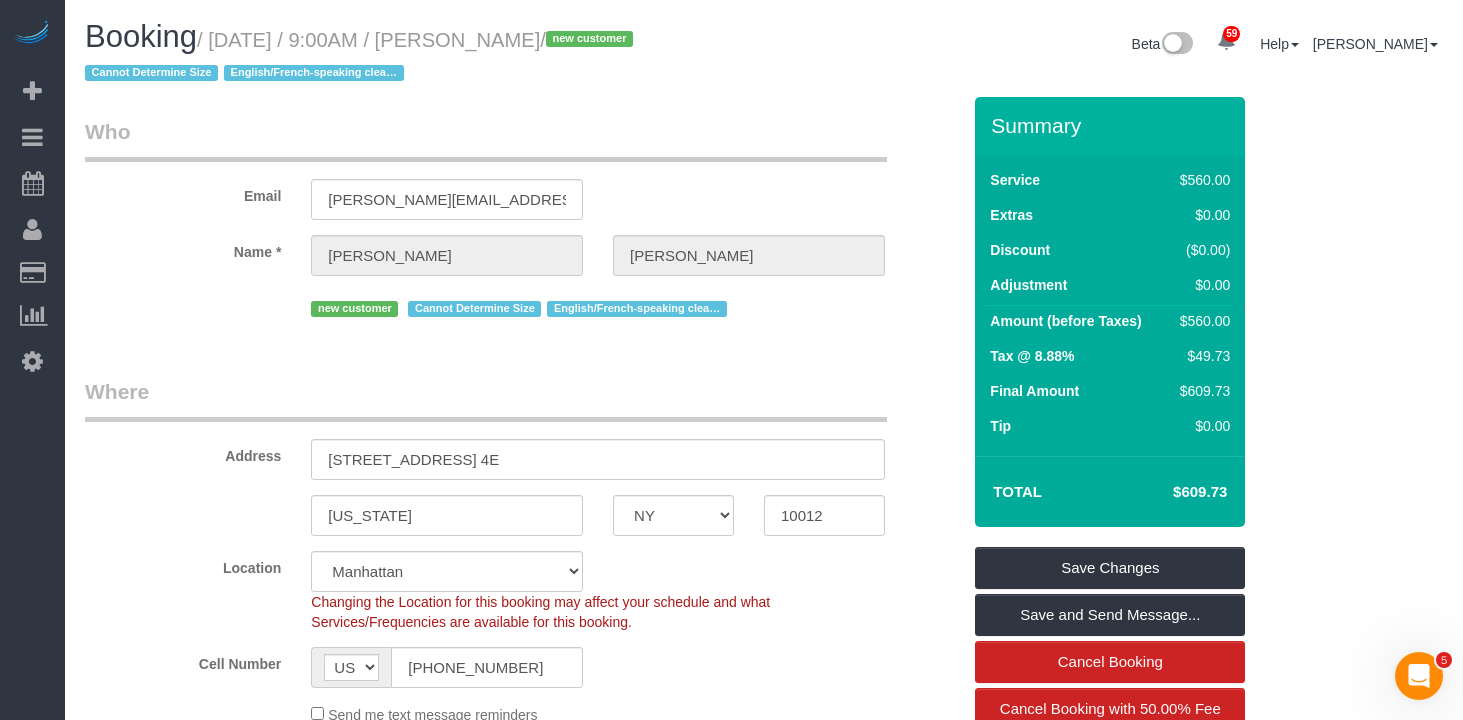 click on "Who" at bounding box center [486, 139] 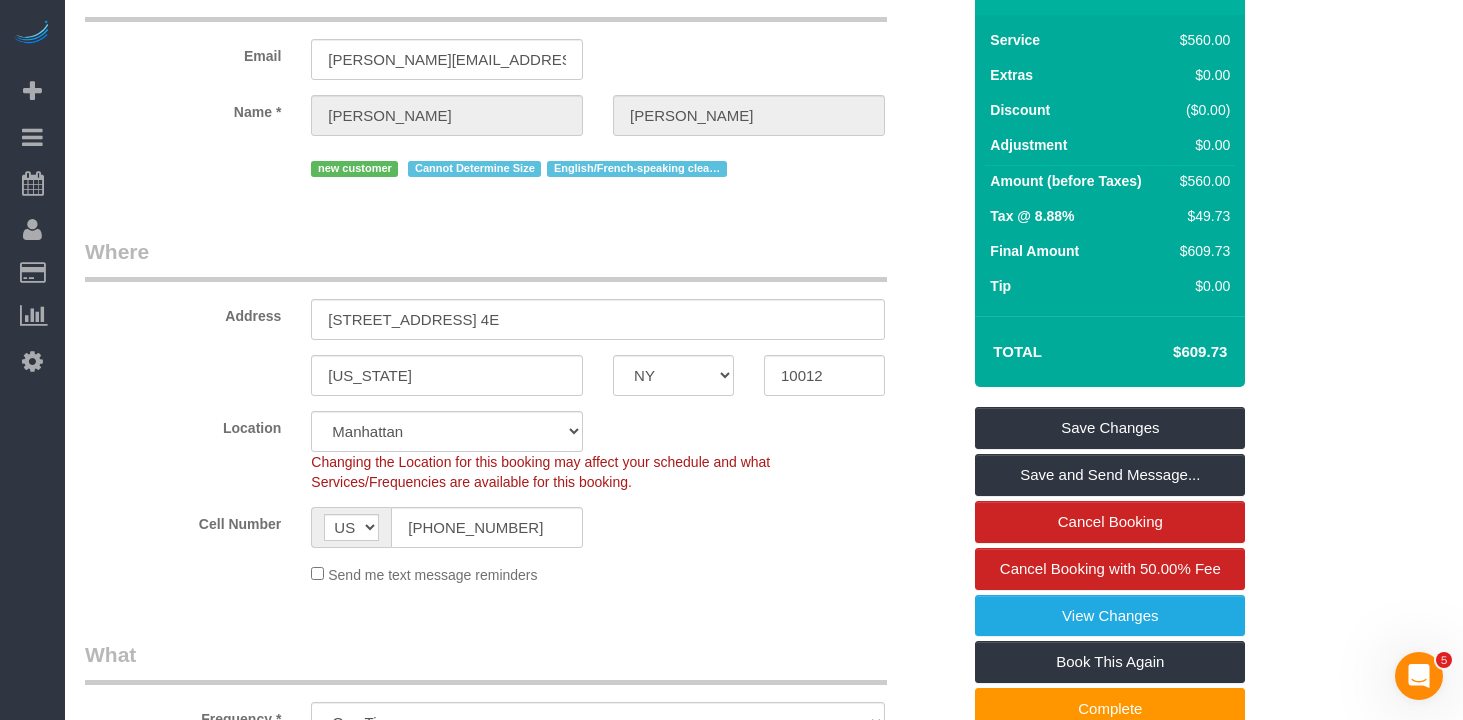 scroll, scrollTop: 0, scrollLeft: 0, axis: both 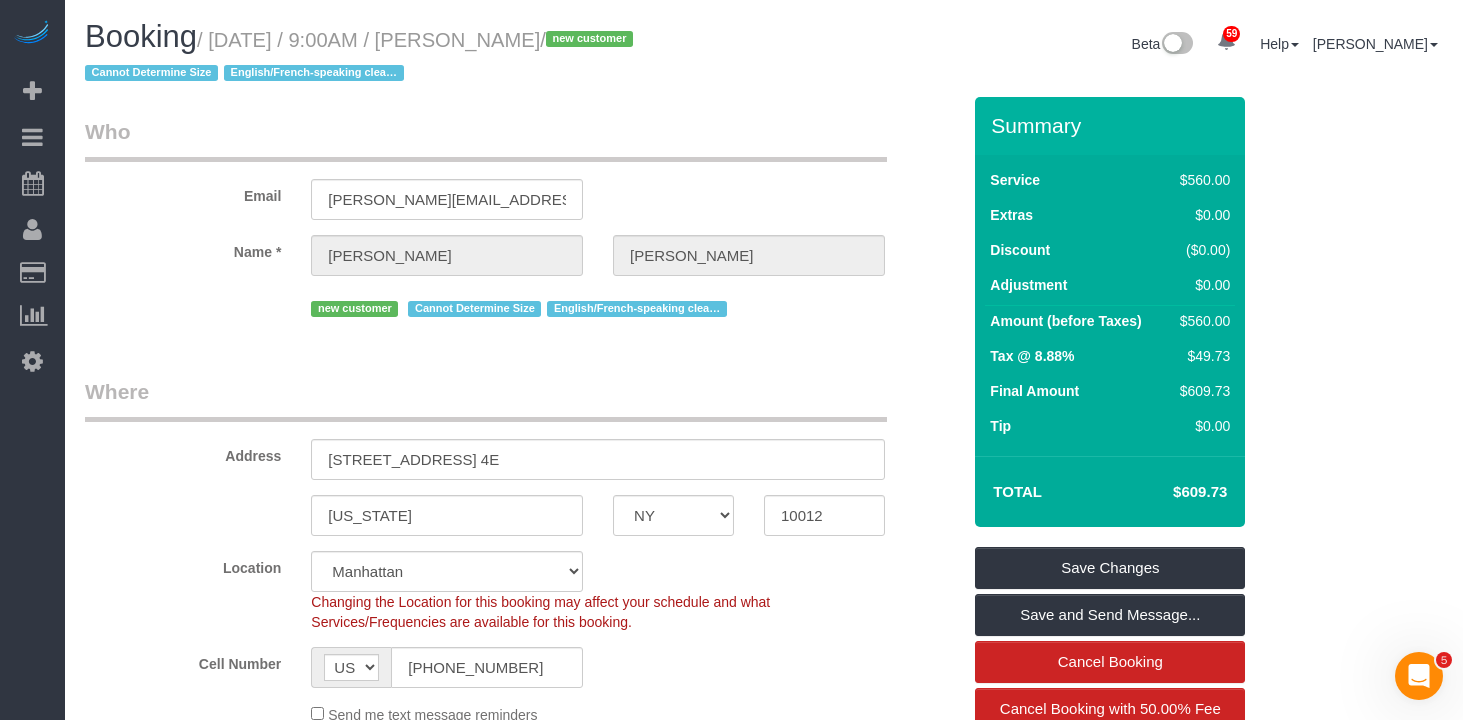click on "Booking
/ July 08, 2025 / 9:00AM / Gina Morency
/
new customer
Cannot Determine Size
English/French-speaking cleaners" at bounding box center [417, 54] 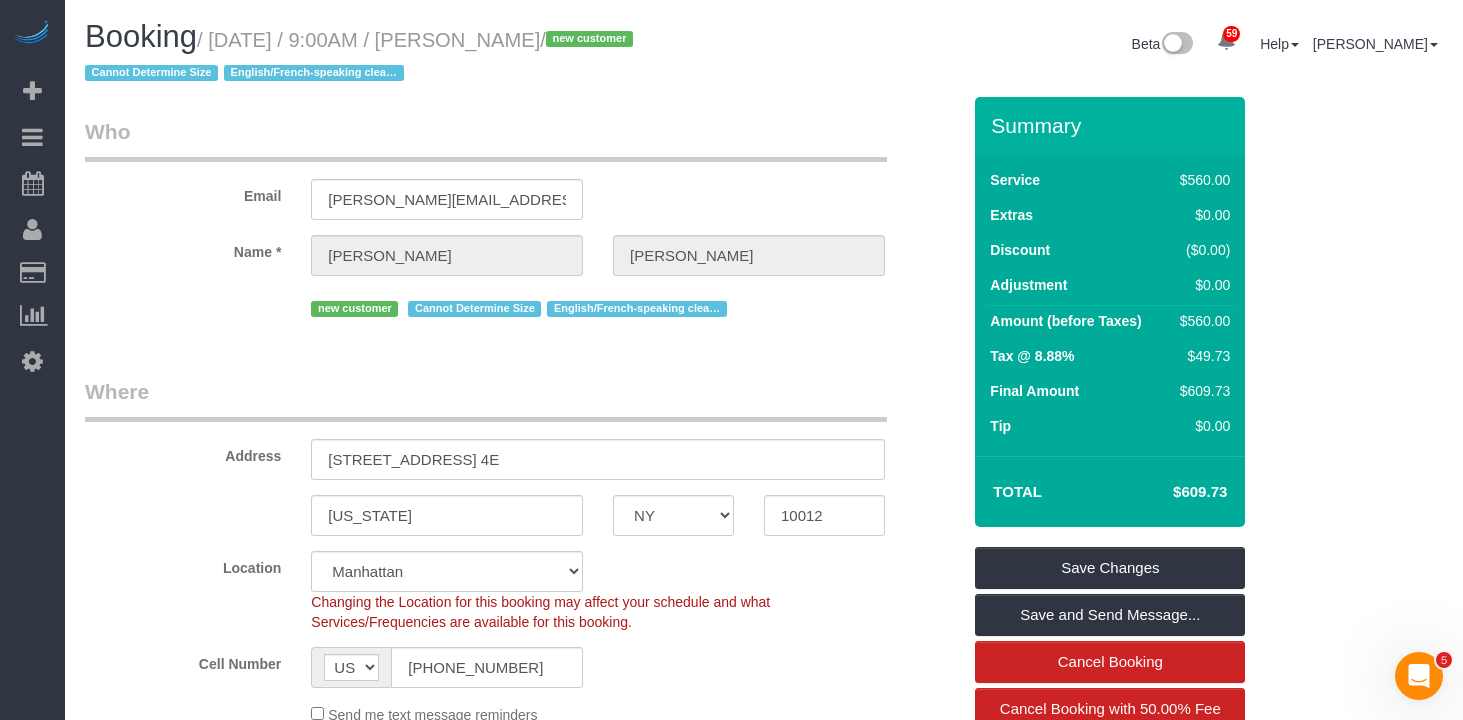 drag, startPoint x: 577, startPoint y: 39, endPoint x: 226, endPoint y: 28, distance: 351.17233 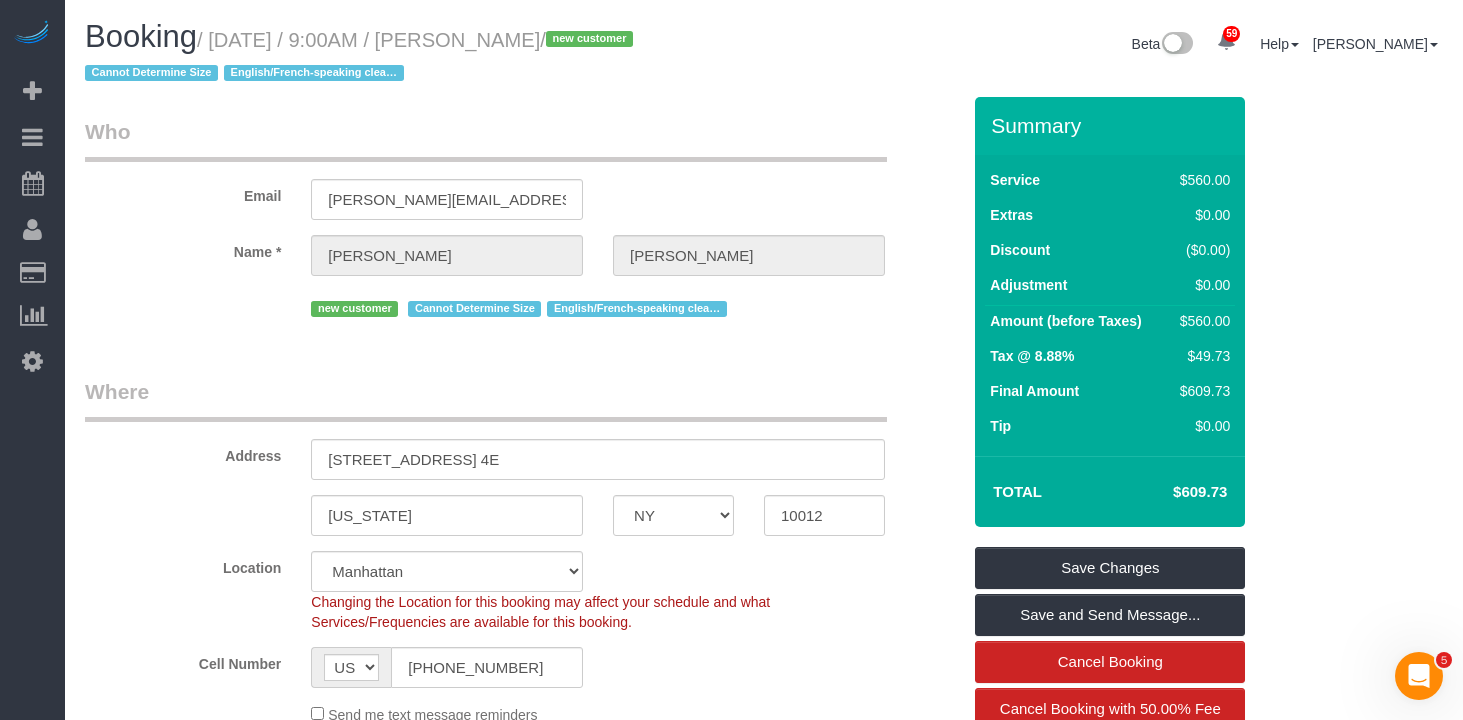 click on "/ July 08, 2025 / 9:00AM / Gina Morency
/
new customer
Cannot Determine Size
English/French-speaking cleaners" at bounding box center (362, 57) 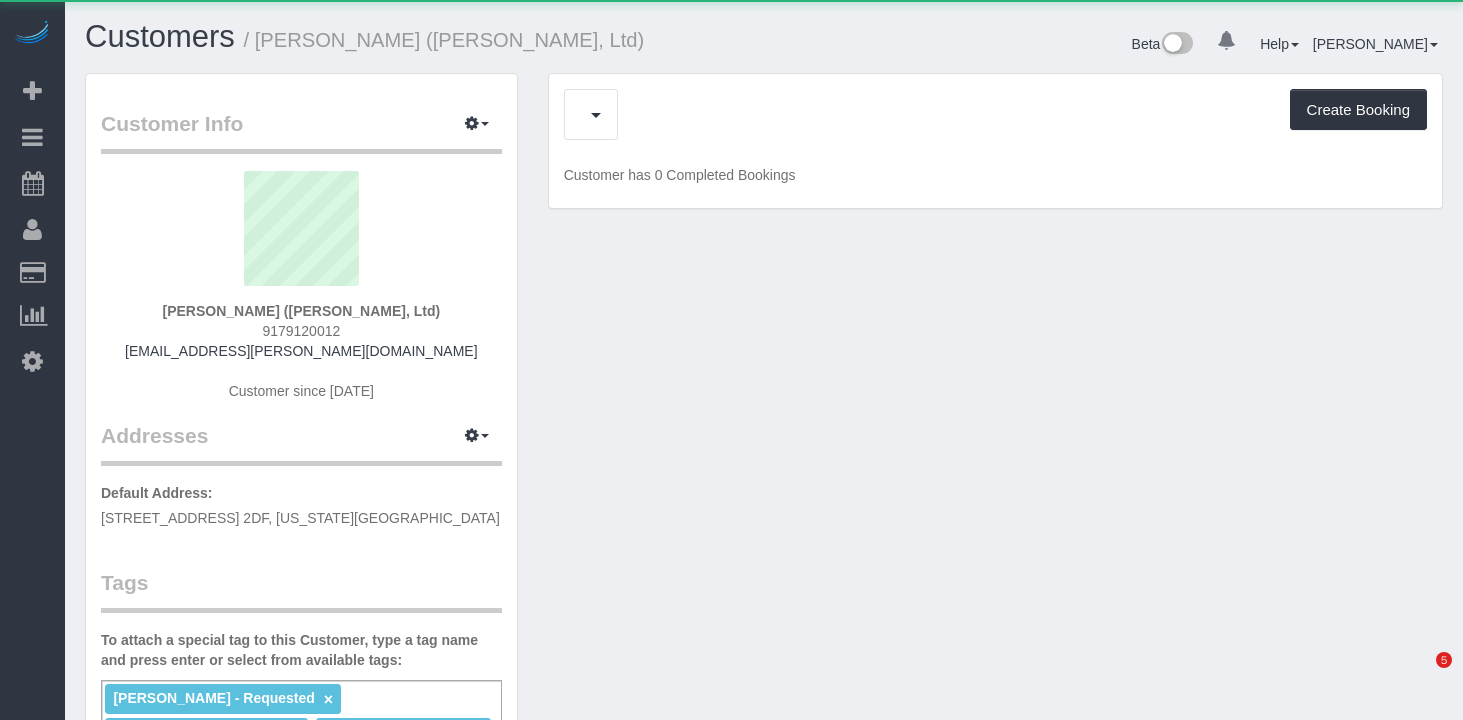 scroll, scrollTop: 0, scrollLeft: 0, axis: both 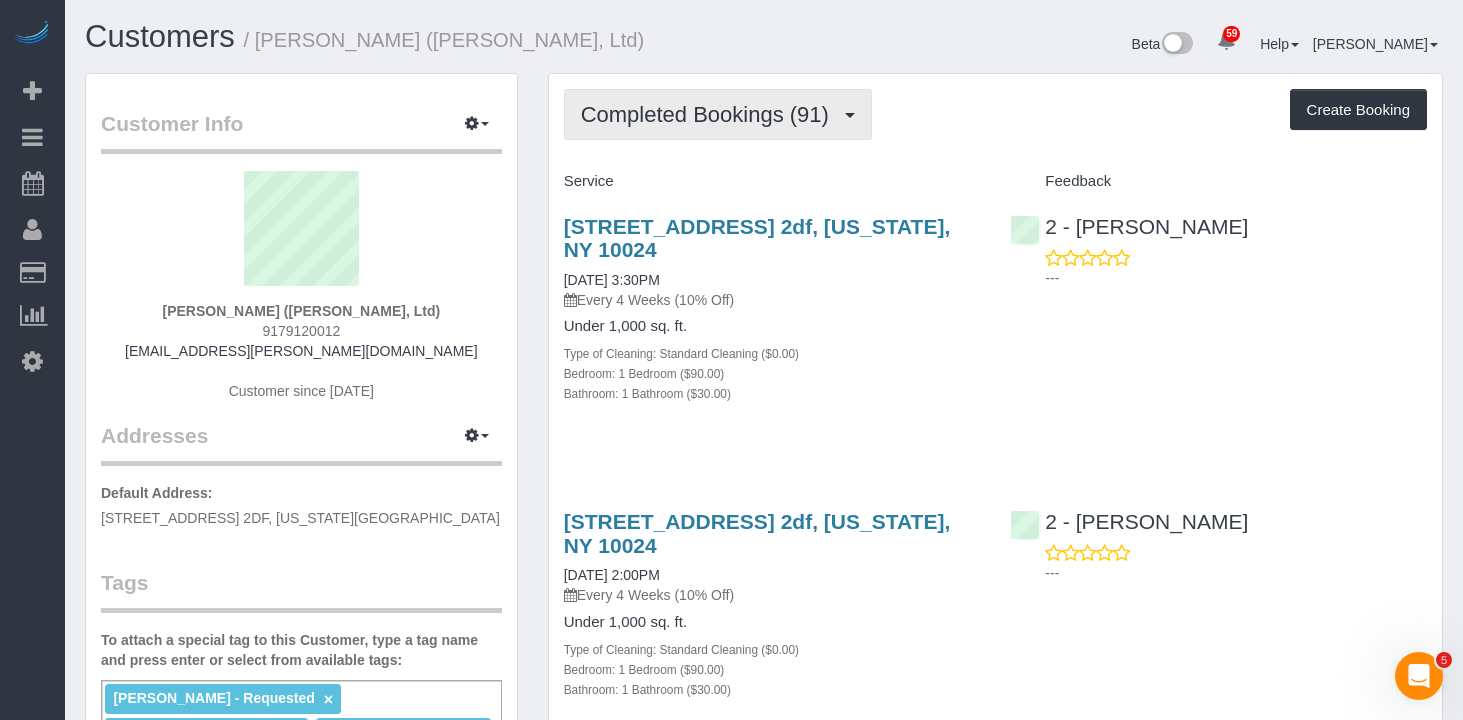 click on "Completed Bookings (91)" at bounding box center (718, 114) 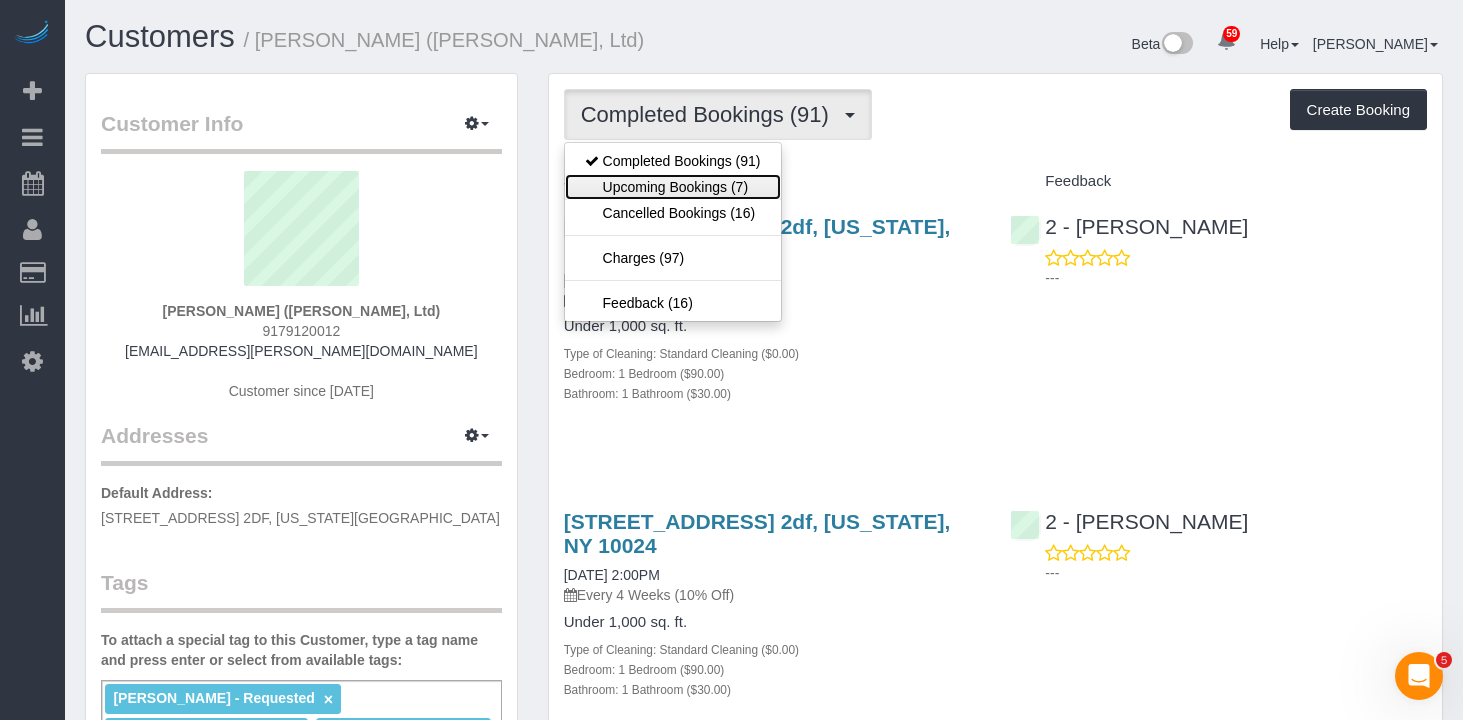 click on "Upcoming Bookings (7)" at bounding box center [673, 187] 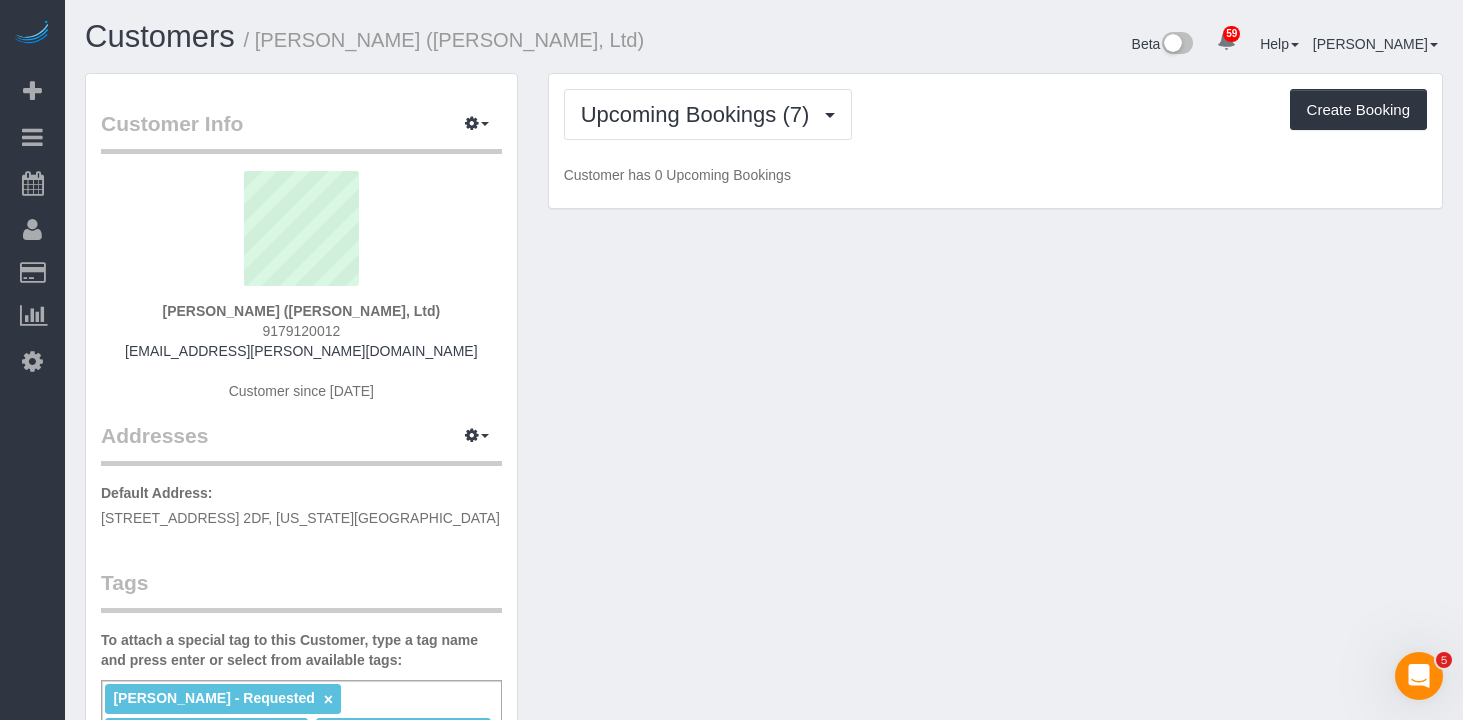 click on "Upcoming Bookings (7)
Completed Bookings (91)
Upcoming Bookings (7)
Cancelled Bookings (16)
Charges (97)
Feedback (16)
Create Booking" at bounding box center [995, 114] 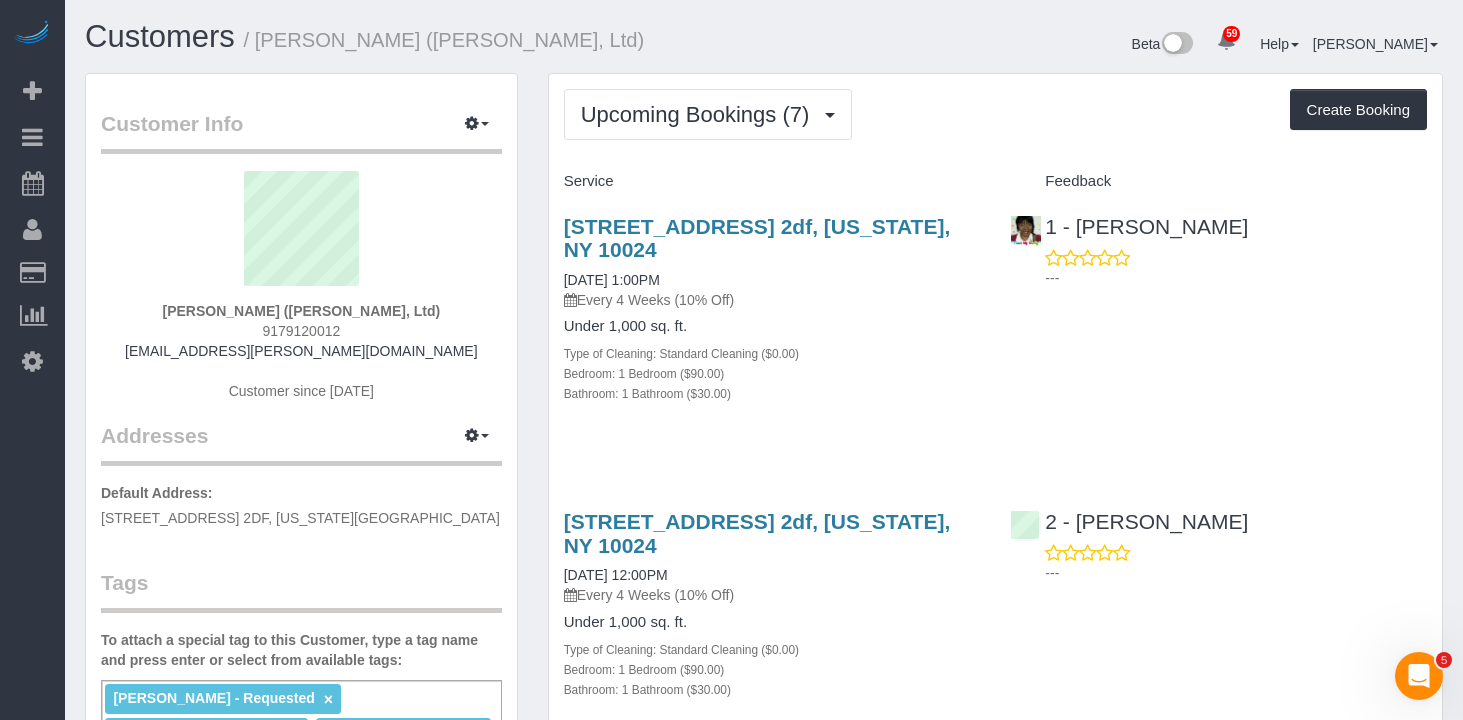 click on "[STREET_ADDRESS] 2df, [US_STATE], NY 10024" at bounding box center (772, 238) 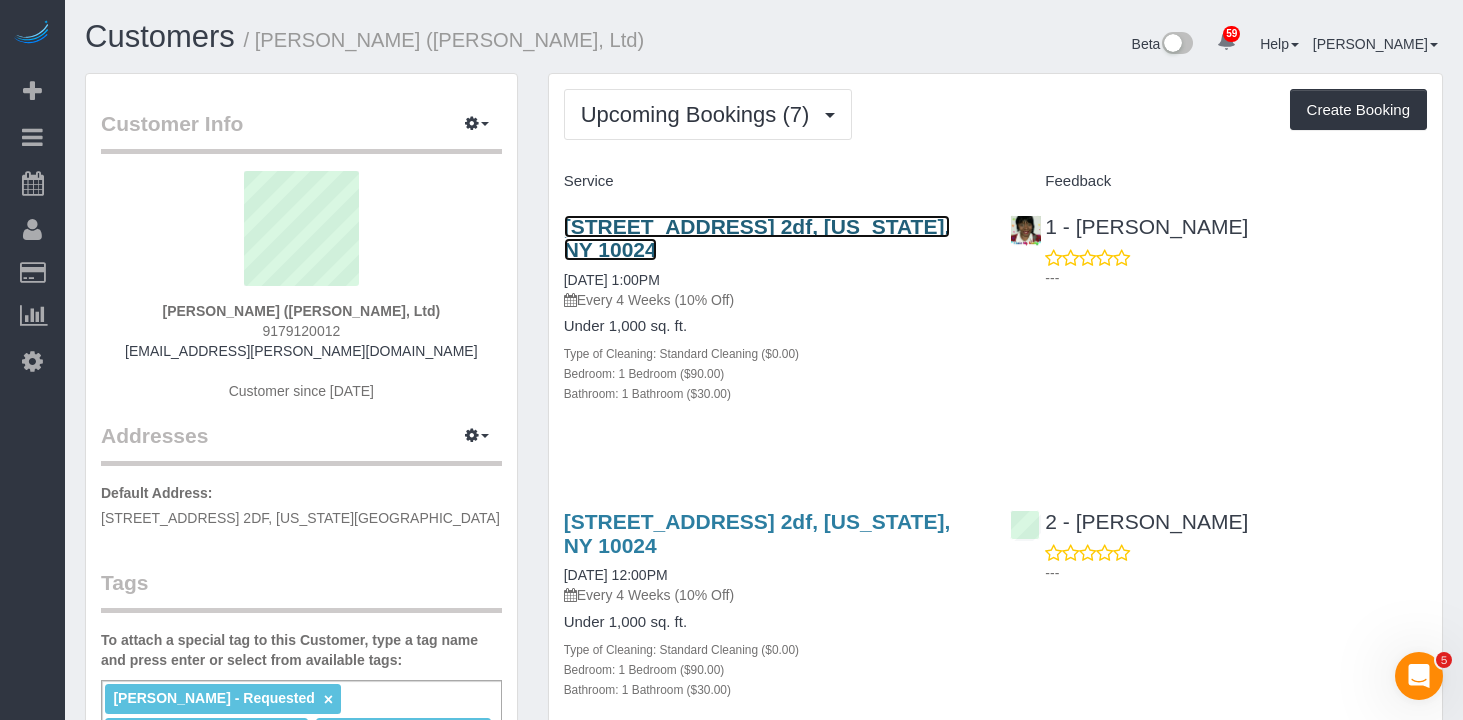 click on "[STREET_ADDRESS] 2df, [US_STATE], NY 10024" at bounding box center [757, 238] 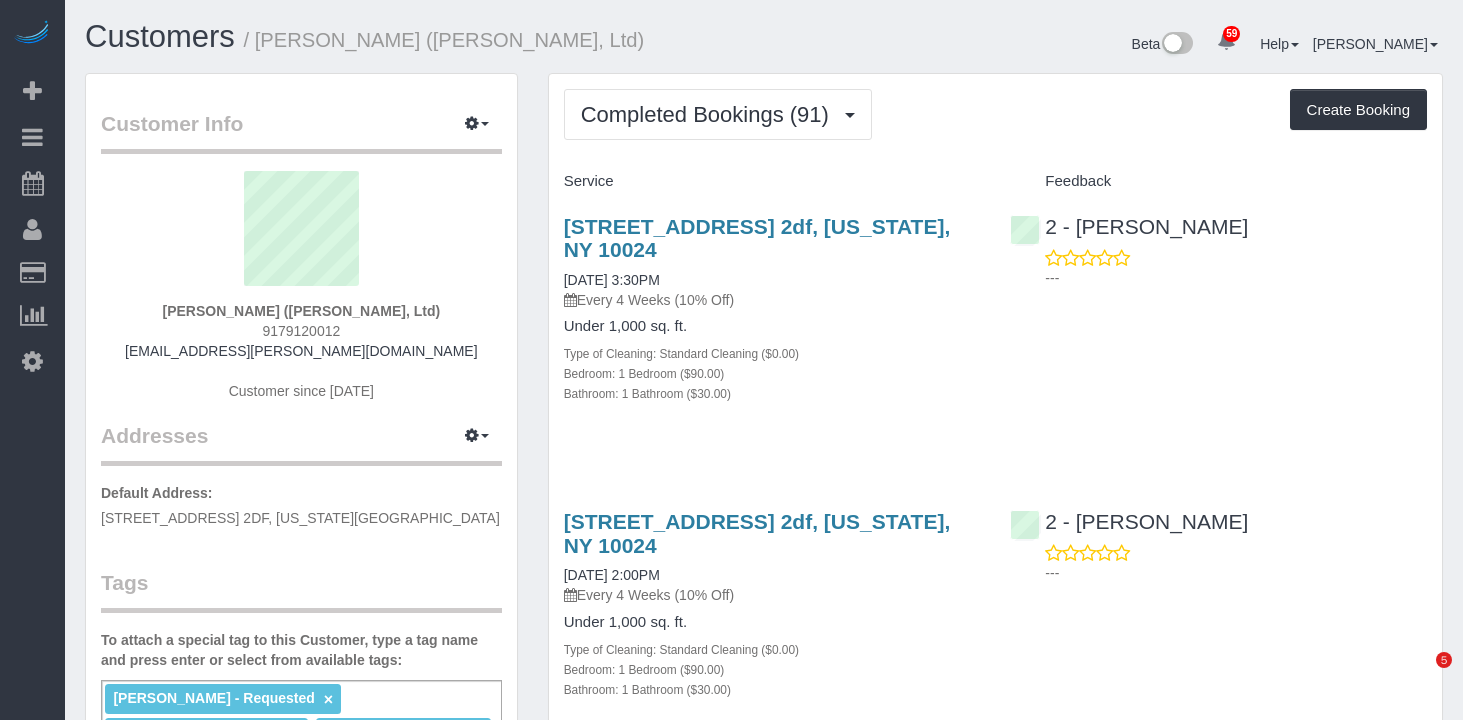 scroll, scrollTop: 0, scrollLeft: 0, axis: both 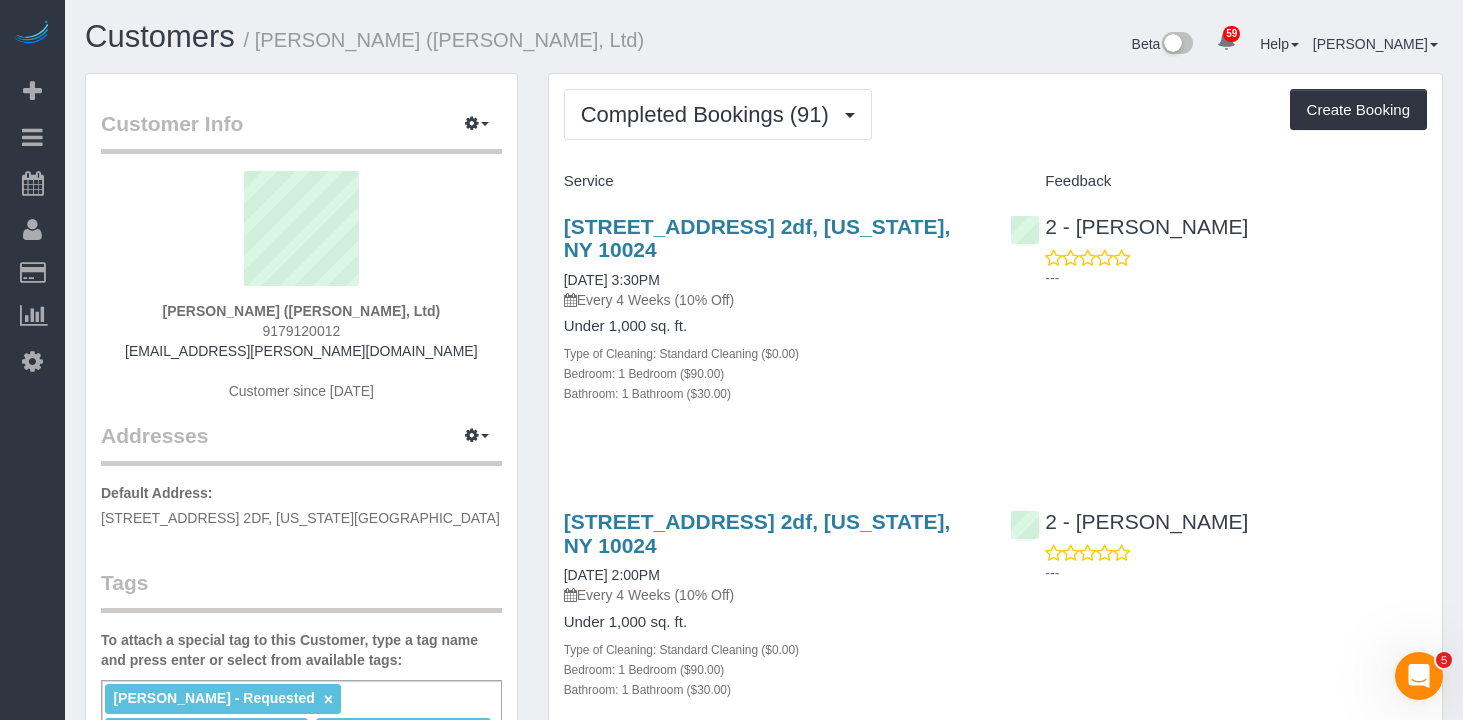 click on "Bedroom: 1 Bedroom ($90.00)" at bounding box center [772, 373] 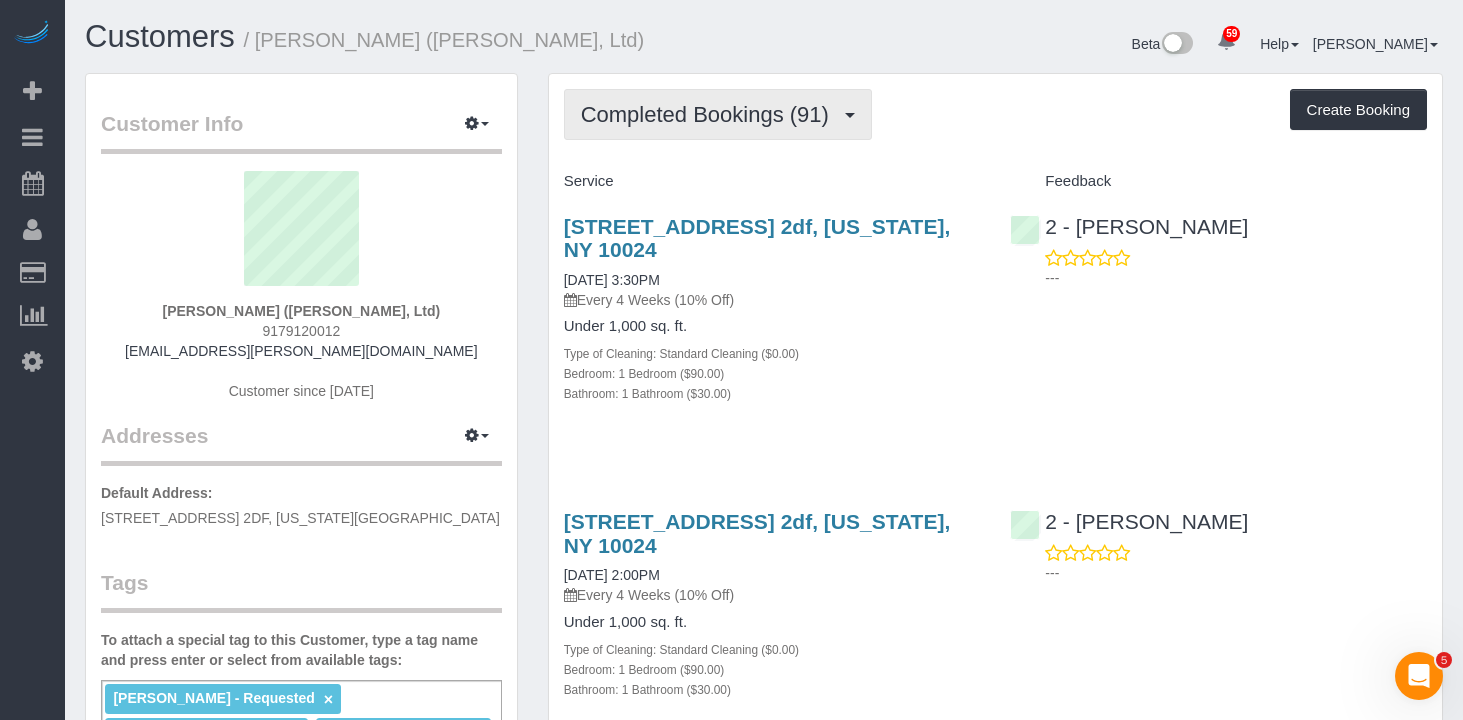 click on "Completed Bookings (91)" at bounding box center (710, 114) 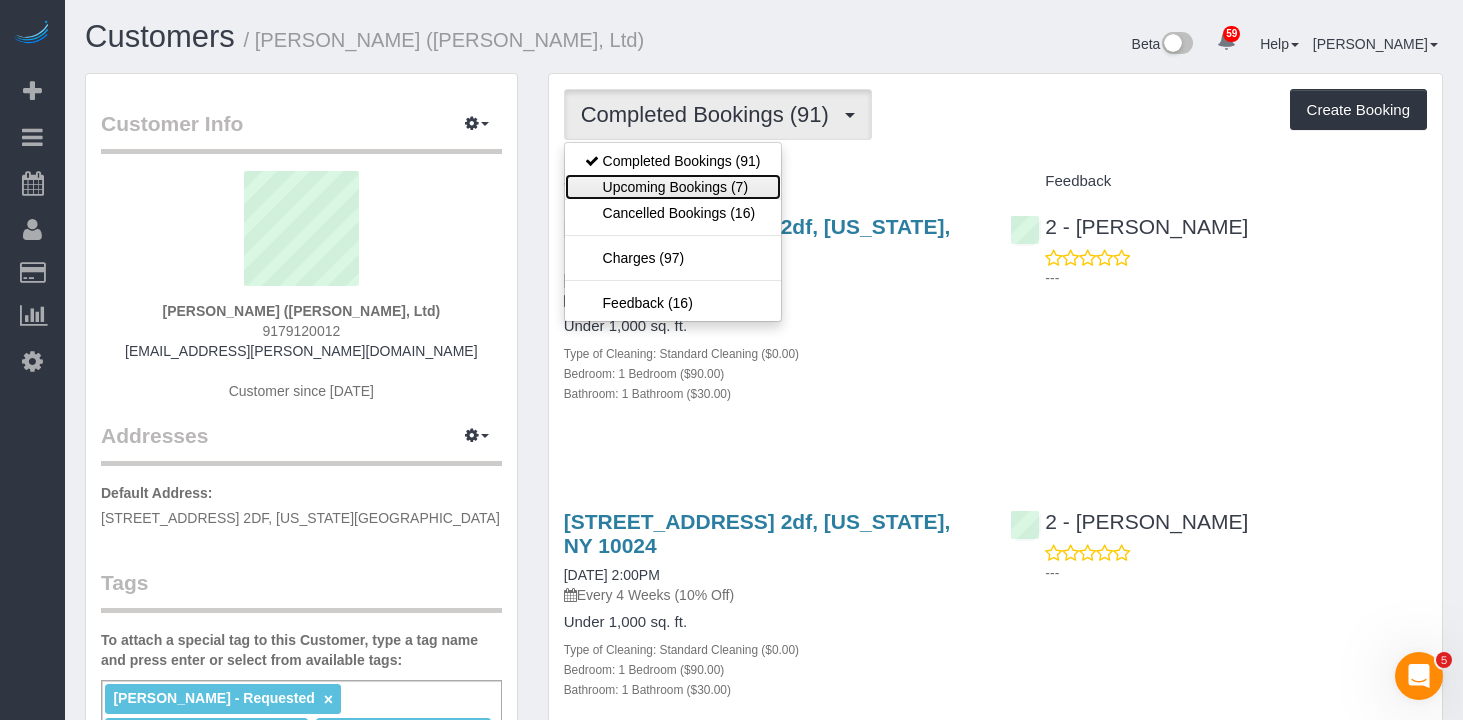 click on "Upcoming Bookings (7)" at bounding box center [673, 187] 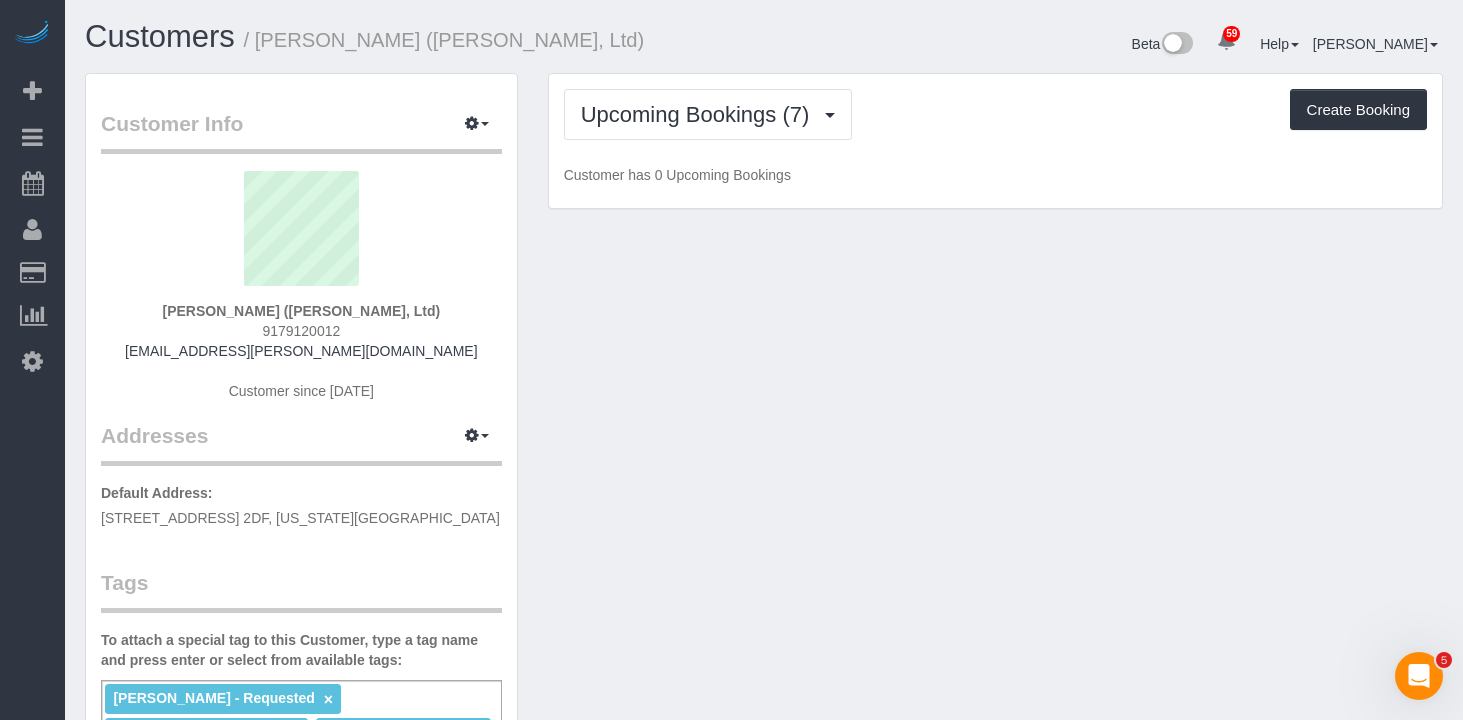 click on "Upcoming Bookings (7)
Completed Bookings (91)
Upcoming Bookings (7)
Cancelled Bookings (16)
Charges (97)
Feedback (16)
Create Booking" at bounding box center [995, 114] 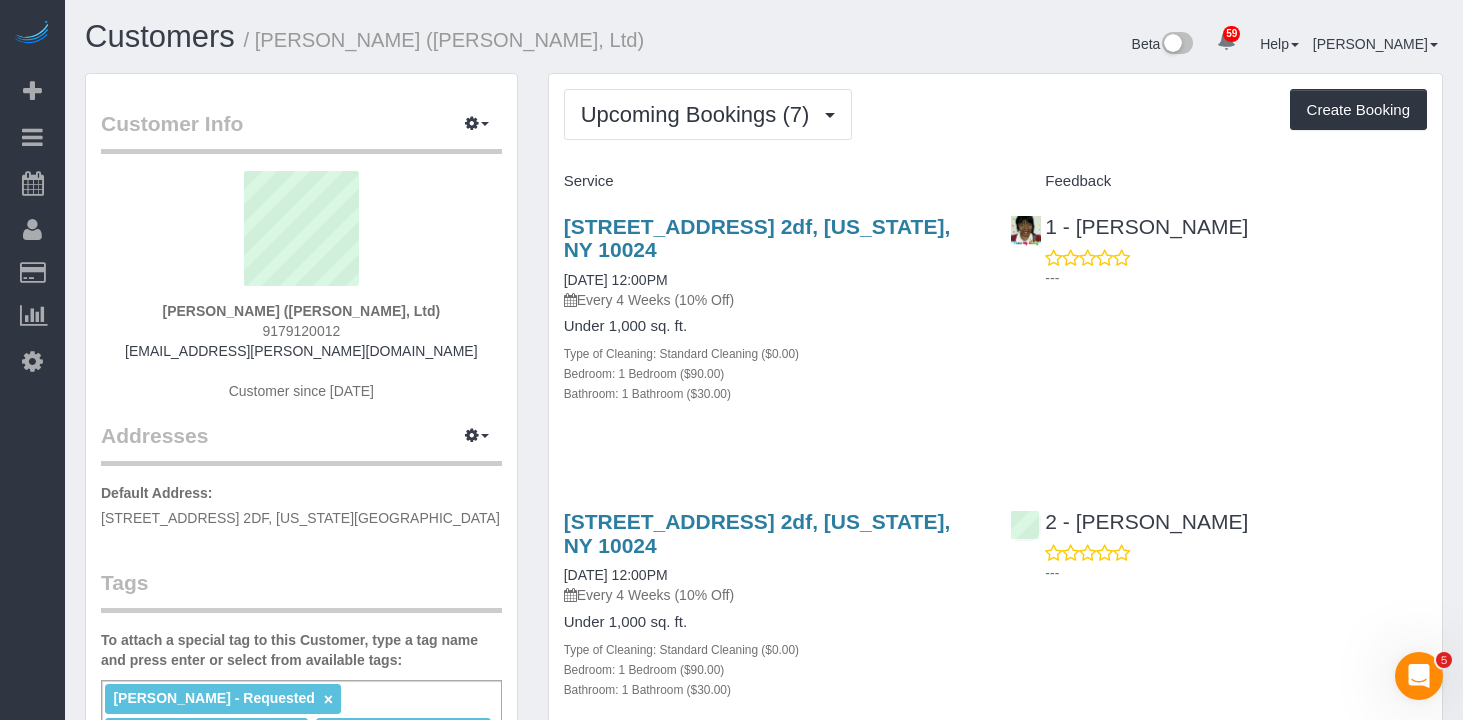 click on "[STREET_ADDRESS] 2df, [US_STATE], NY 10024
[DATE] 12:00PM
Every 4 Weeks (10% Off)
Under 1,000 sq. ft.
Type of Cleaning: Standard Cleaning ($0.00)
Bedroom: 1 Bedroom ($90.00)
Bathroom: 1 Bathroom ($30.00)" at bounding box center (772, 320) 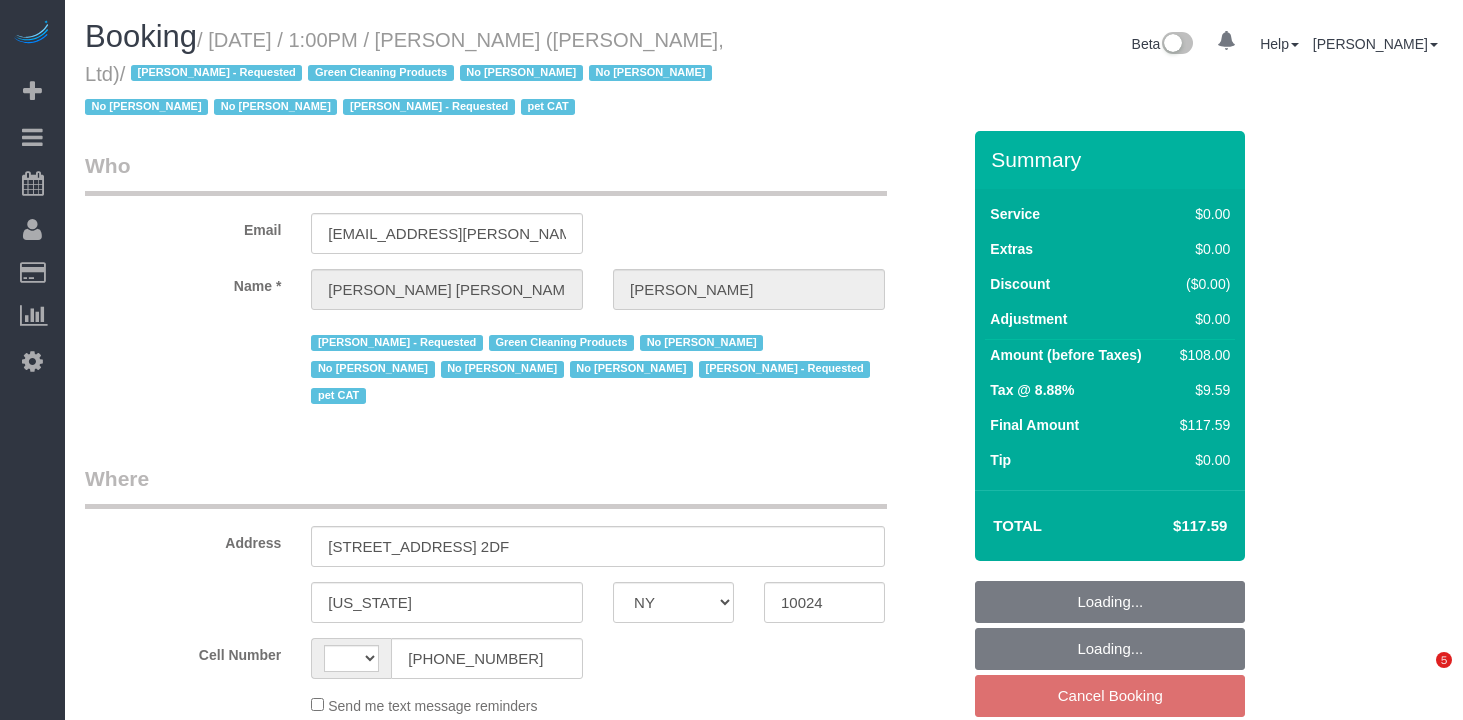 select on "NY" 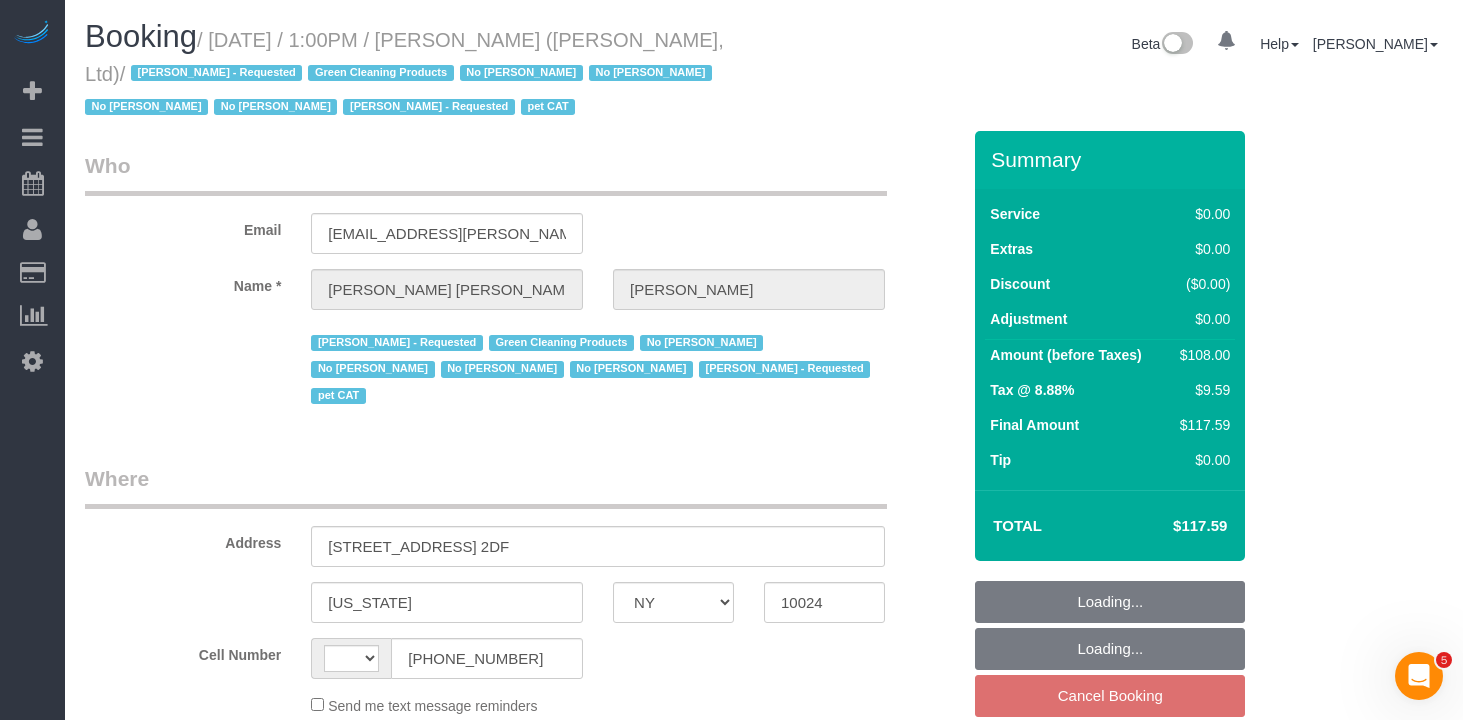 scroll, scrollTop: 0, scrollLeft: 0, axis: both 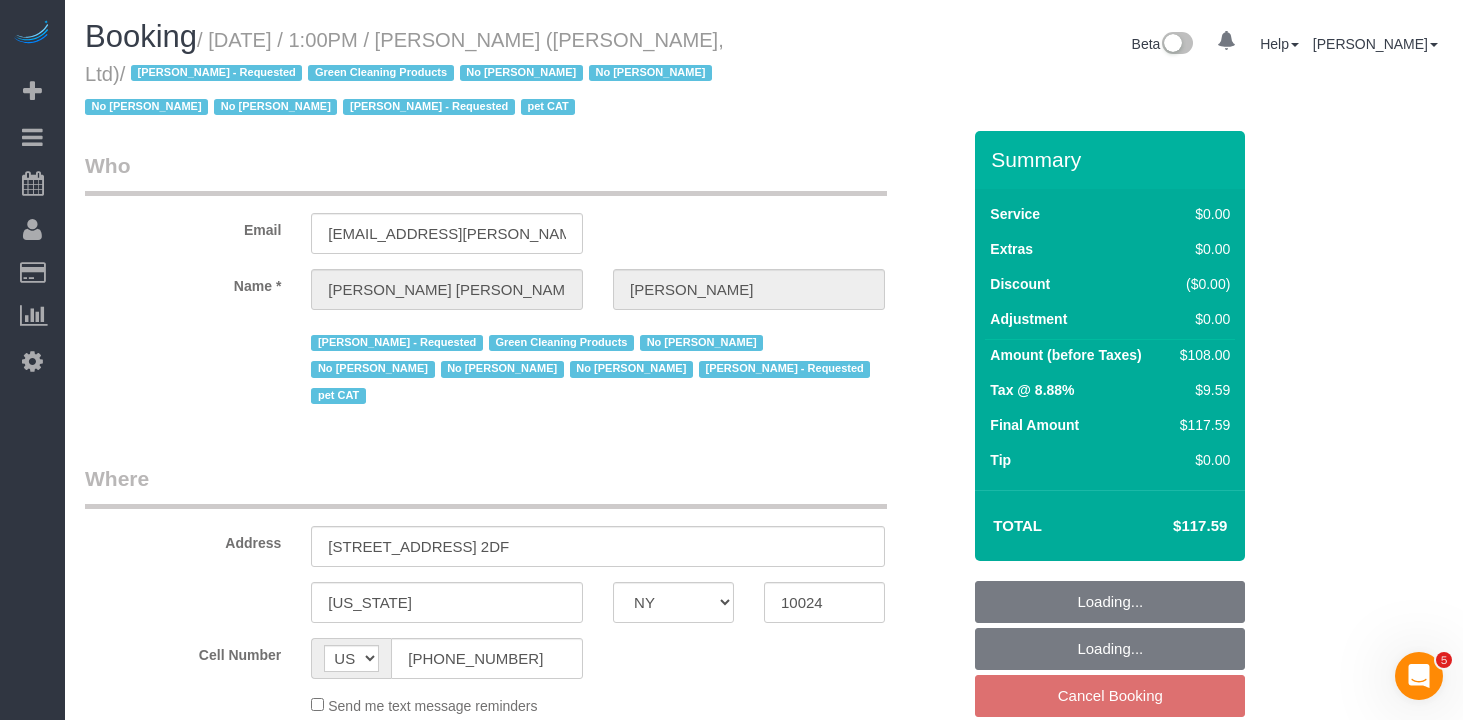select on "number:59" 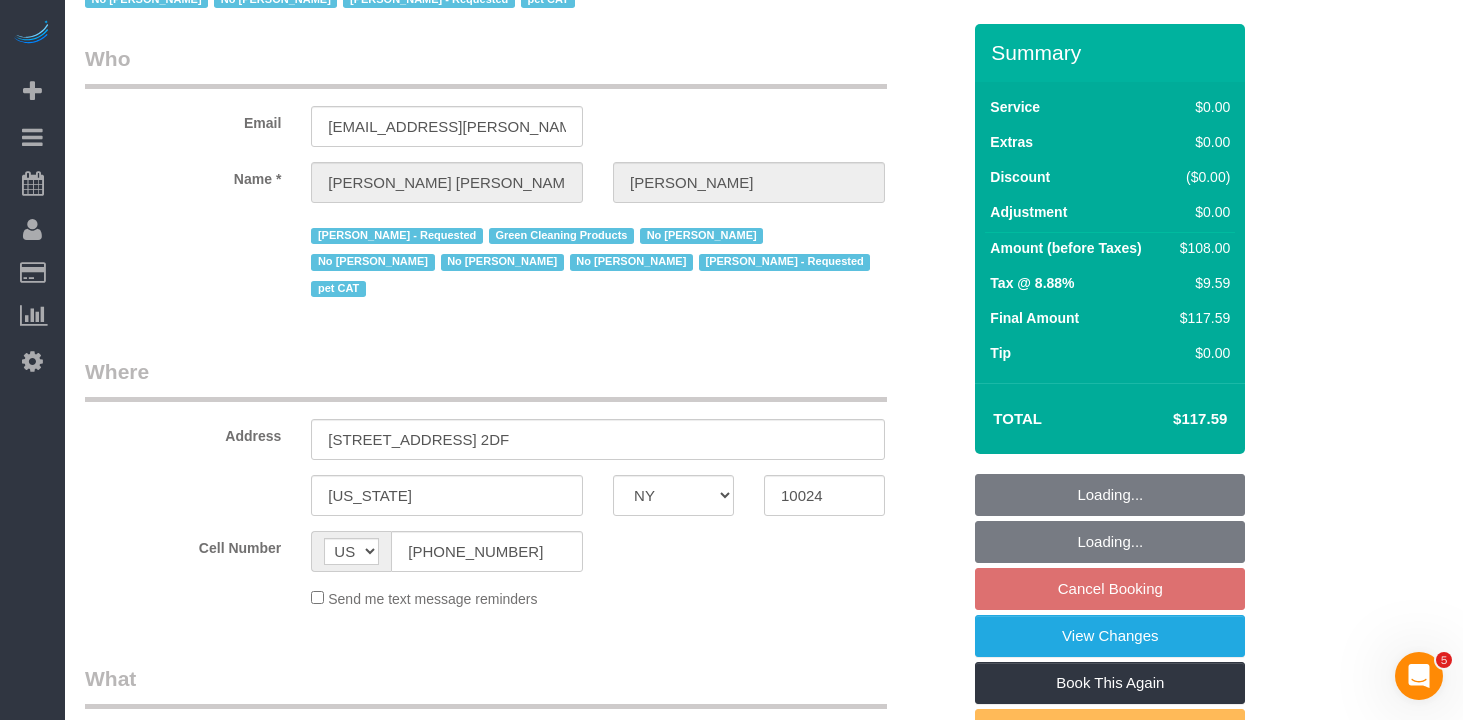 select on "object:1036" 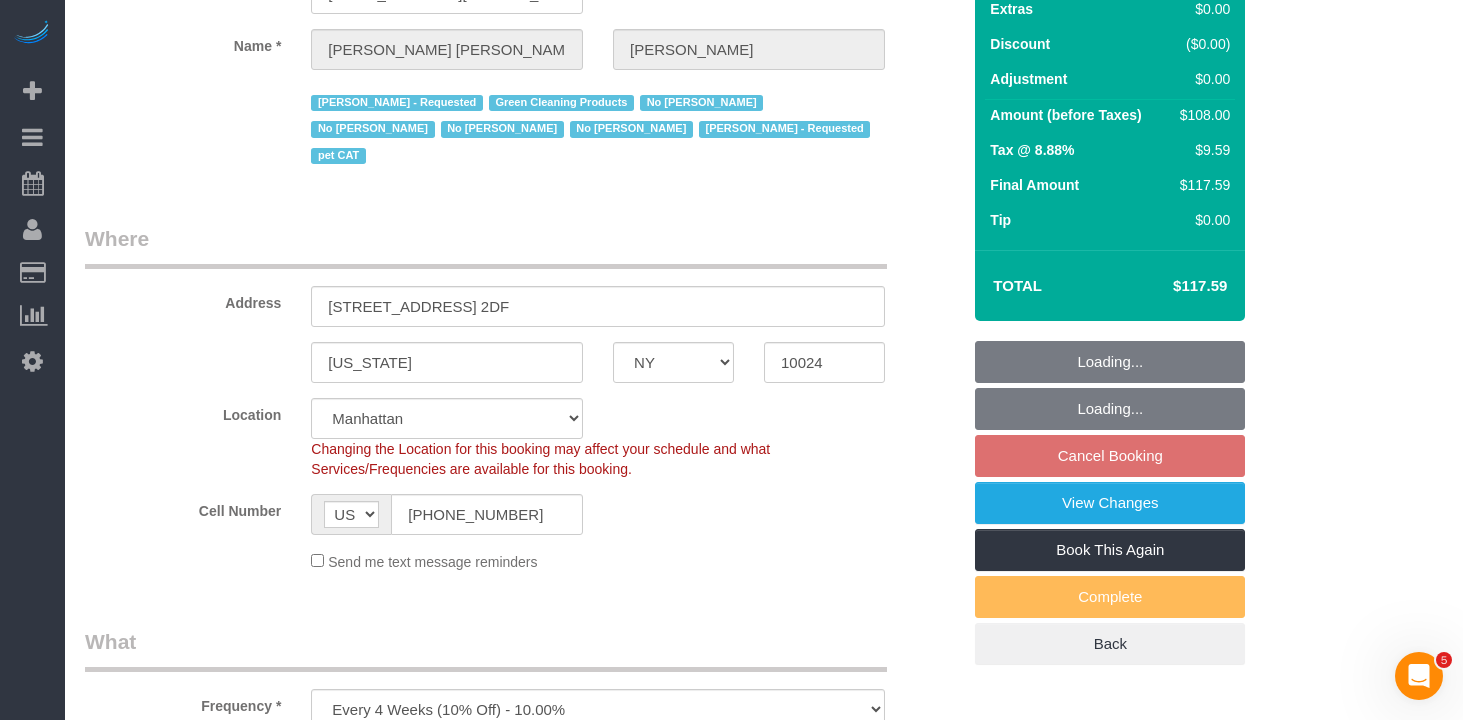 scroll, scrollTop: 356, scrollLeft: 0, axis: vertical 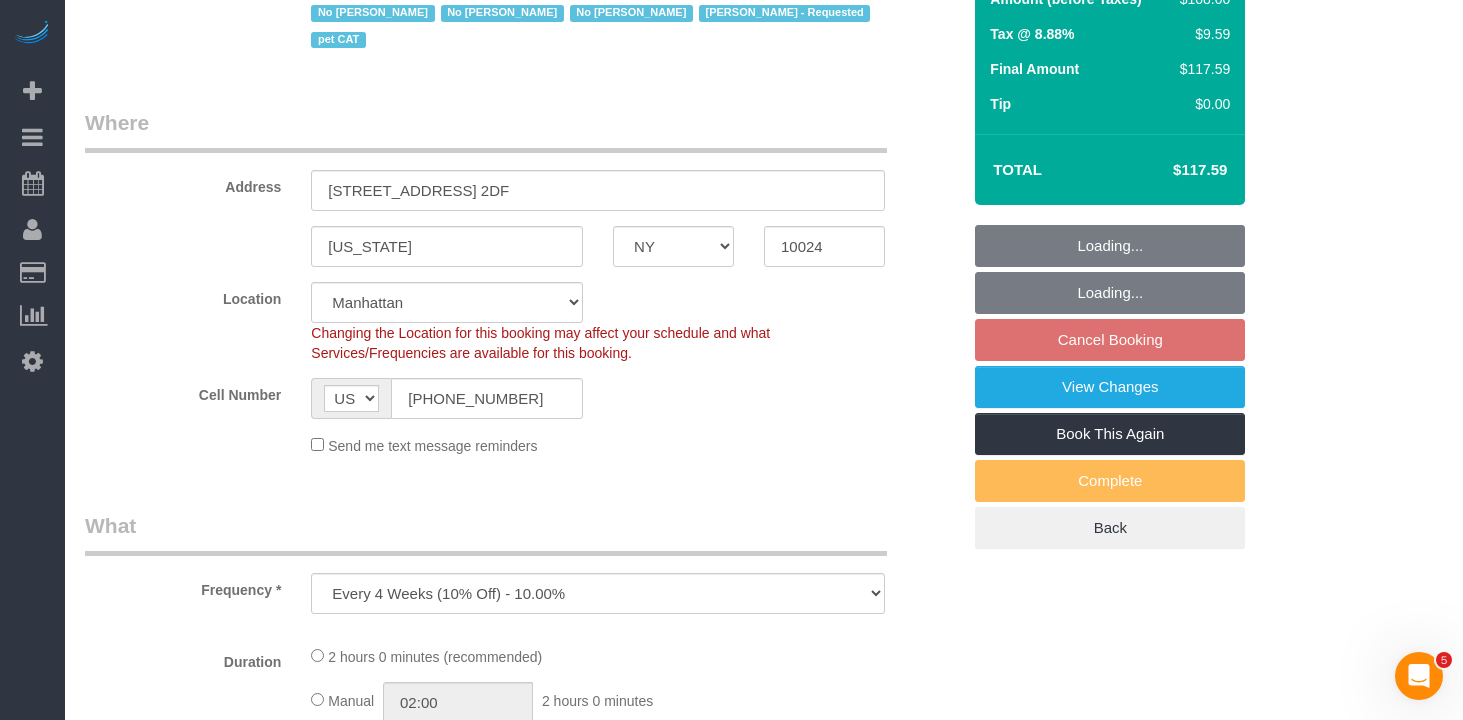 select on "string:stripe-pm_1FqQkl4VGloSiKo7nqxPTwDY" 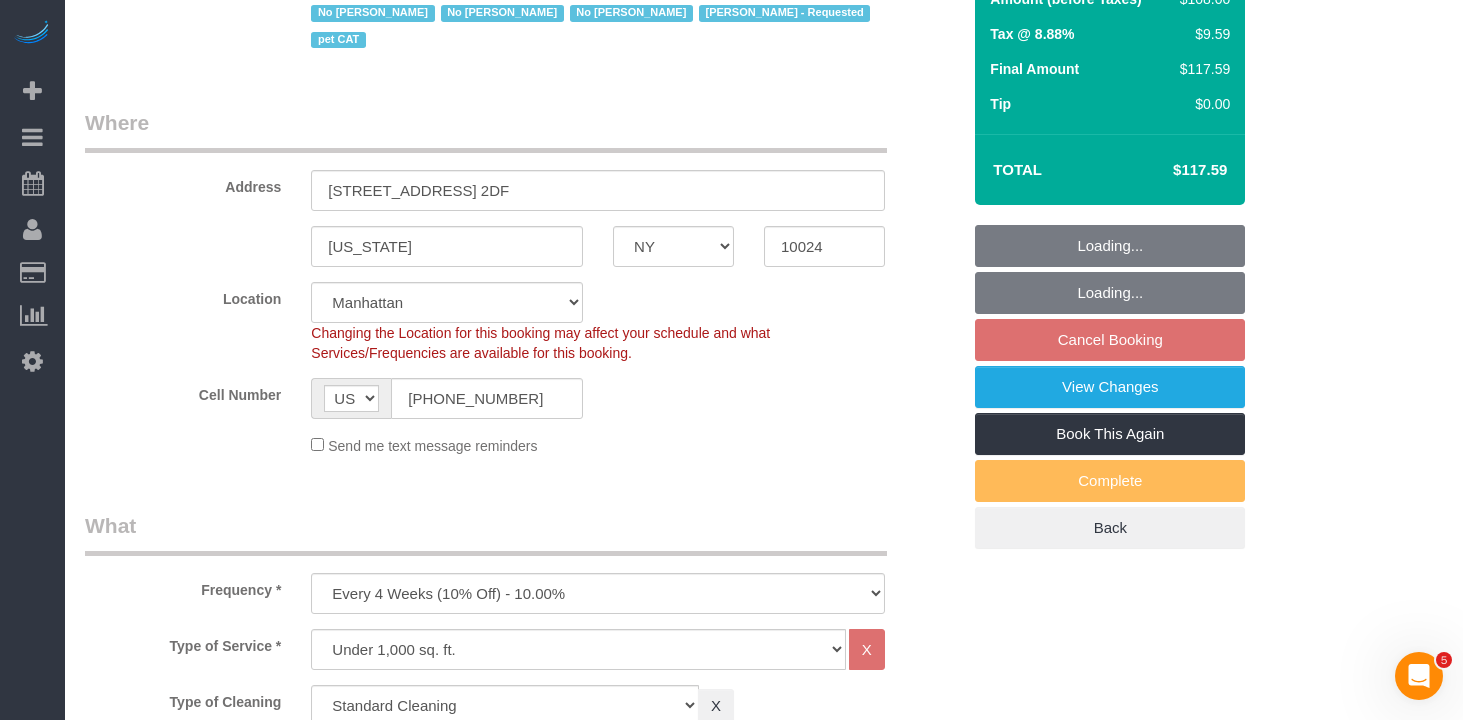 select on "1" 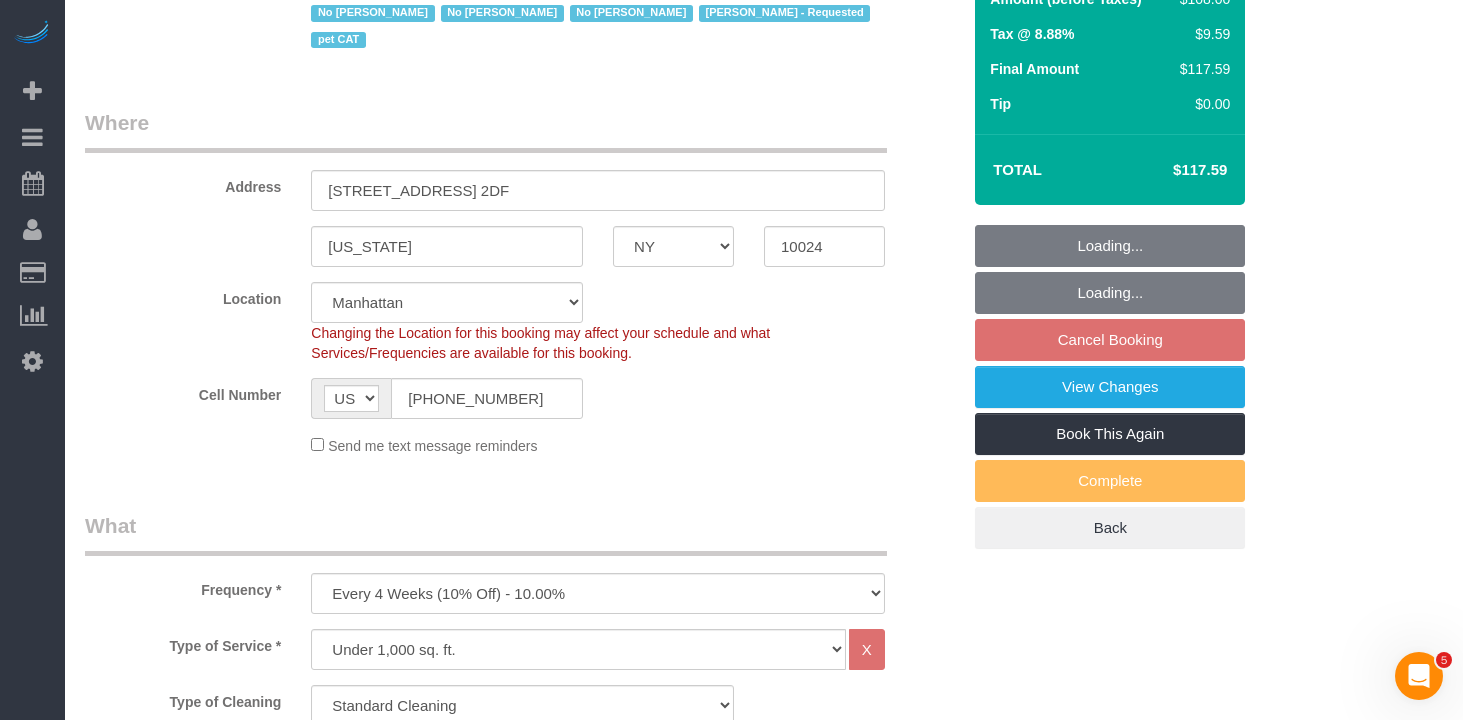 select on "object:1555" 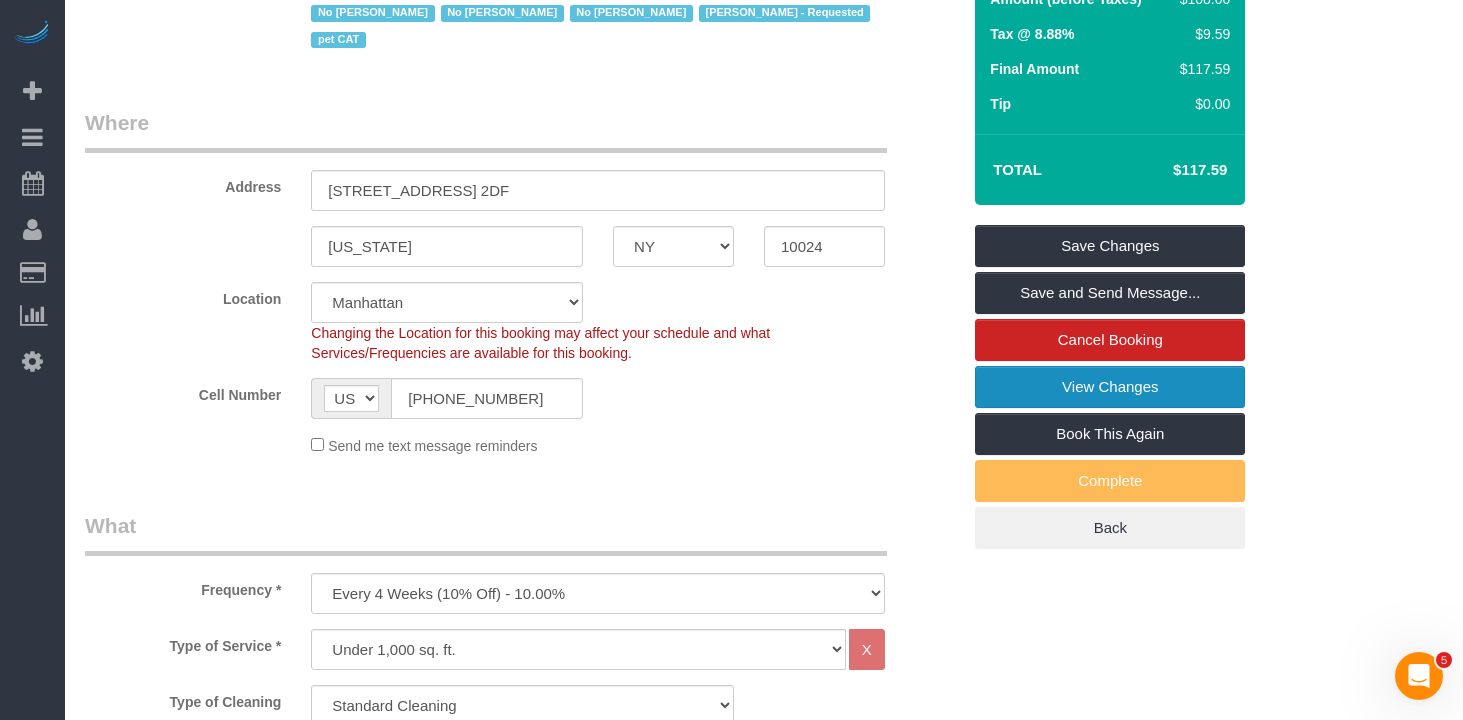 click on "View Changes" at bounding box center (1110, 387) 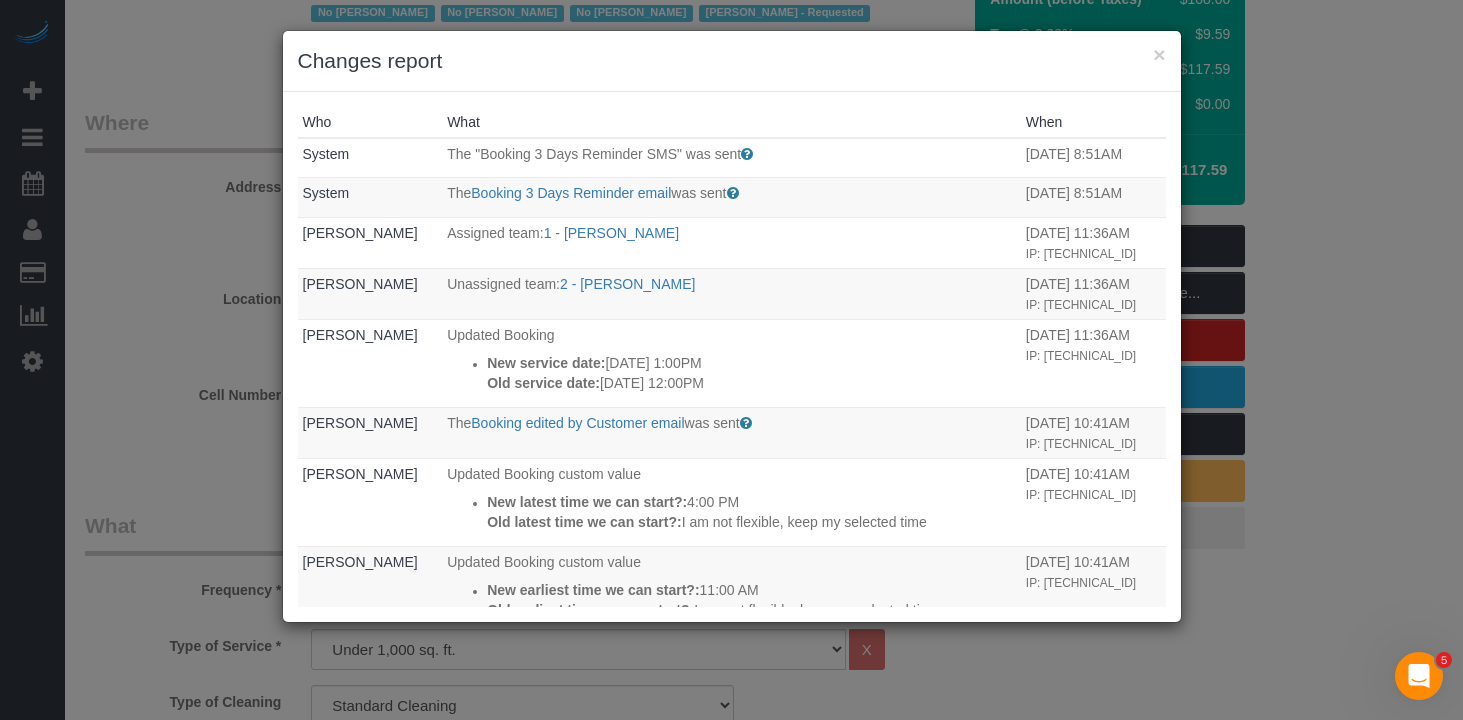 click on "×
Changes report" at bounding box center (732, 61) 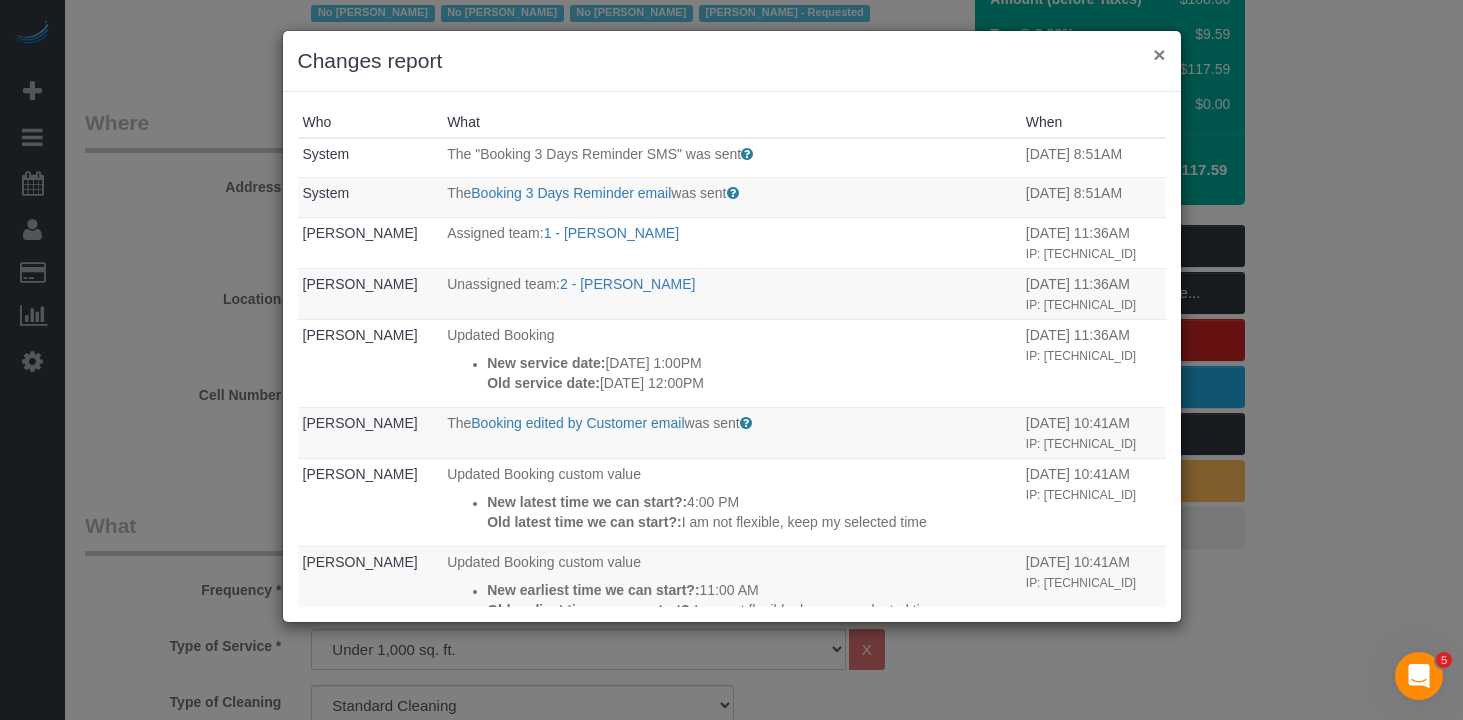 click on "×" at bounding box center [1159, 54] 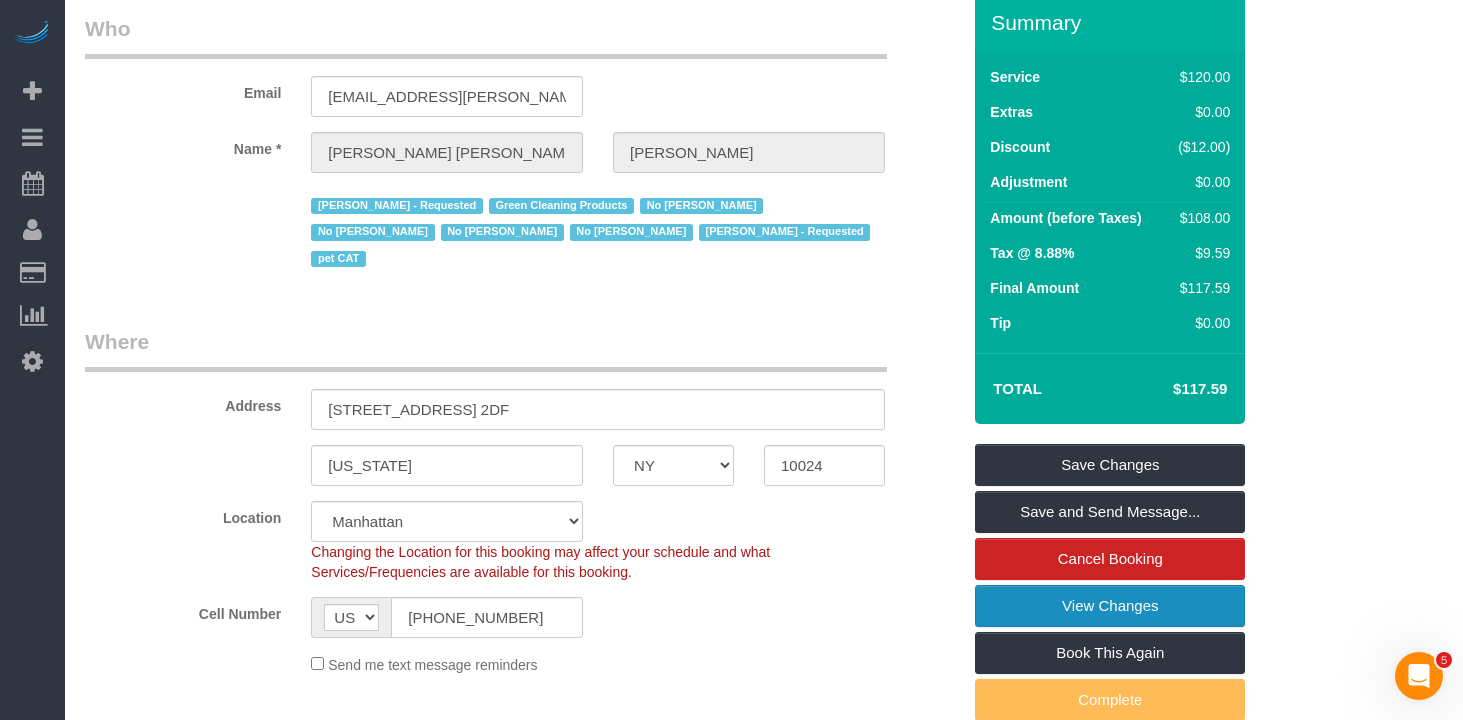 scroll, scrollTop: 0, scrollLeft: 0, axis: both 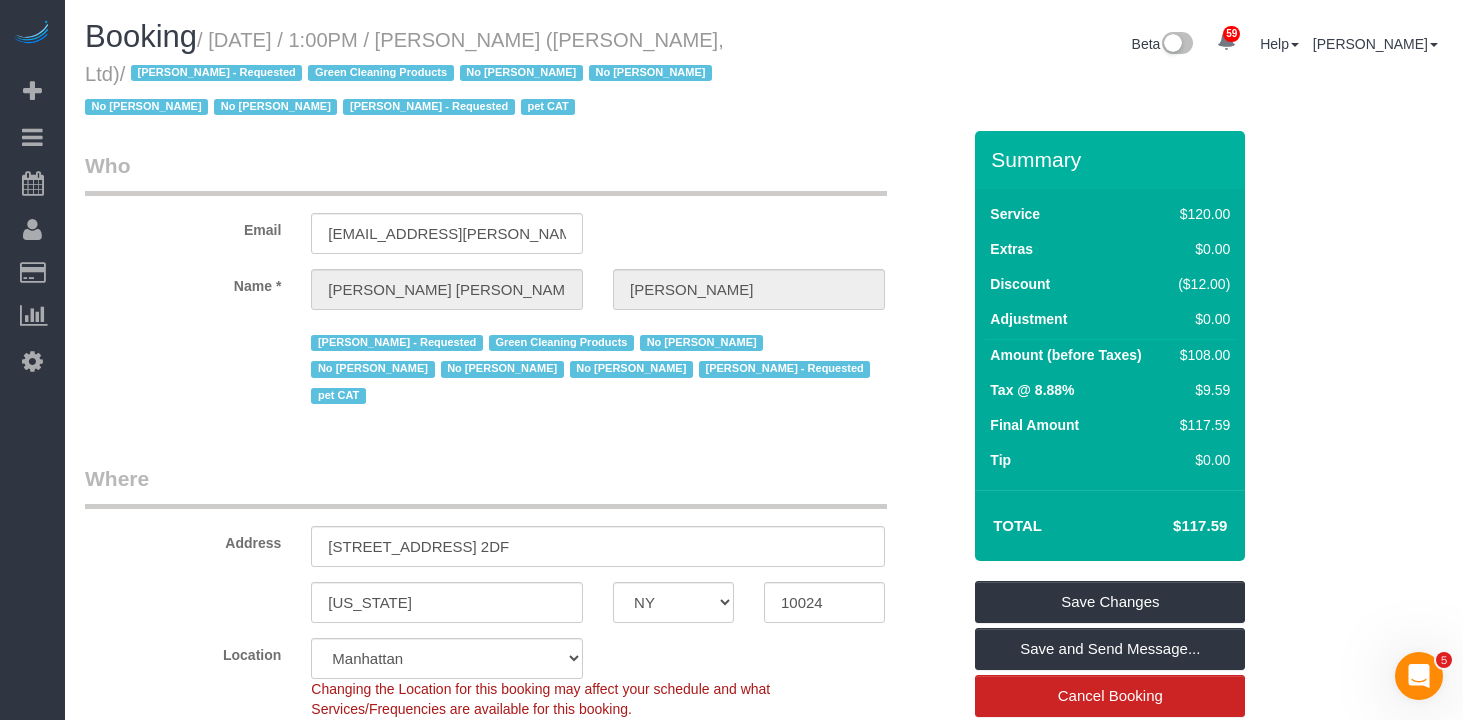 click on "Who
Email
saprivate@parsons-meares.com
Name *
Sally Ann
Parsons
Chanda Douglas - Requested
Green Cleaning Products
No Danielle Hendricks
No Deshaune Spaights
No Monica Galarraga
No Robin Johnson
Noufoh Sodandji - Requested
pet CAT
Where
Address
250 West 78th Street, Apt. 2DF
New York
AK
AL
AR
AZ
CA
CO
CT
DC
DE
FL
GA
HI
IA
ID" at bounding box center (522, 1980) 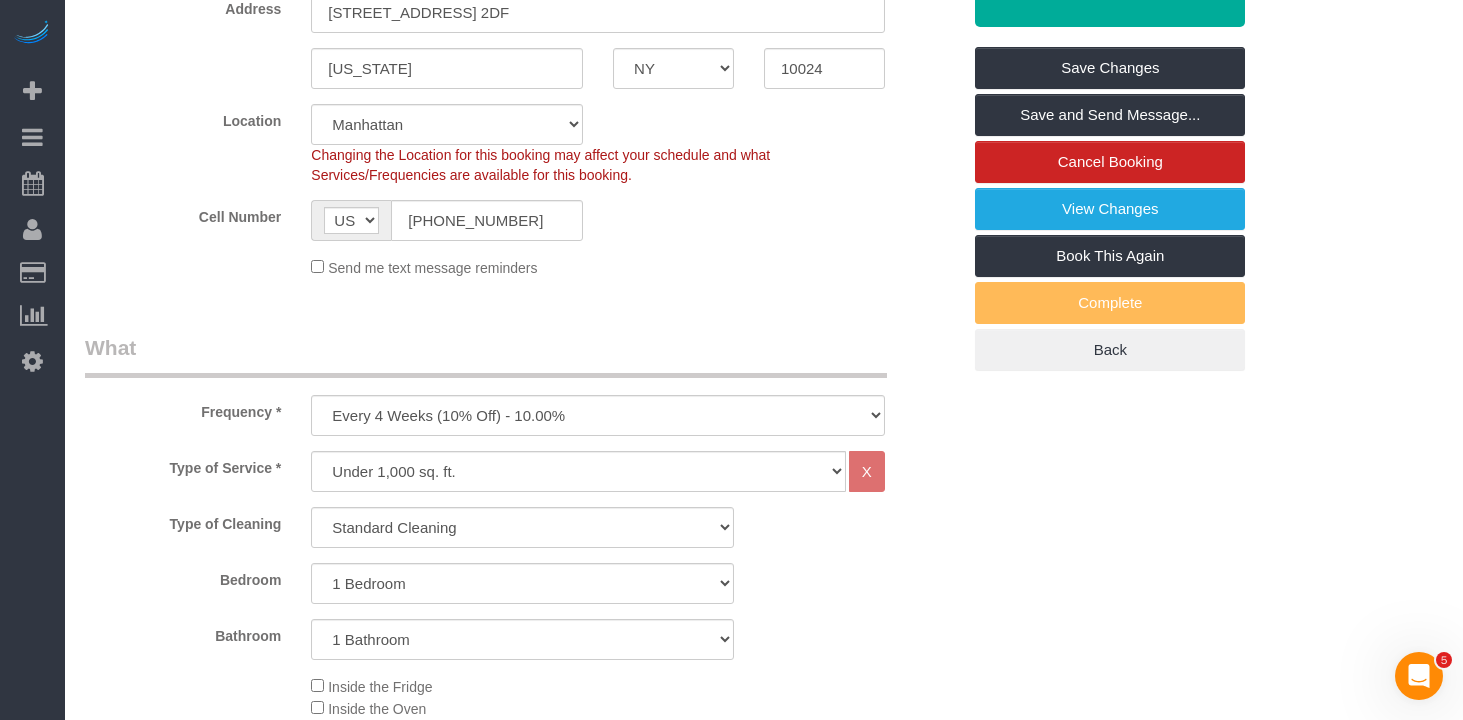 scroll, scrollTop: 0, scrollLeft: 0, axis: both 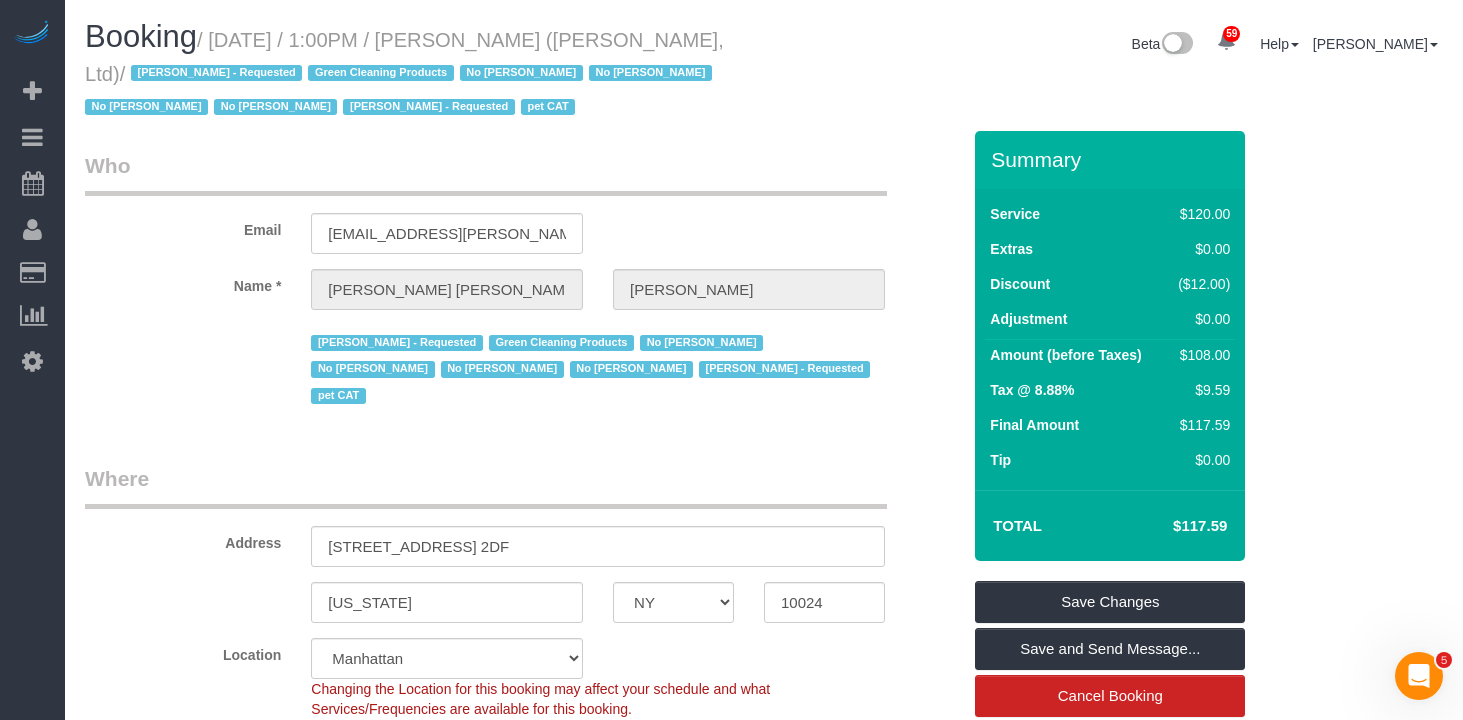 drag, startPoint x: 613, startPoint y: 59, endPoint x: 581, endPoint y: 61, distance: 32.06244 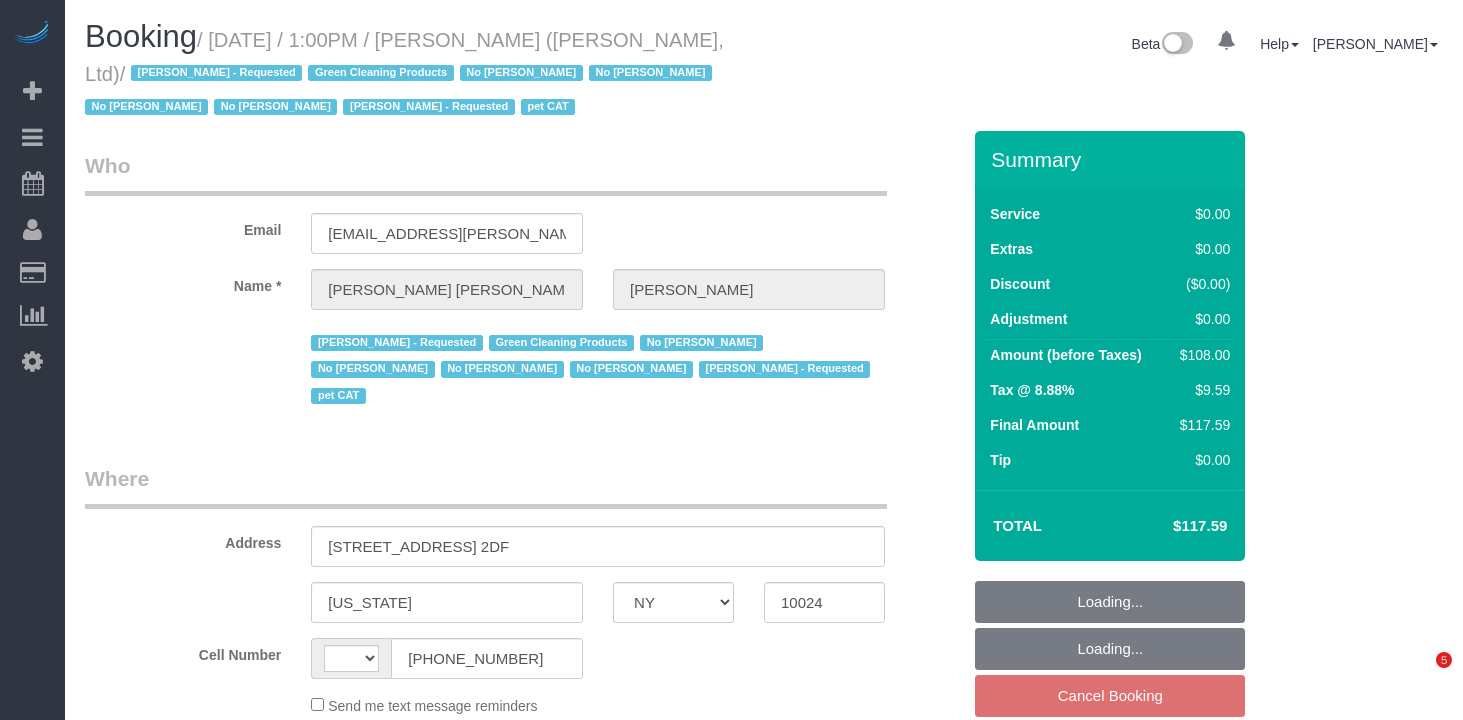 select on "NY" 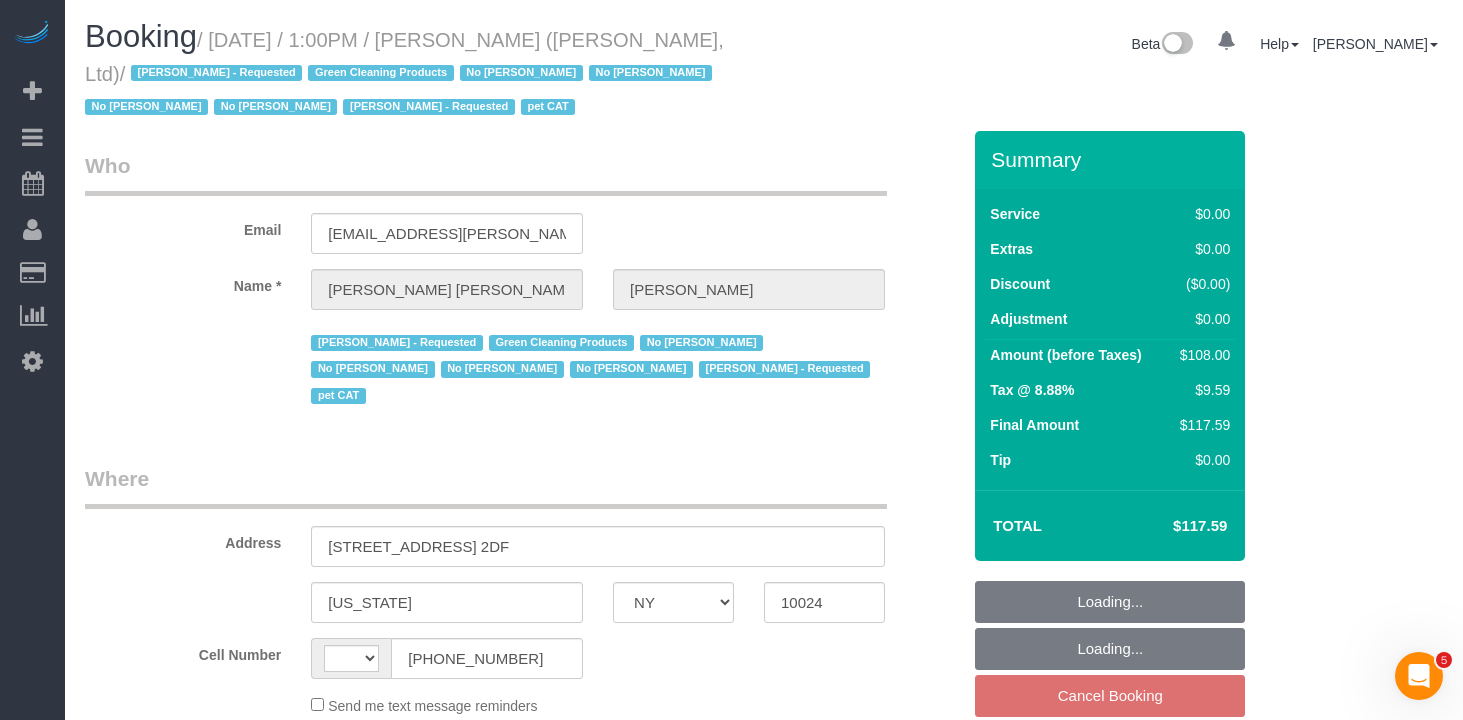 scroll, scrollTop: 0, scrollLeft: 0, axis: both 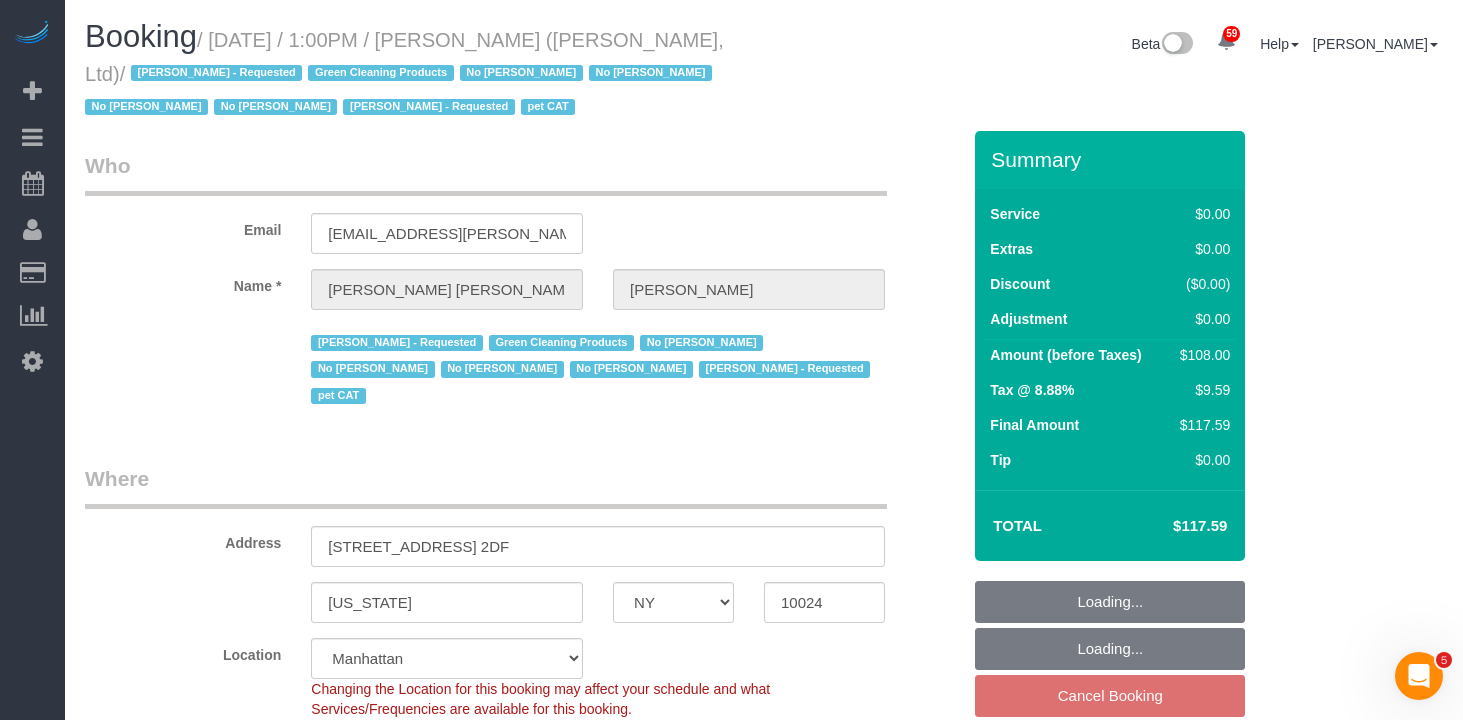 select on "string:[GEOGRAPHIC_DATA]" 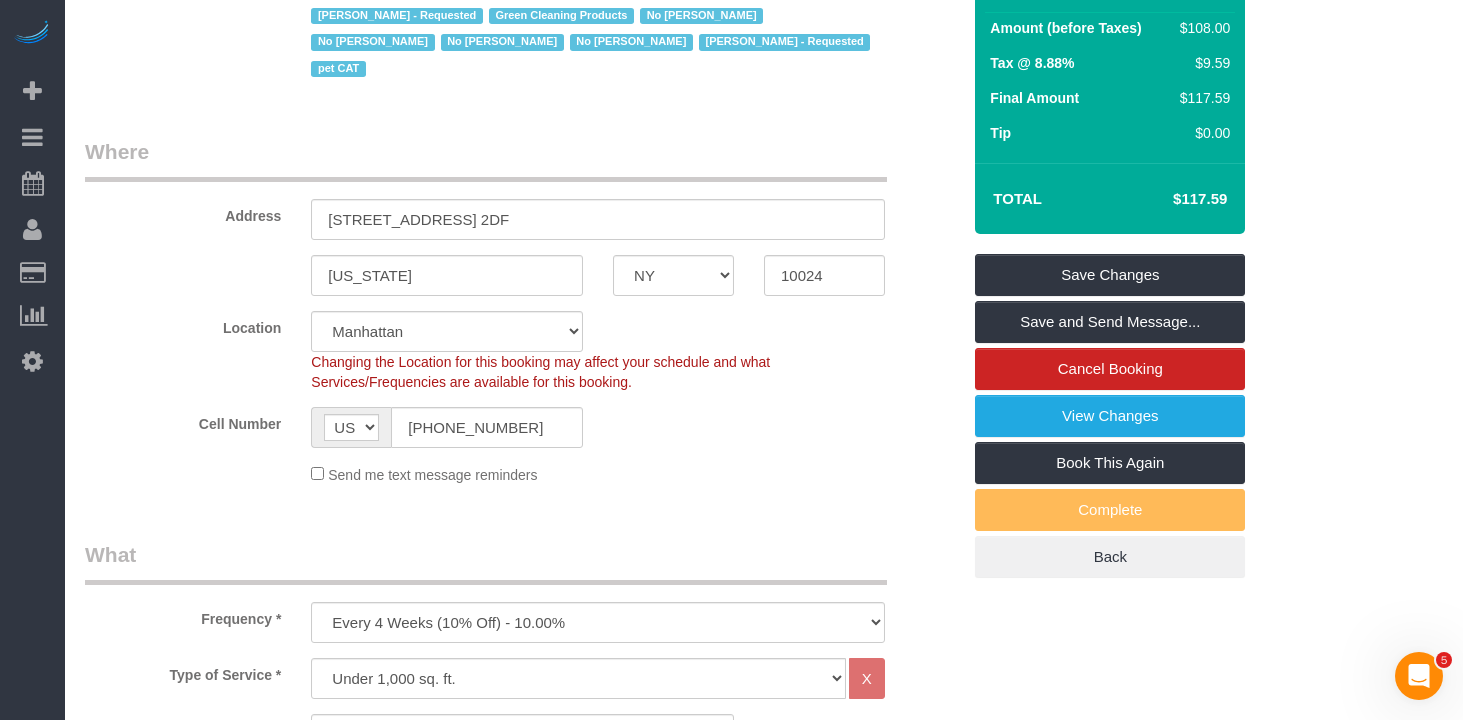 scroll, scrollTop: 546, scrollLeft: 0, axis: vertical 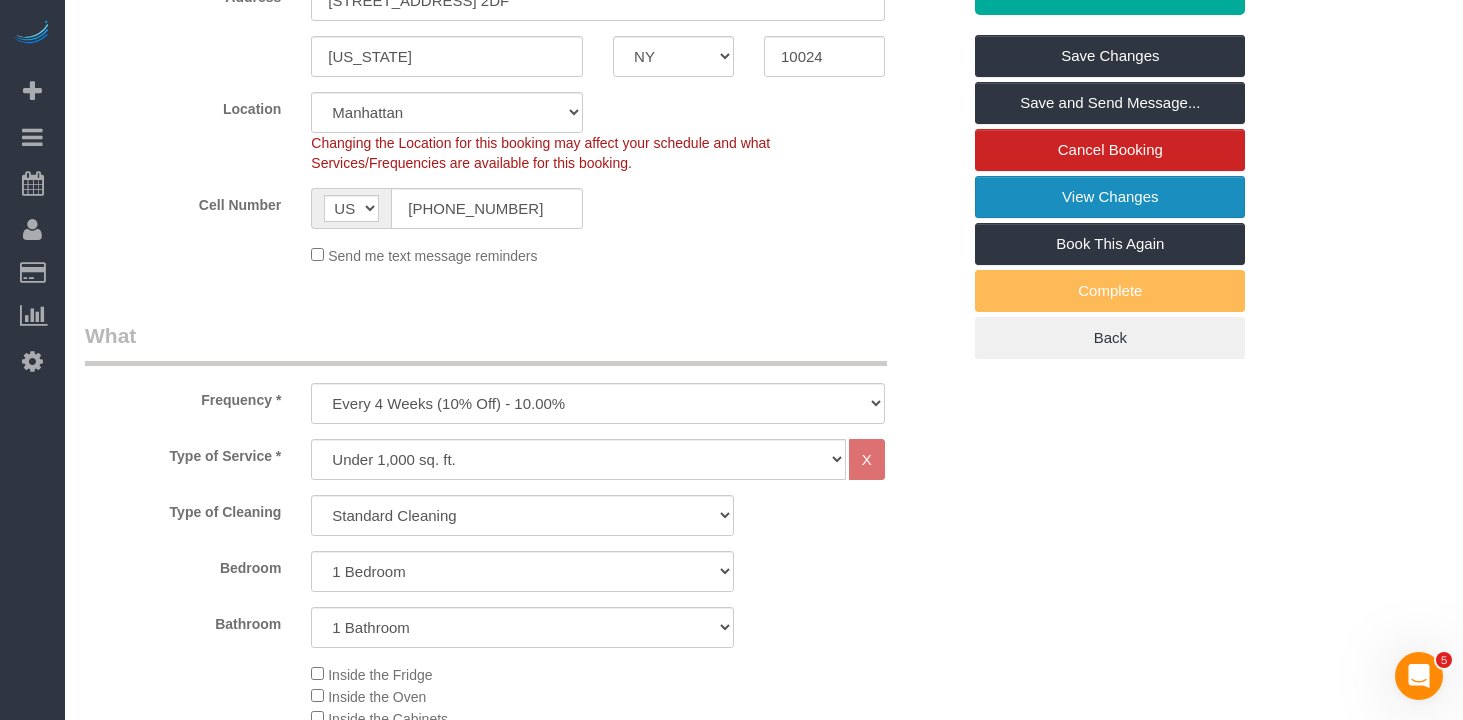 click on "View Changes" at bounding box center [1110, 197] 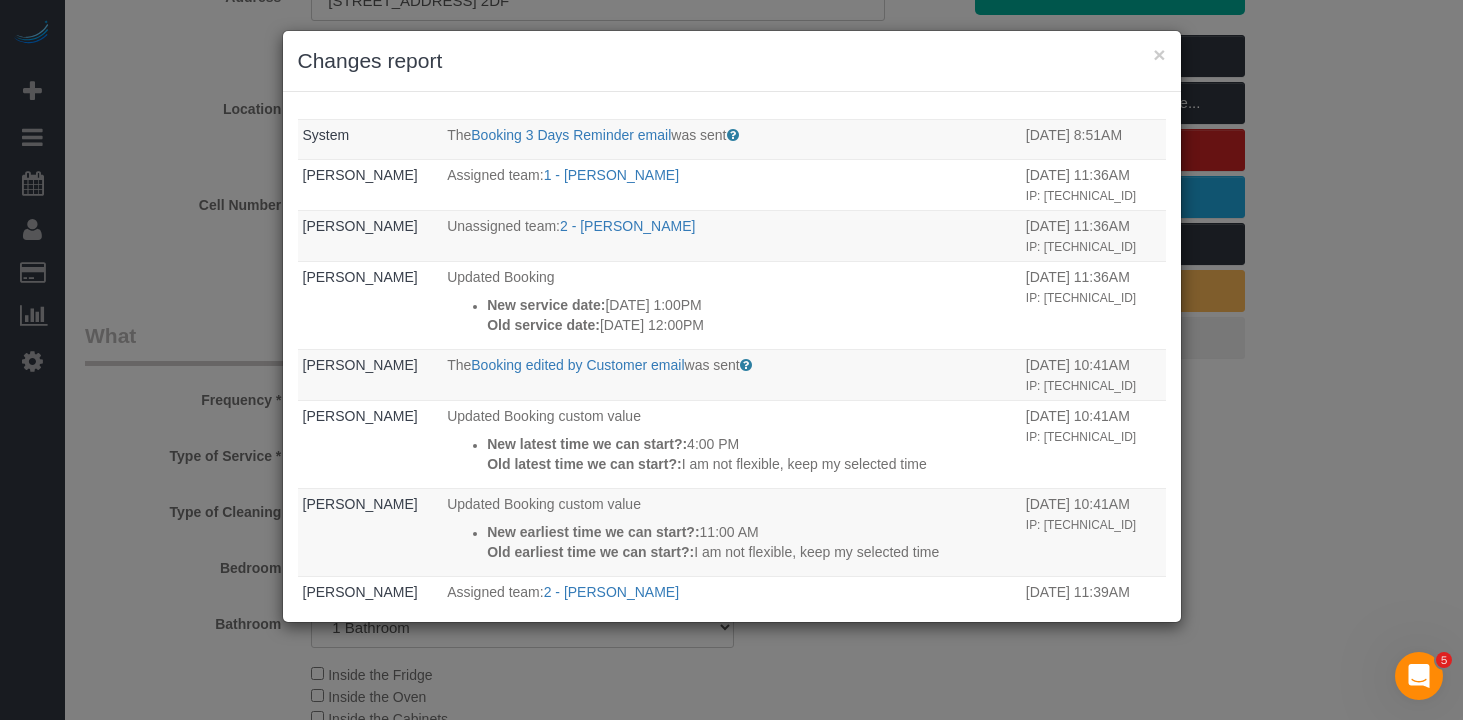 scroll, scrollTop: 0, scrollLeft: 0, axis: both 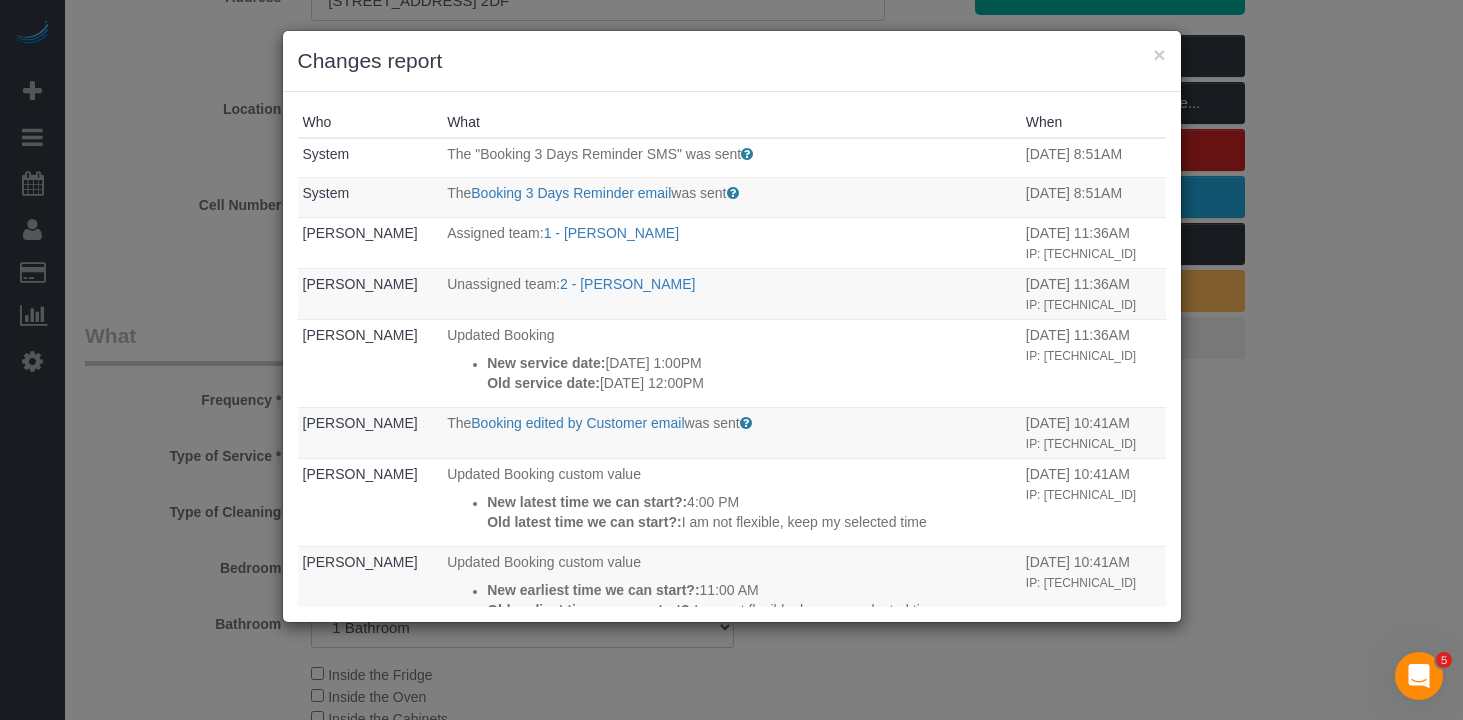 click on "×
Changes report" at bounding box center (732, 61) 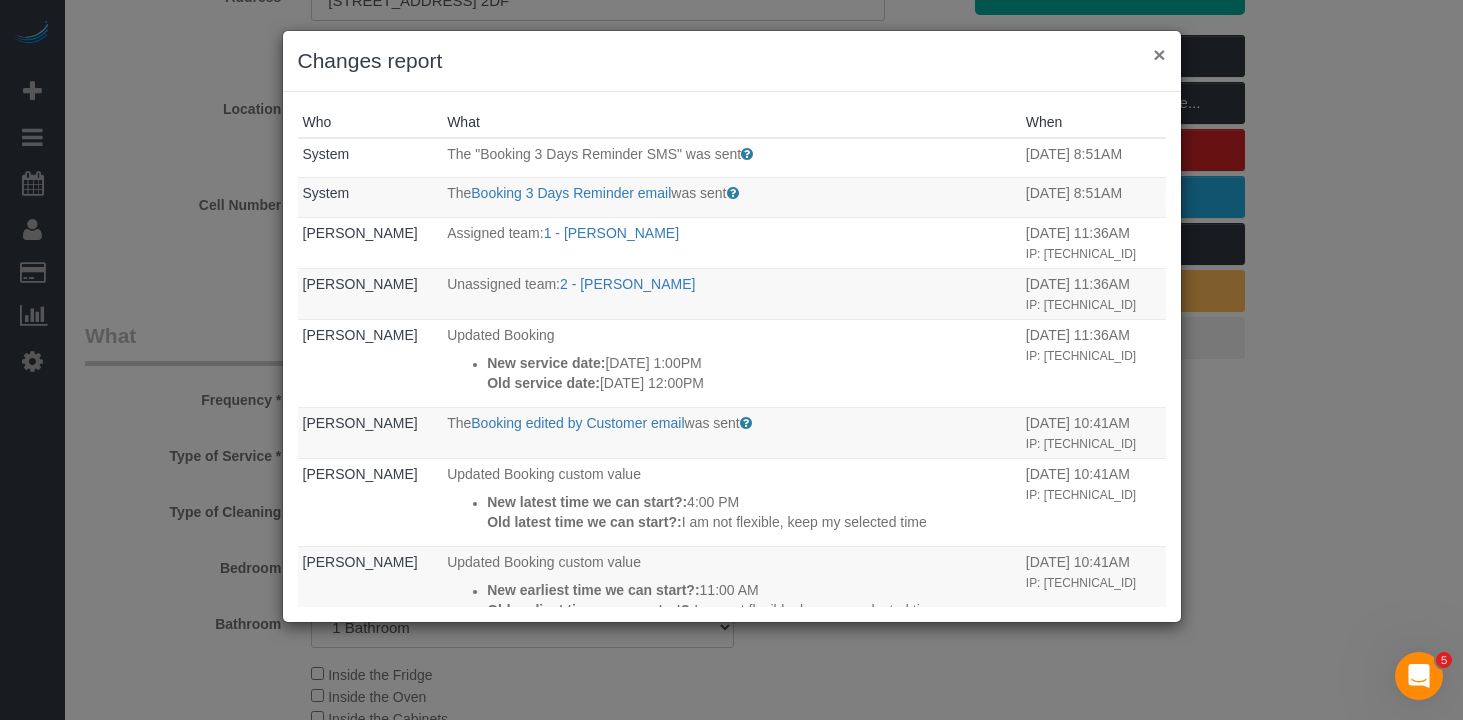 click on "×" at bounding box center [1159, 54] 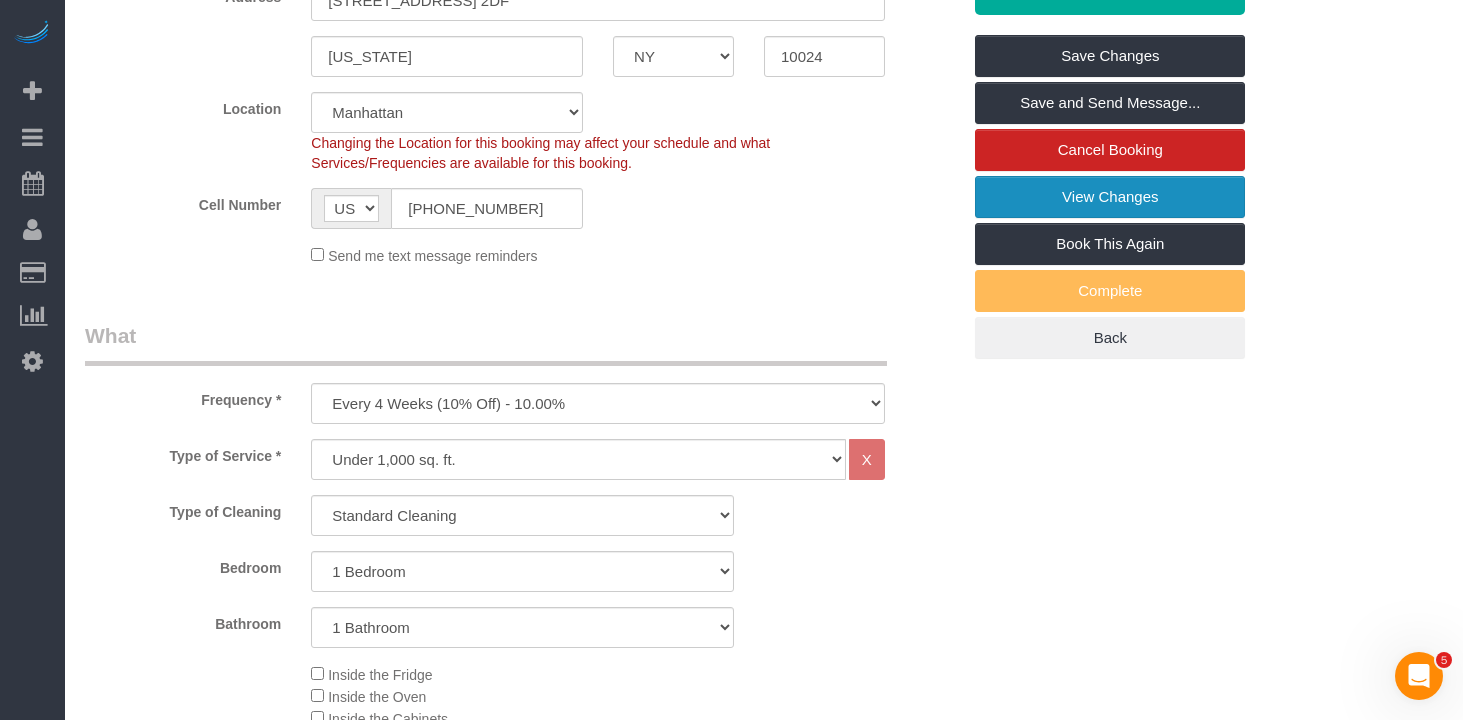 scroll, scrollTop: 0, scrollLeft: 0, axis: both 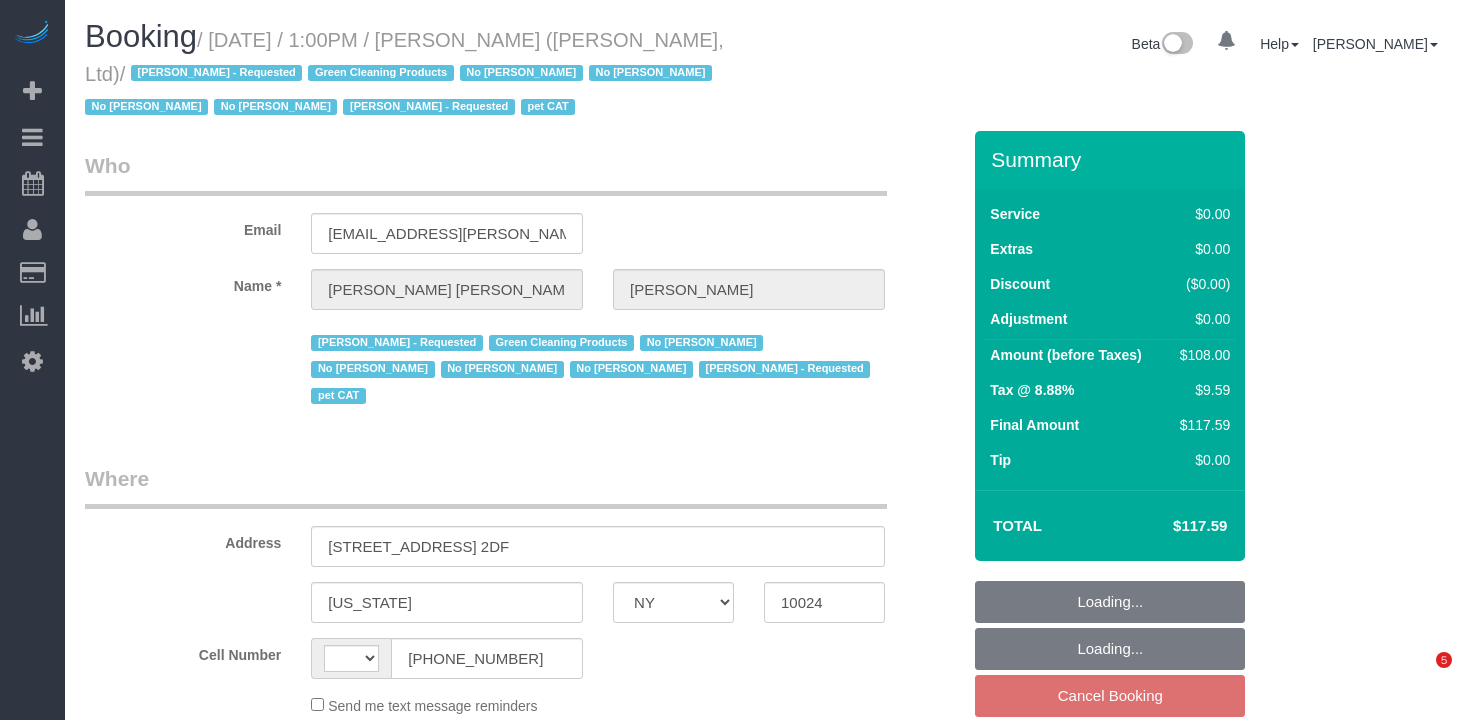 select on "NY" 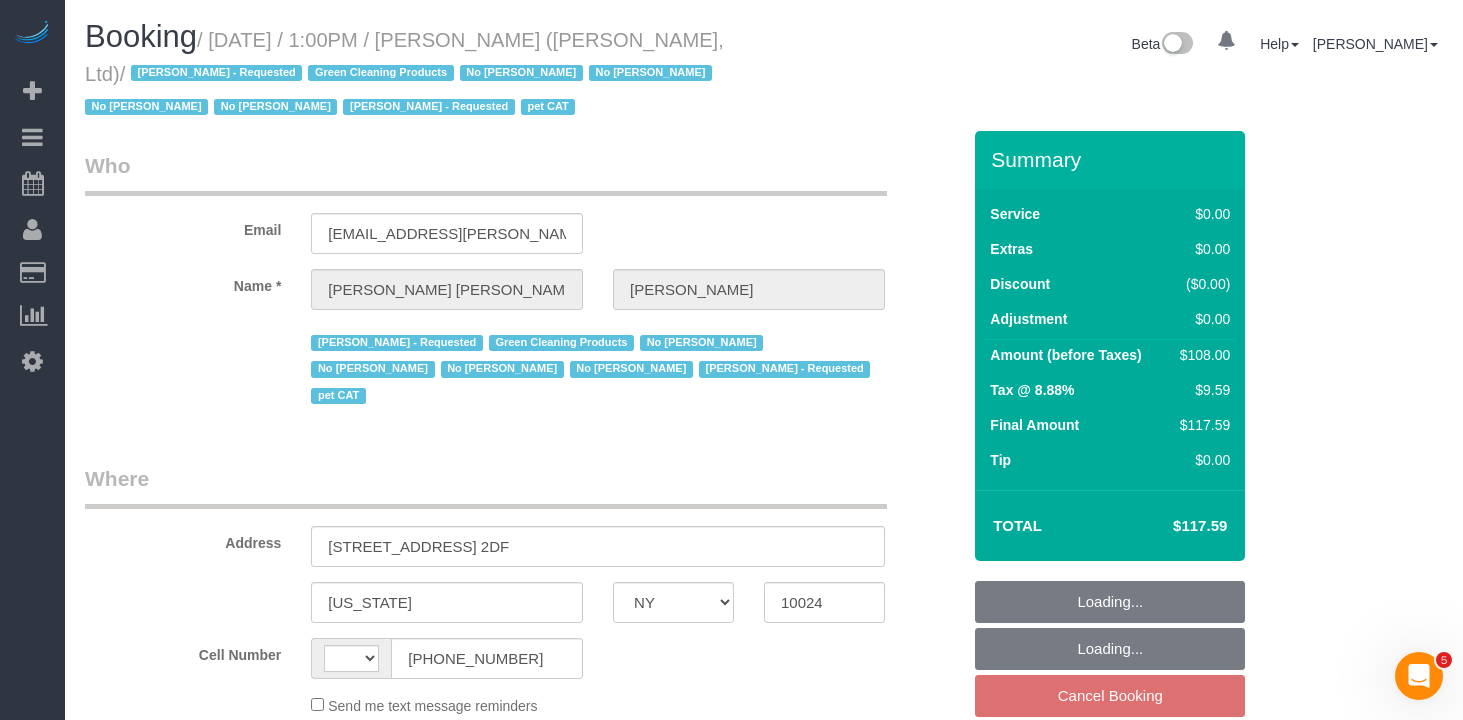 scroll, scrollTop: 0, scrollLeft: 0, axis: both 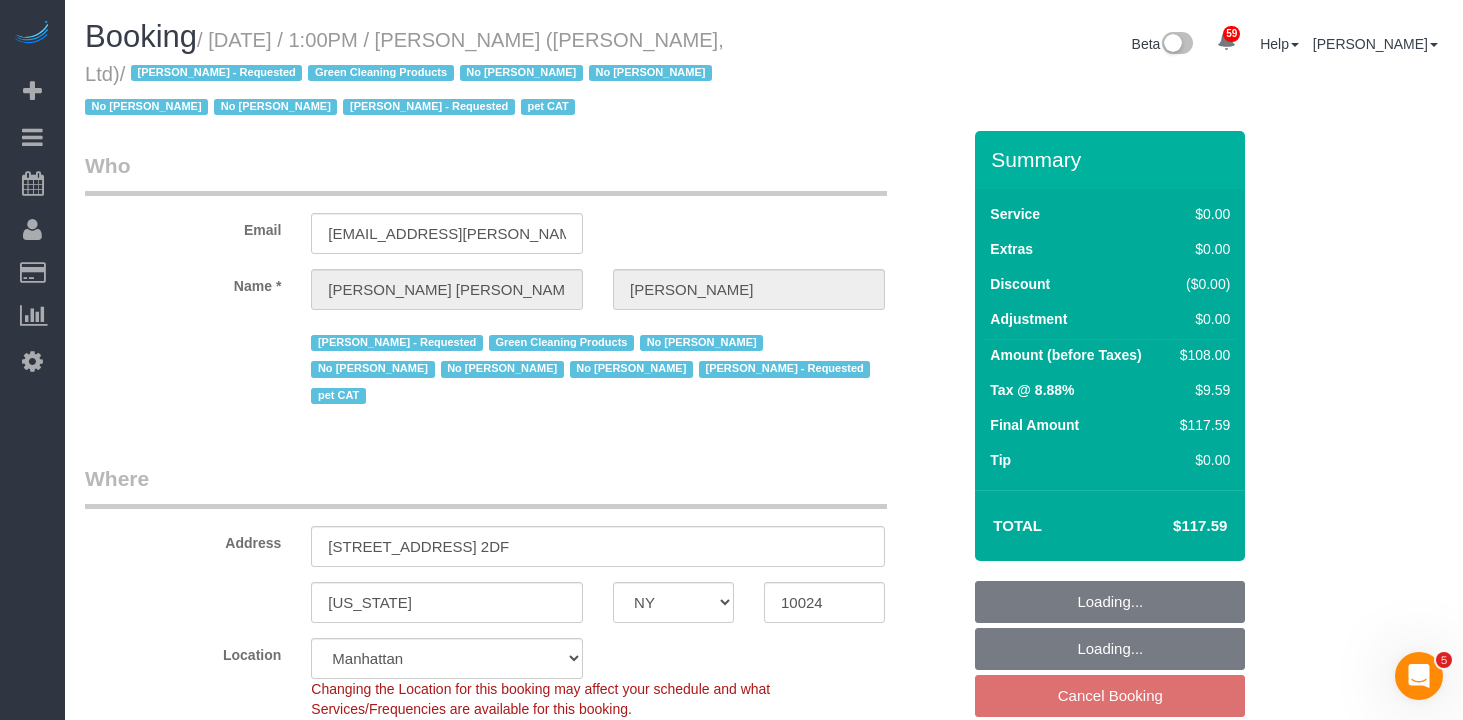 select on "string:stripe-pm_1FqQkl4VGloSiKo7nqxPTwDY" 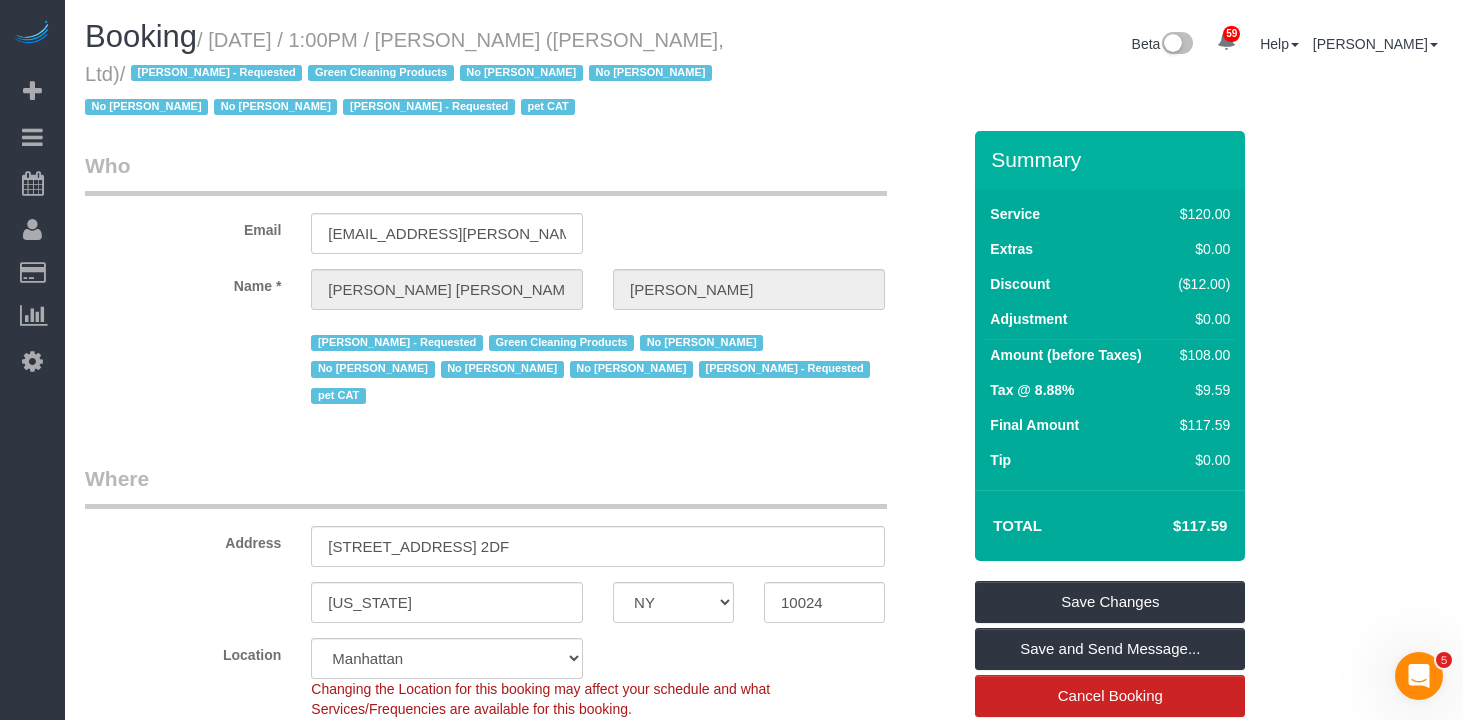 click on "Who
Email
saprivate@parsons-meares.com
Name *
Sally Ann
Parsons
Chanda Douglas - Requested
Green Cleaning Products
No Danielle Hendricks
No Deshaune Spaights
No Monica Galarraga
No Robin Johnson
Noufoh Sodandji - Requested
pet CAT
Where
Address
250 West 78th Street, Apt. 2DF
New York
AK
AL
AR
AZ
CA
CO
CT
DC
DE
FL
GA
HI
IA
ID" at bounding box center [522, 1980] 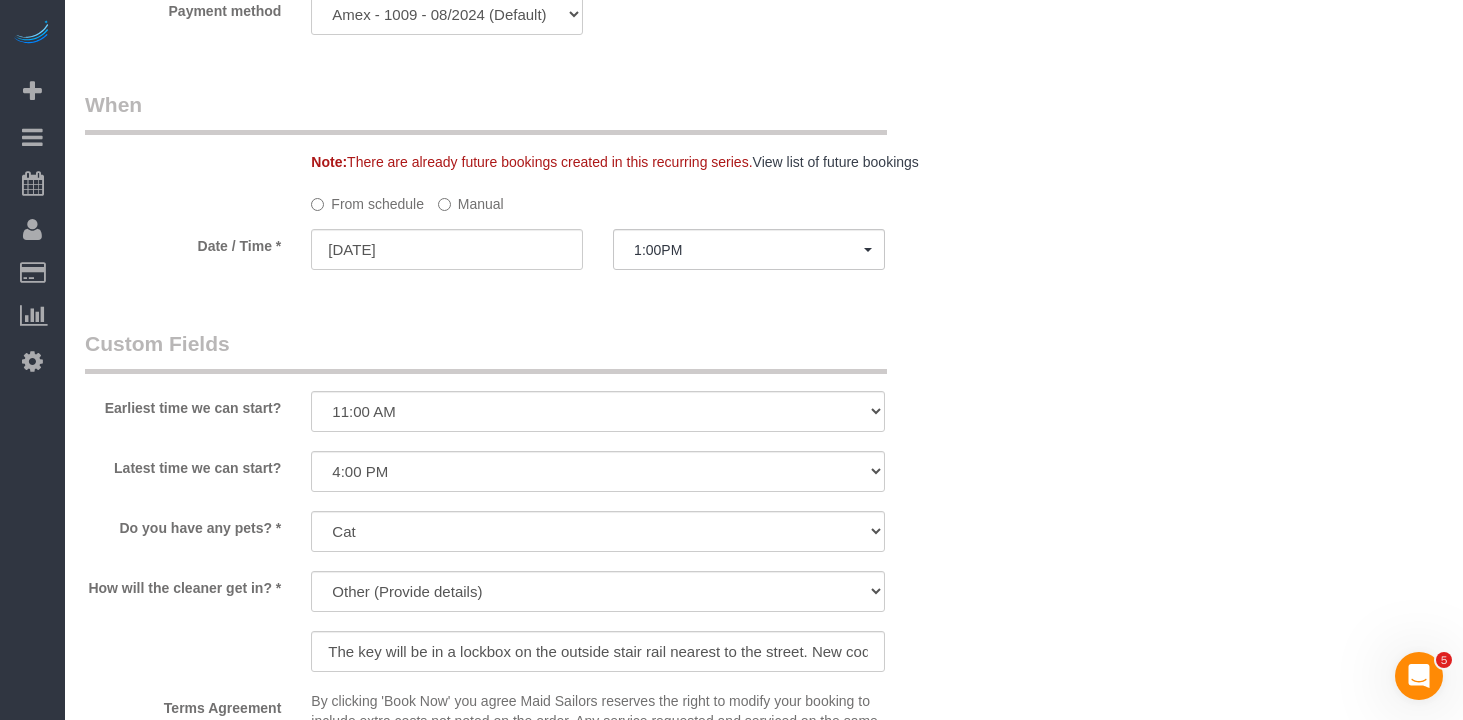 scroll, scrollTop: 2091, scrollLeft: 0, axis: vertical 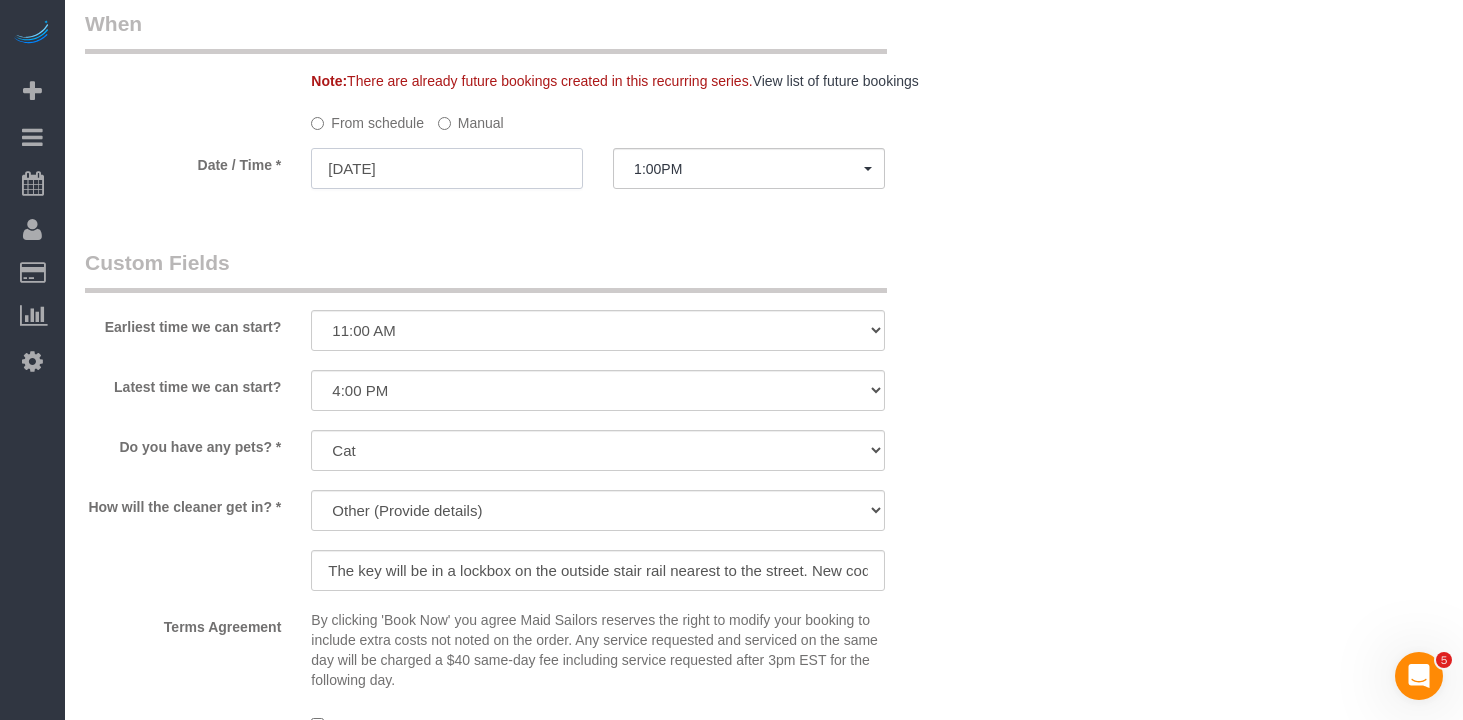 click on "07/11/2025" at bounding box center (447, 168) 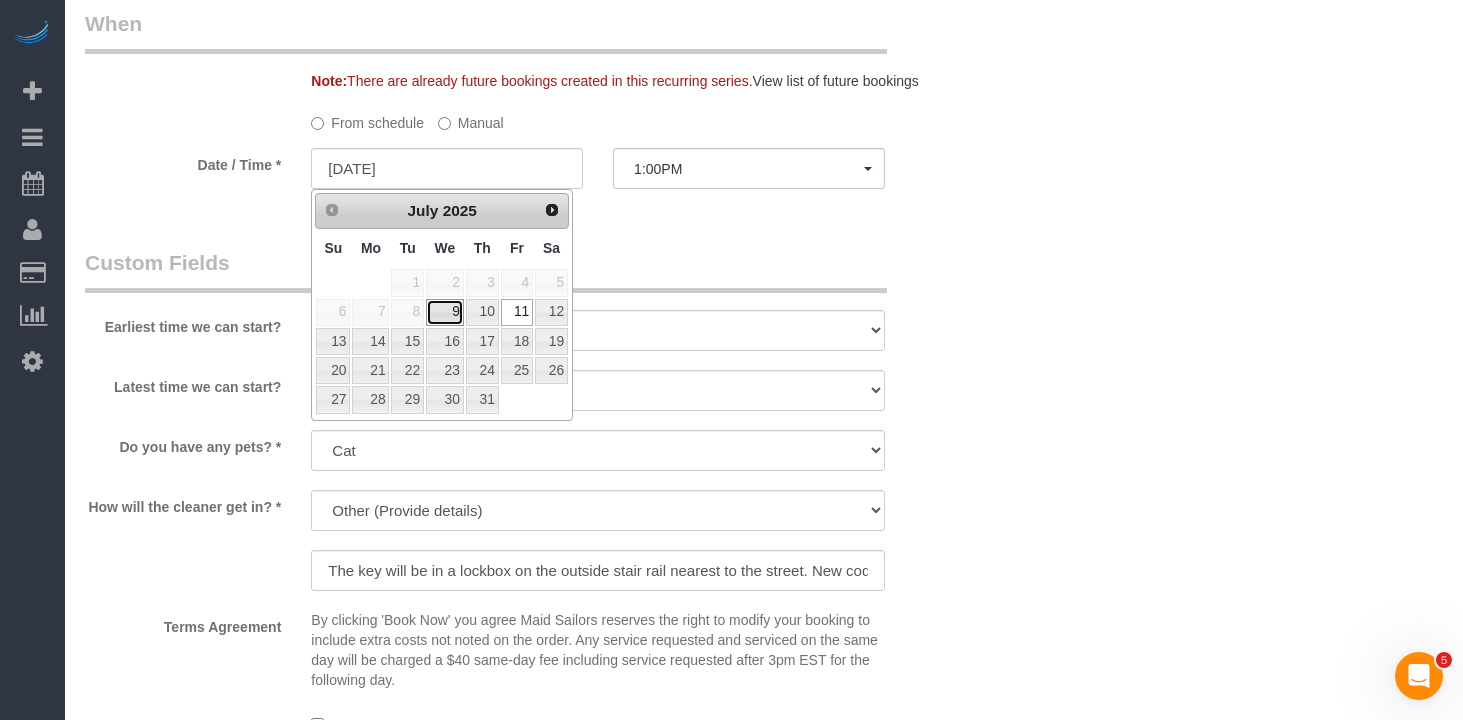 click on "9" at bounding box center [445, 312] 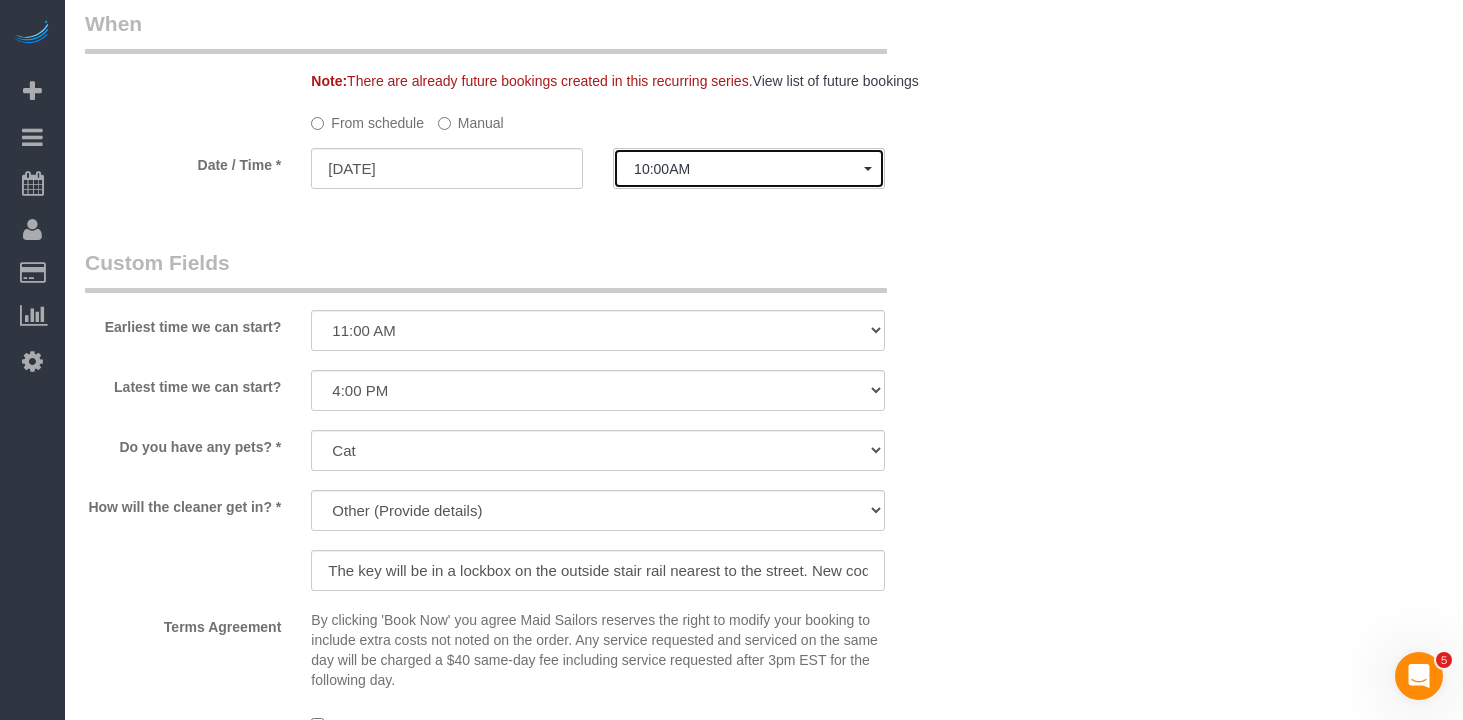 click on "10:00AM" 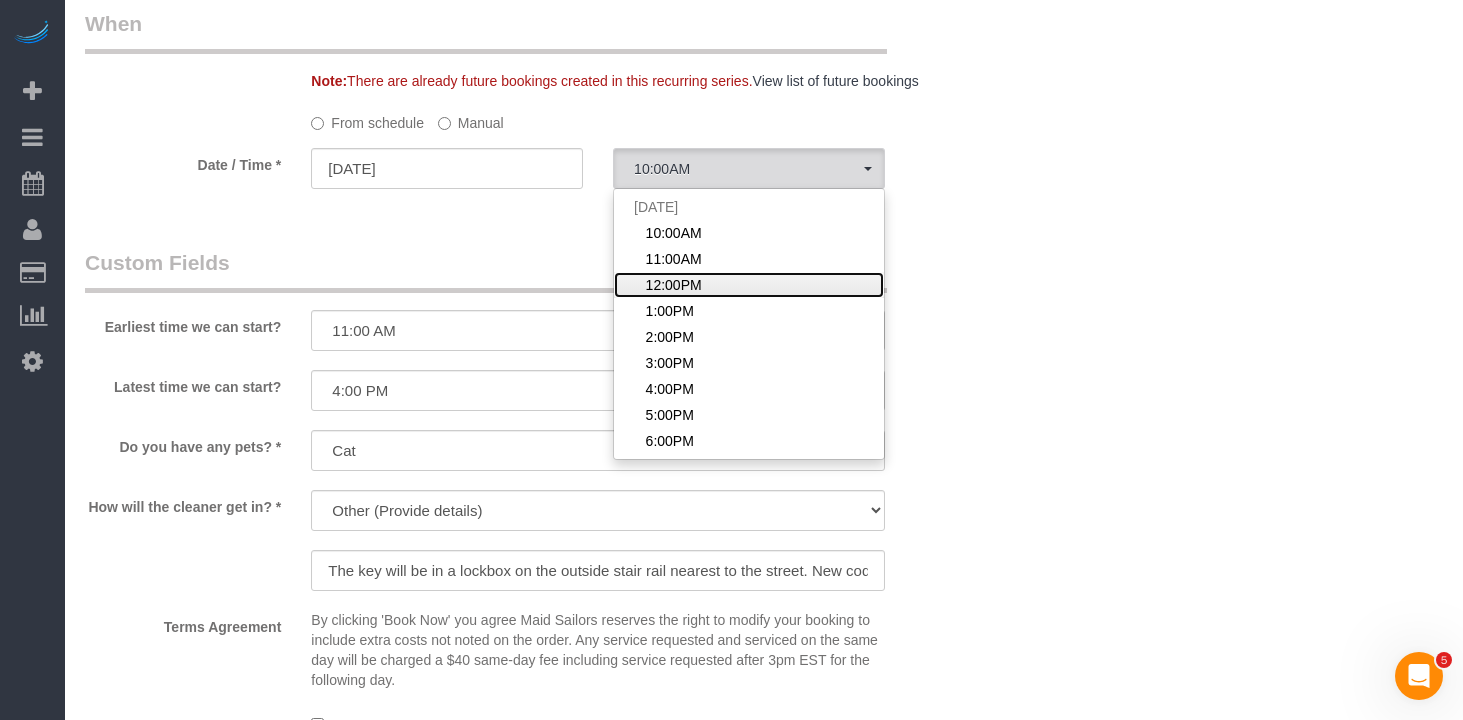 click on "12:00PM" 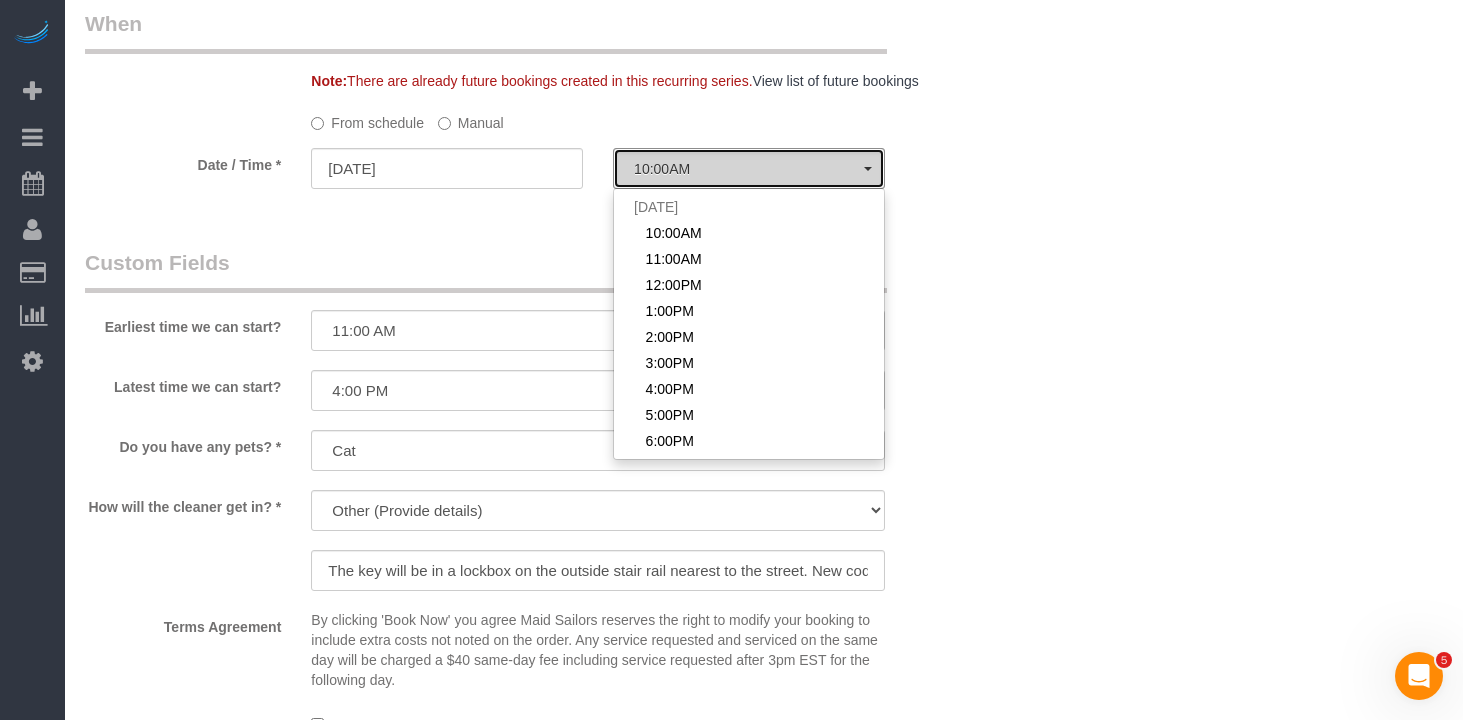 select on "spot58" 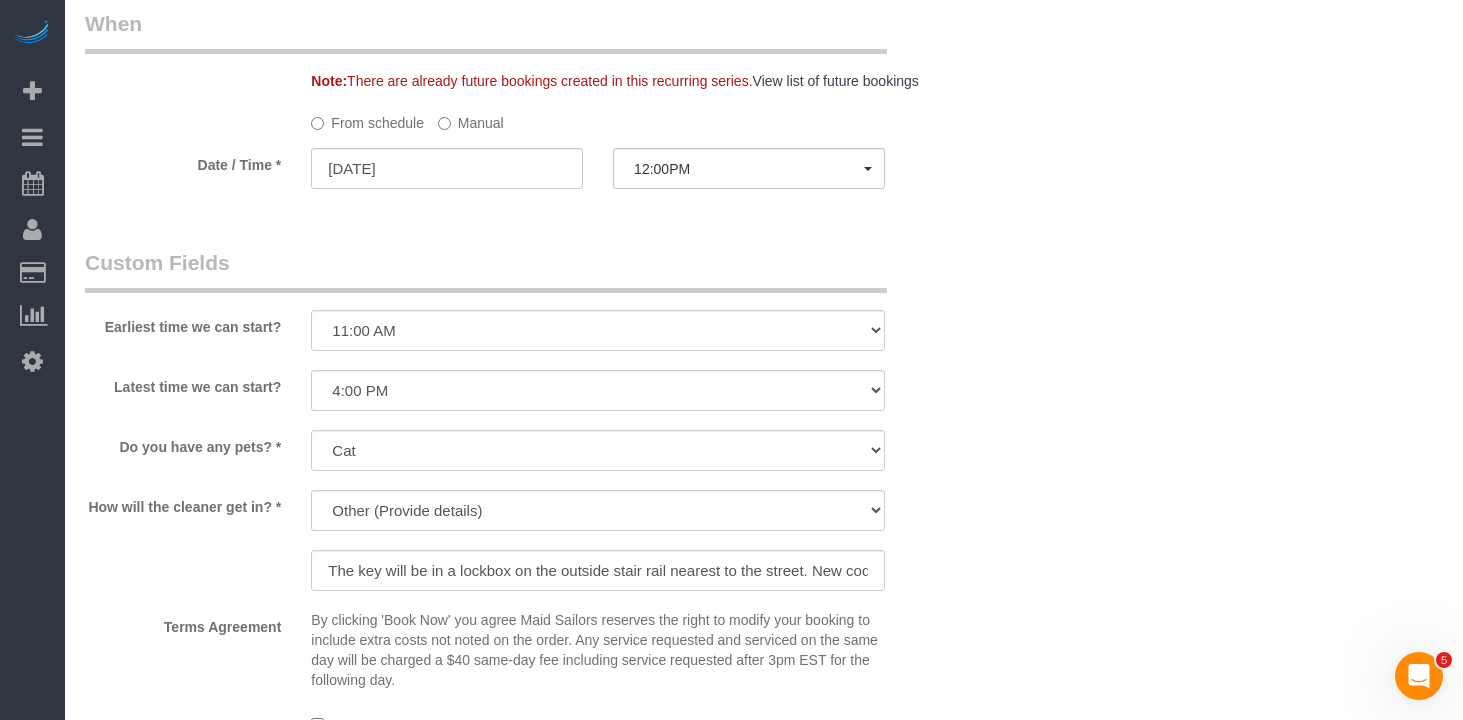 click on "Who
Email
saprivate@parsons-meares.com
Name *
Sally Ann
Parsons
Chanda Douglas - Requested
Green Cleaning Products
No Danielle Hendricks
No Deshaune Spaights
No Monica Galarraga
No Robin Johnson
Noufoh Sodandji - Requested
pet CAT
Where
Address
250 West 78th Street, Apt. 2DF
New York
AK
AL
AR
AZ
CA
CO
CT
DC
DE
FL
GA
HI
IA
ID" at bounding box center (522, -111) 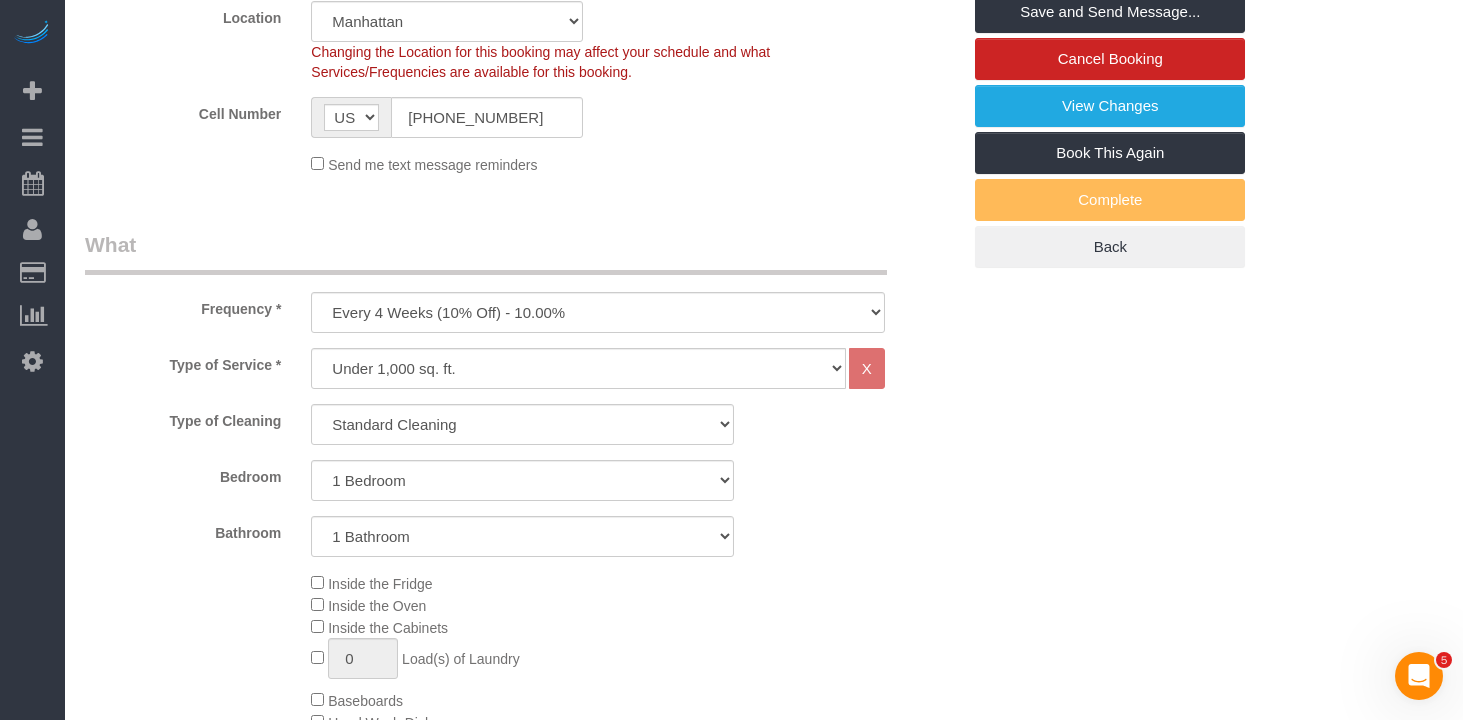 scroll, scrollTop: 0, scrollLeft: 0, axis: both 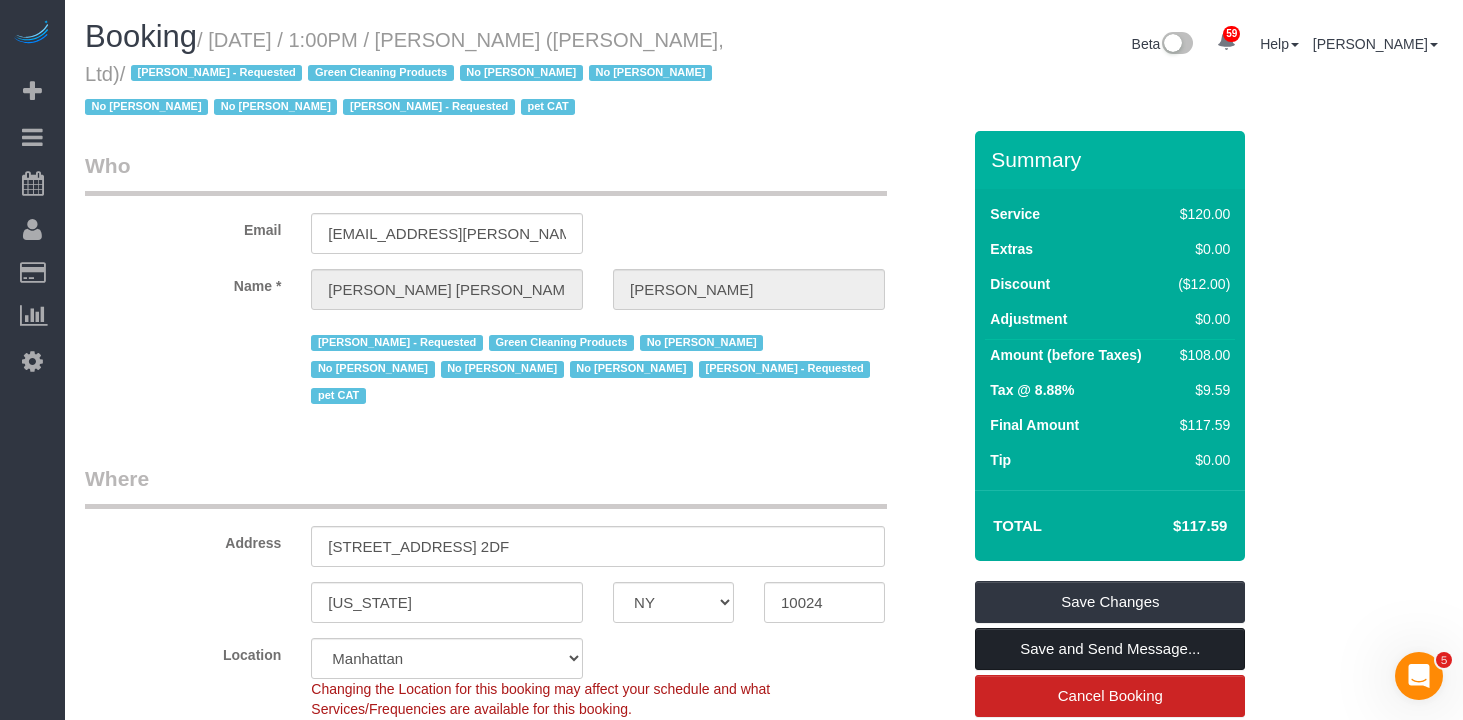 click on "Save and Send Message..." at bounding box center (1110, 649) 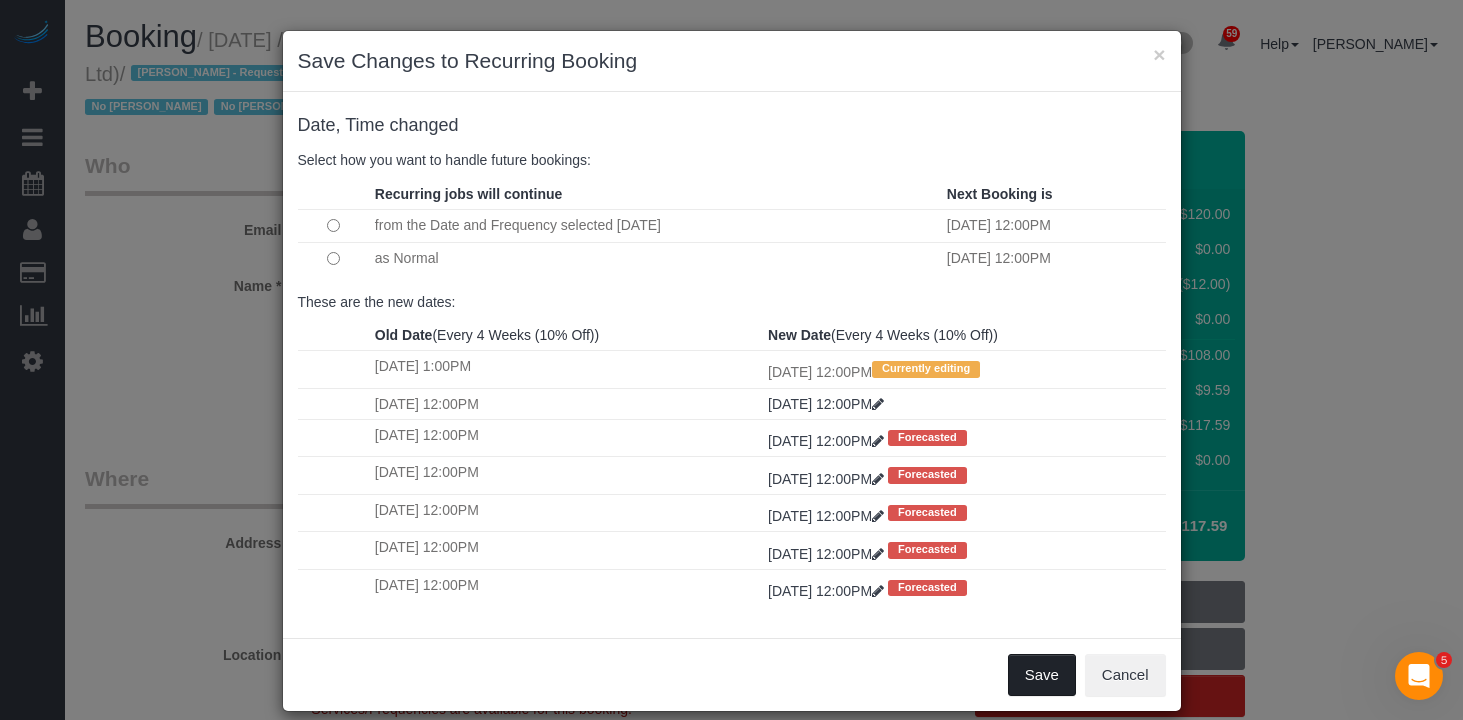 click on "Save" at bounding box center (1042, 675) 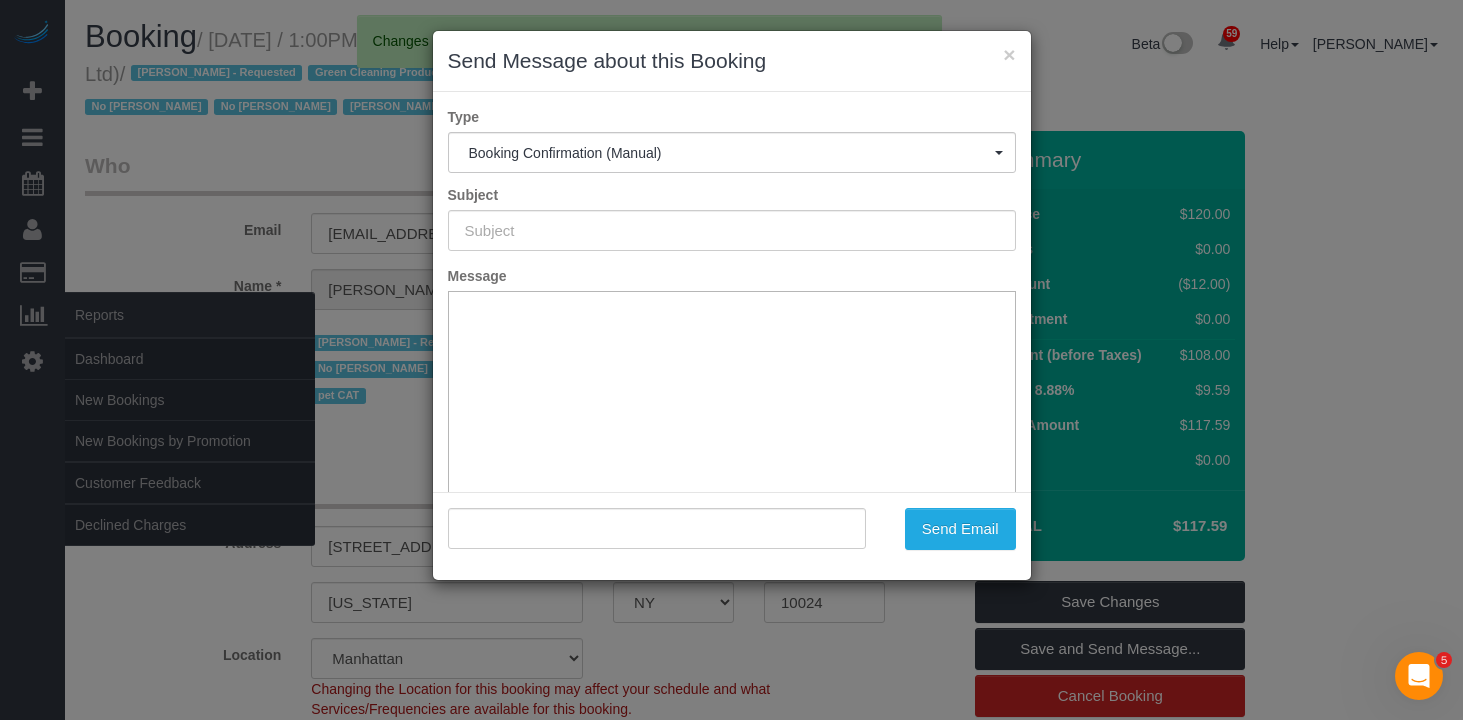 type on "Cleaning Confirmed for 07/09/2025 at 12:00pm" 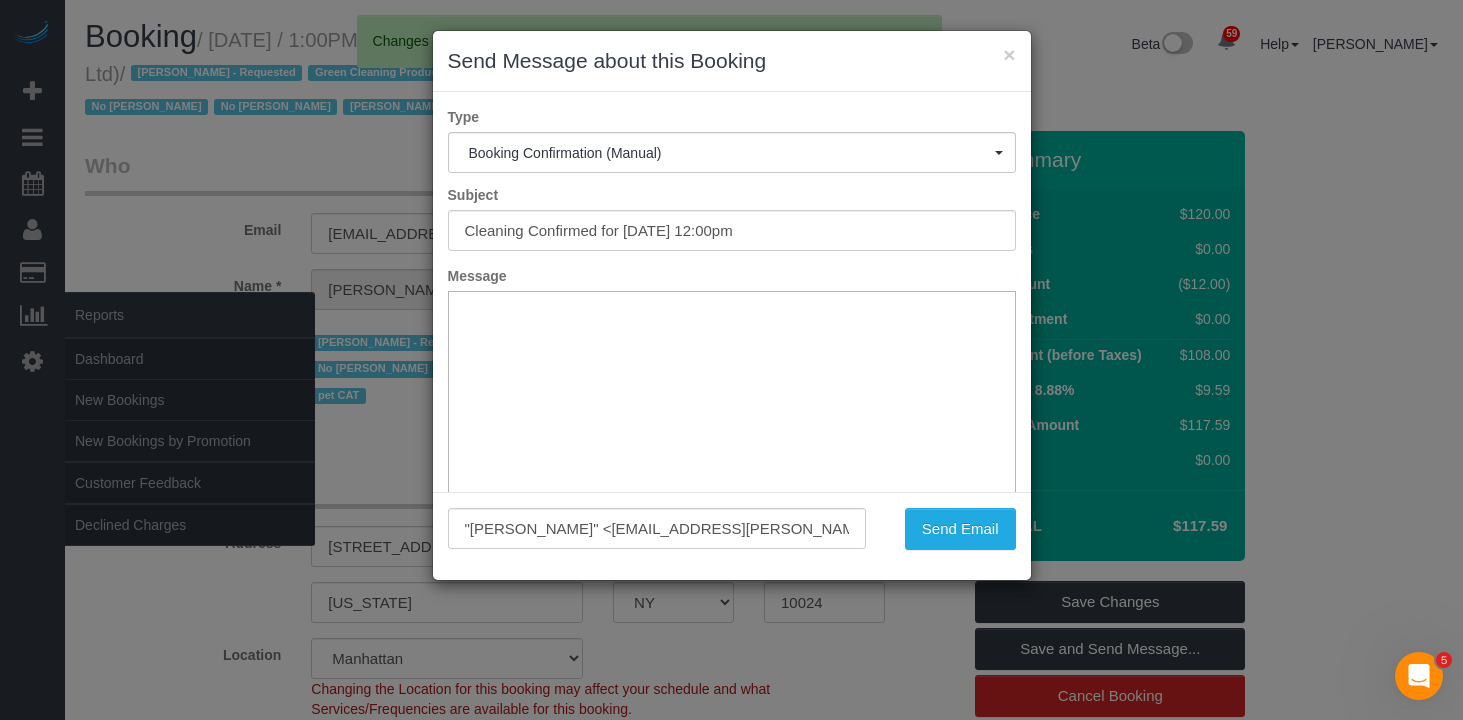 scroll, scrollTop: 0, scrollLeft: 0, axis: both 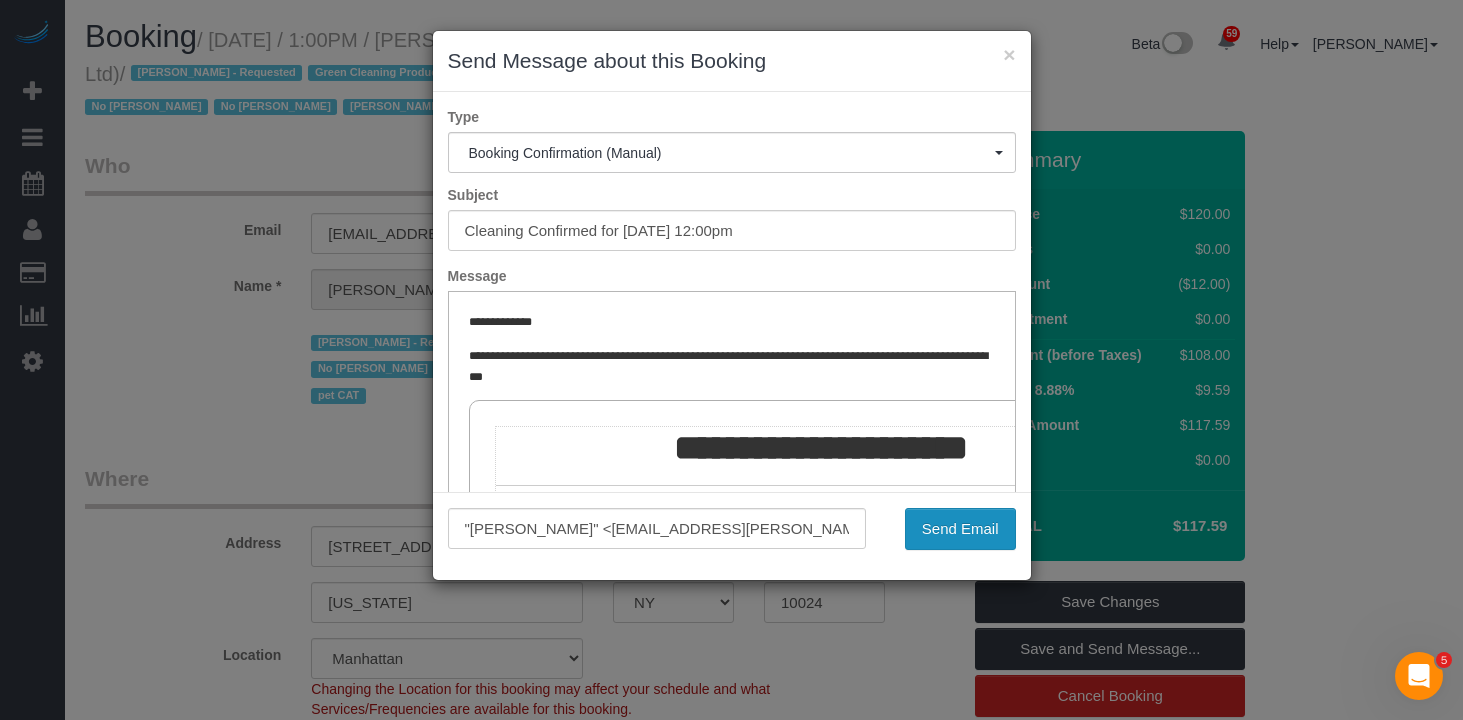 click on "Send Email" at bounding box center (960, 529) 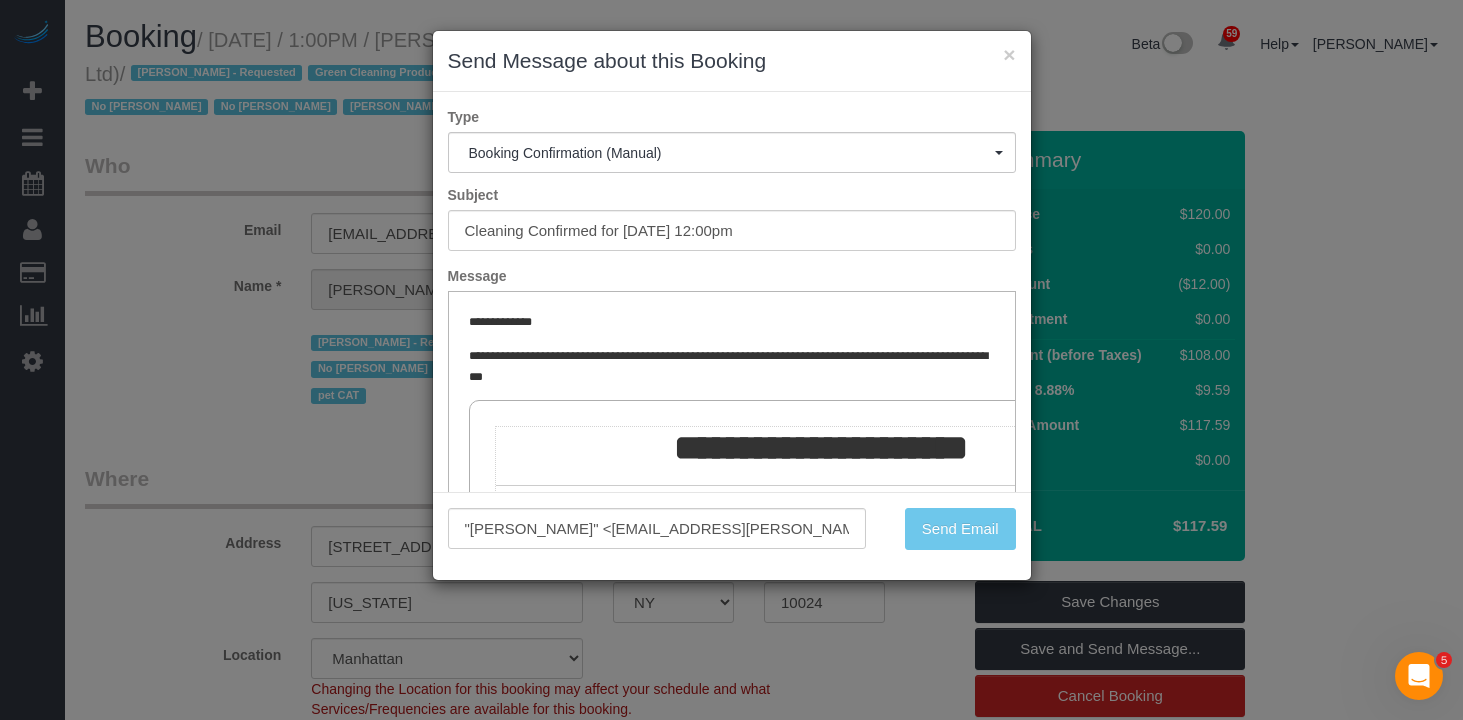 scroll, scrollTop: 22, scrollLeft: 0, axis: vertical 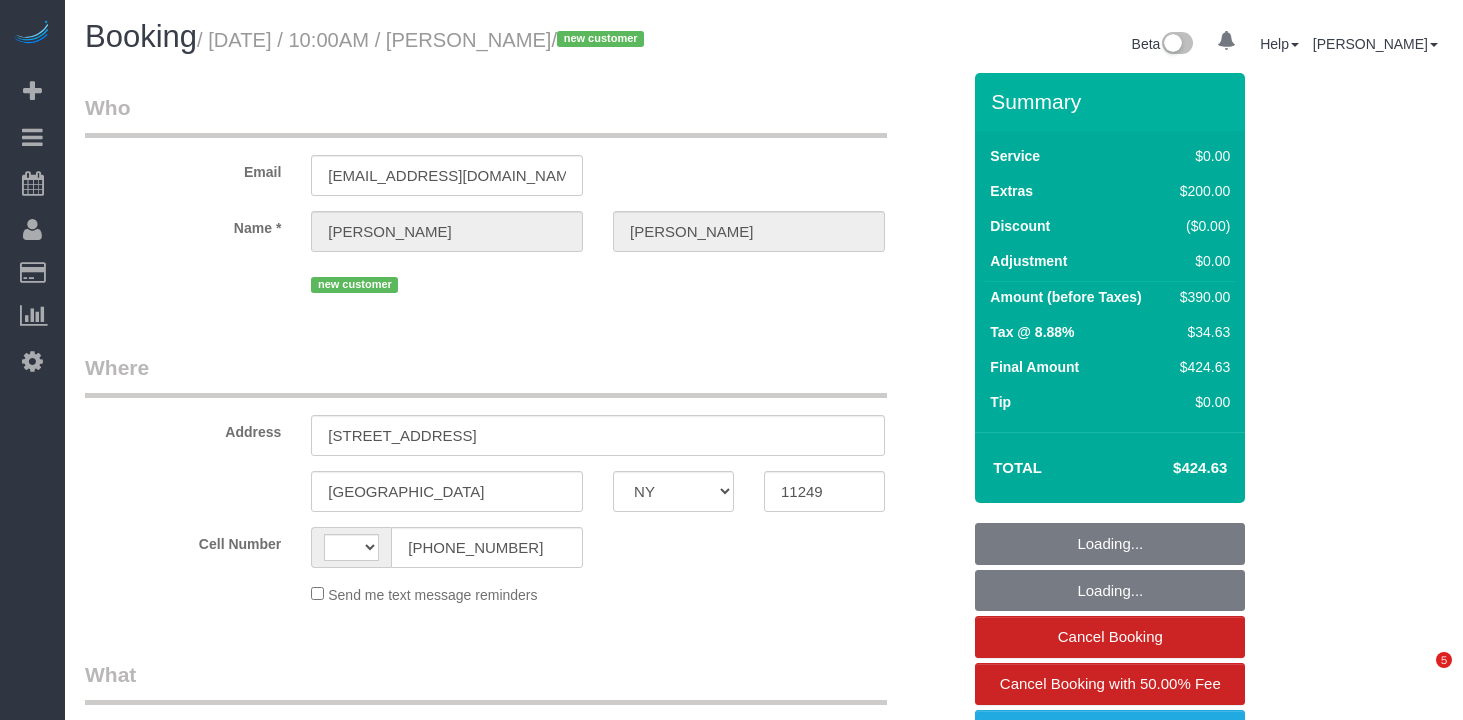 select on "NY" 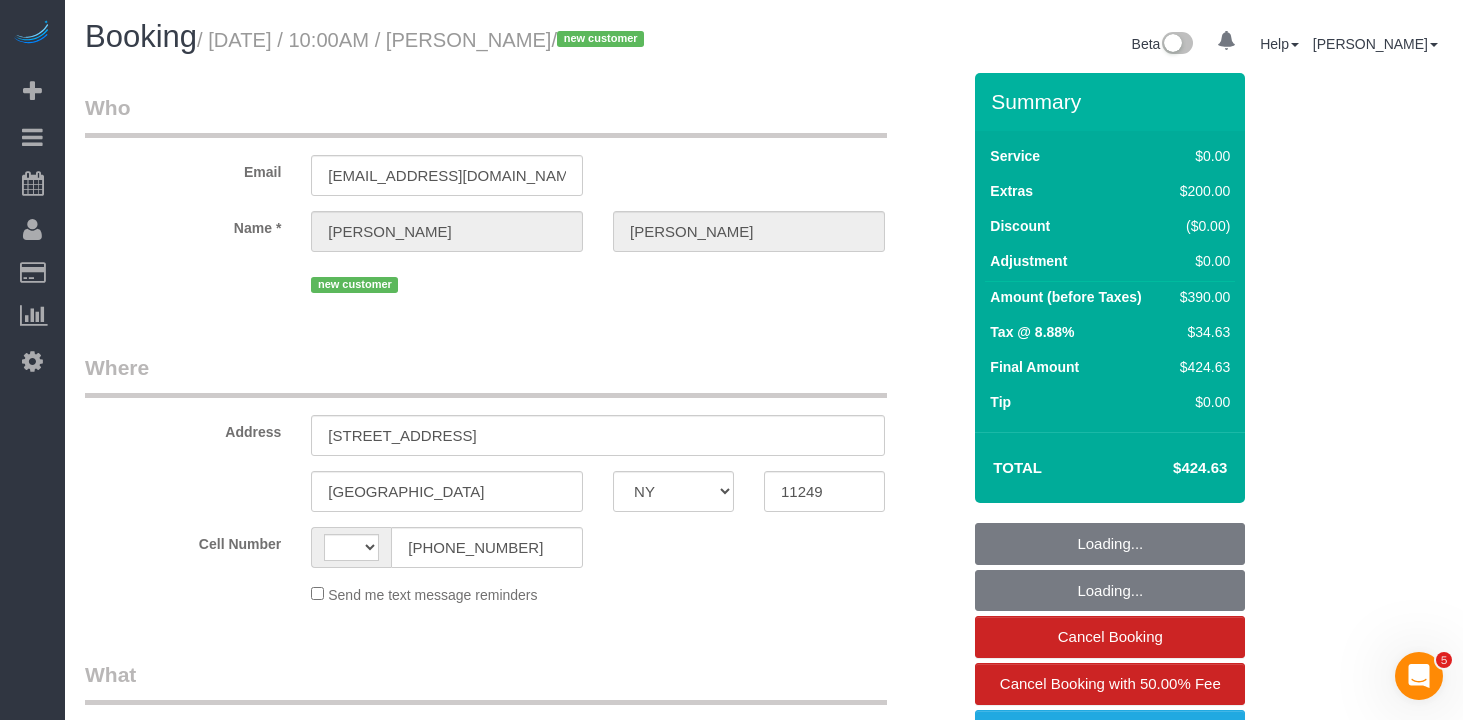 scroll, scrollTop: 0, scrollLeft: 0, axis: both 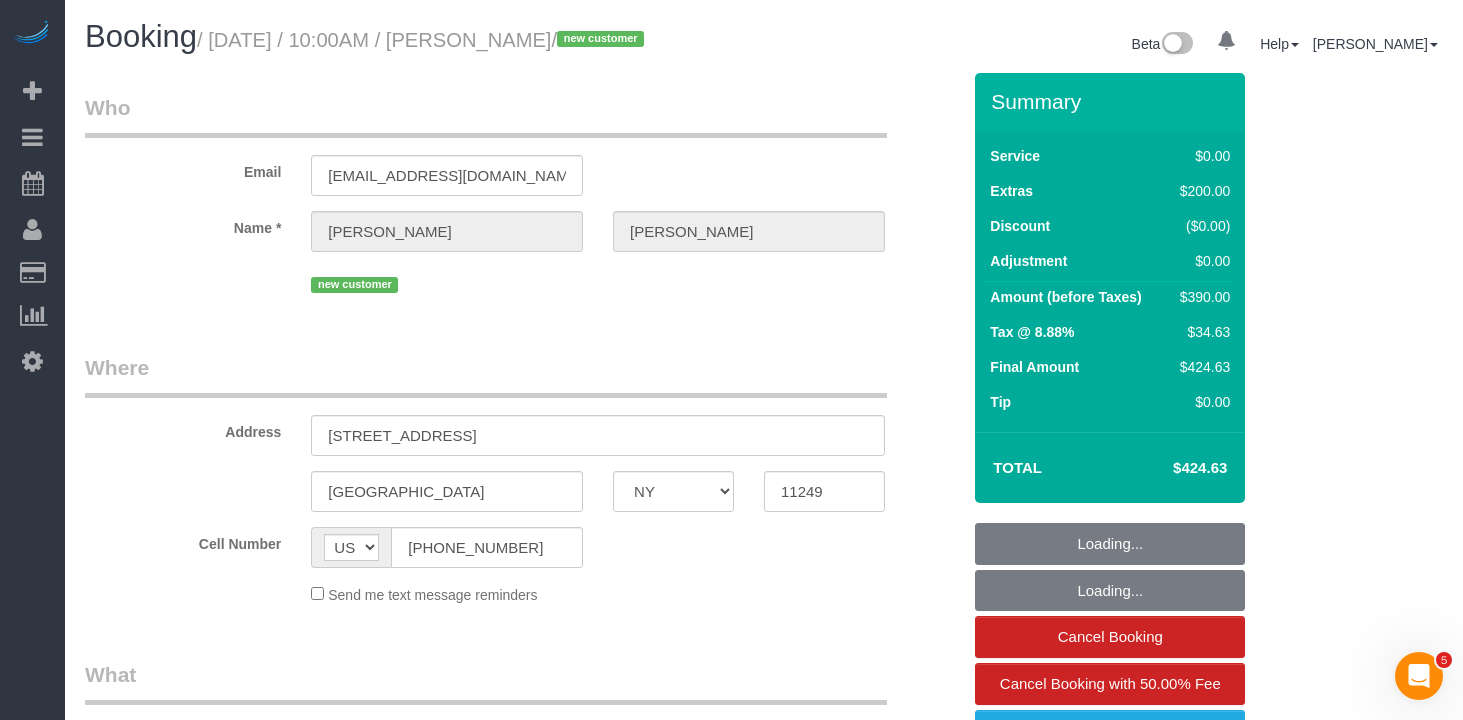select on "object:819" 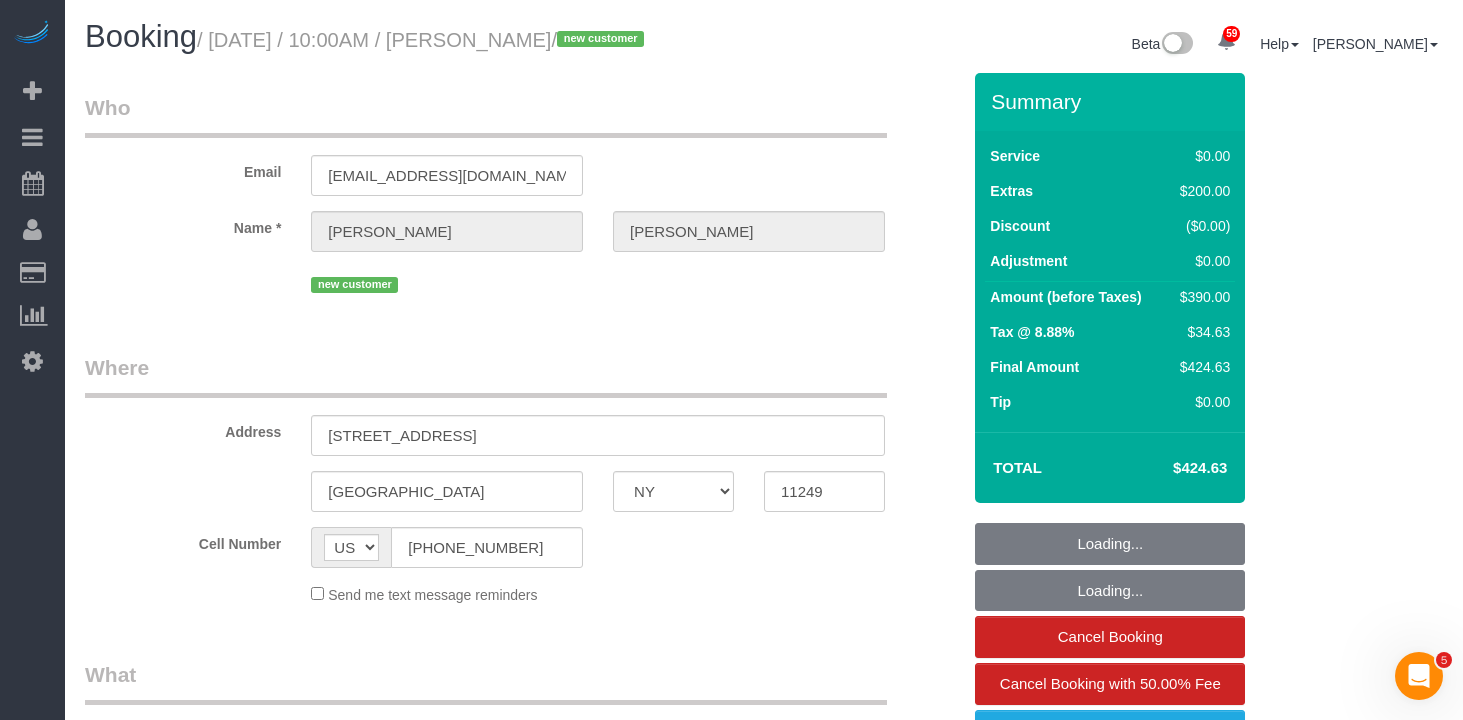 select on "spot1" 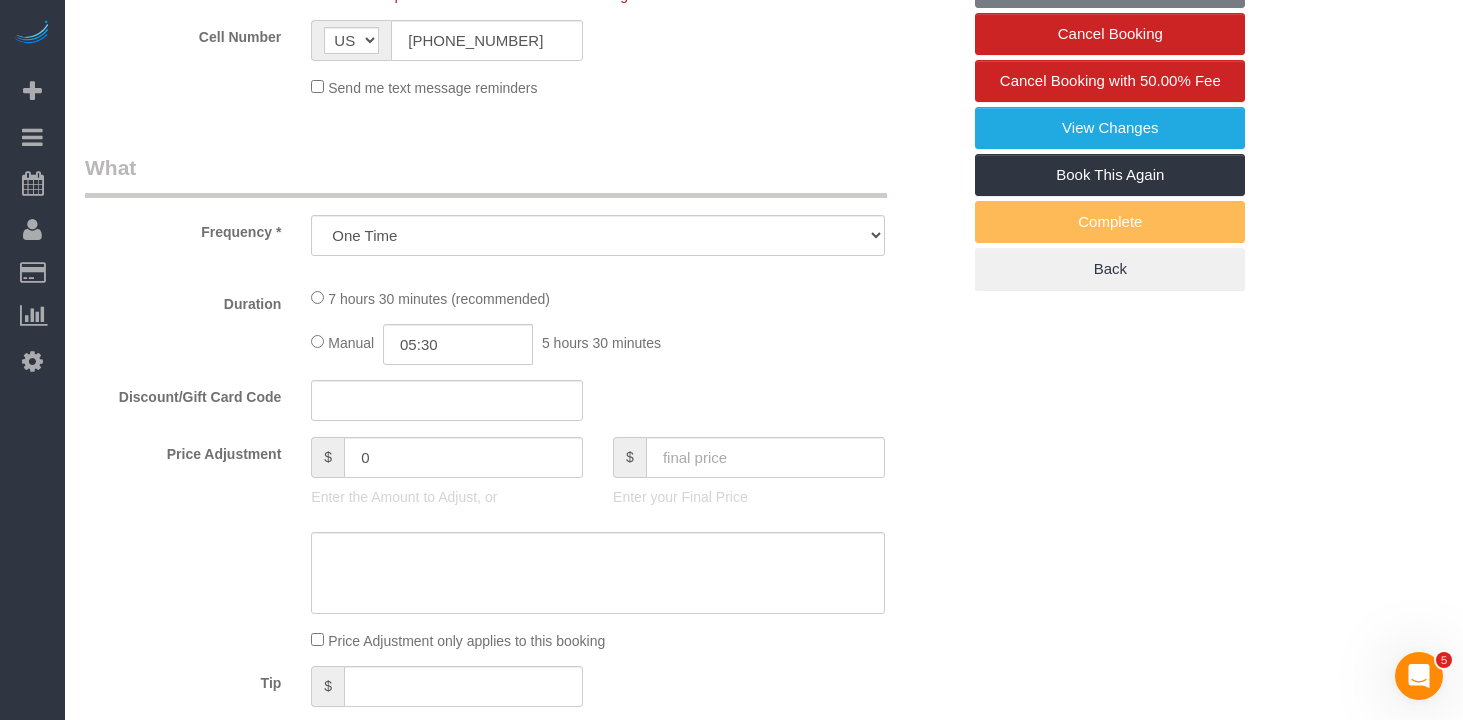 select on "object:1078" 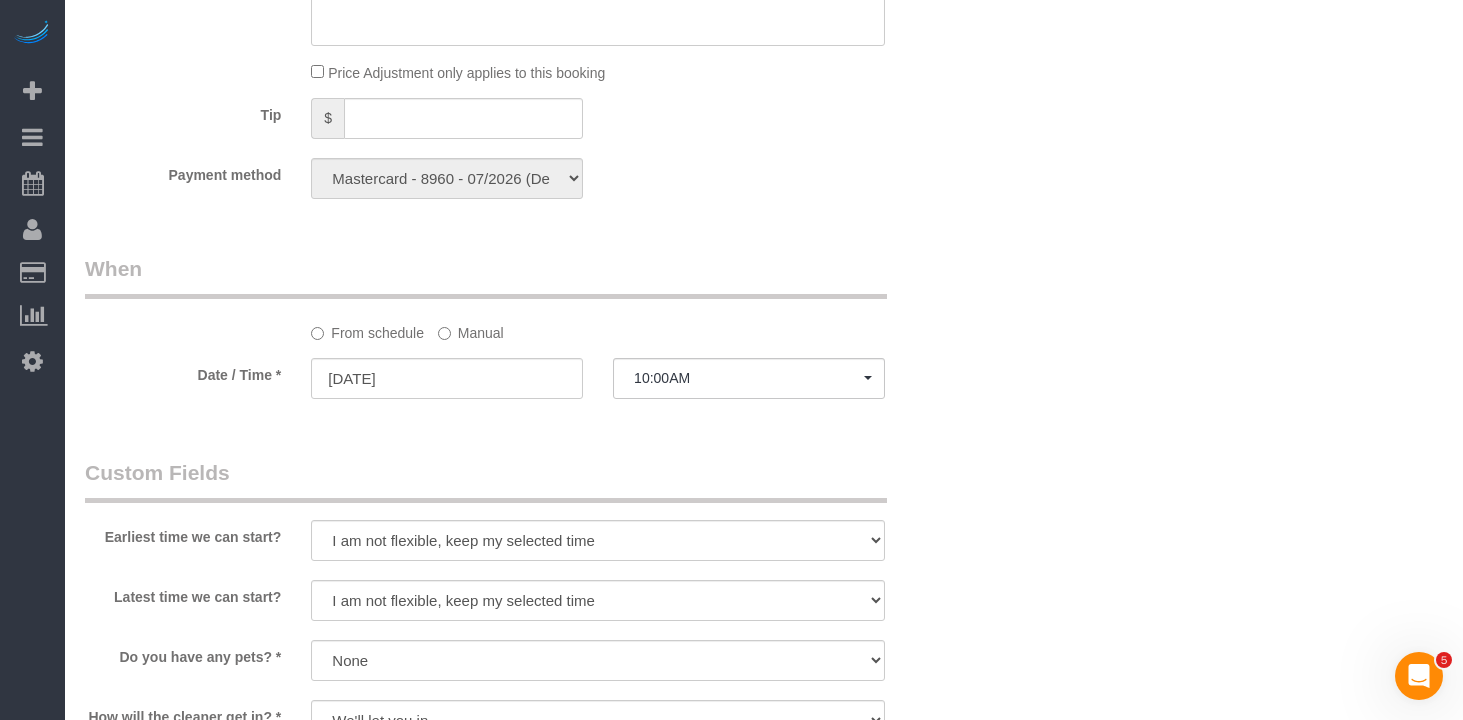 select on "2" 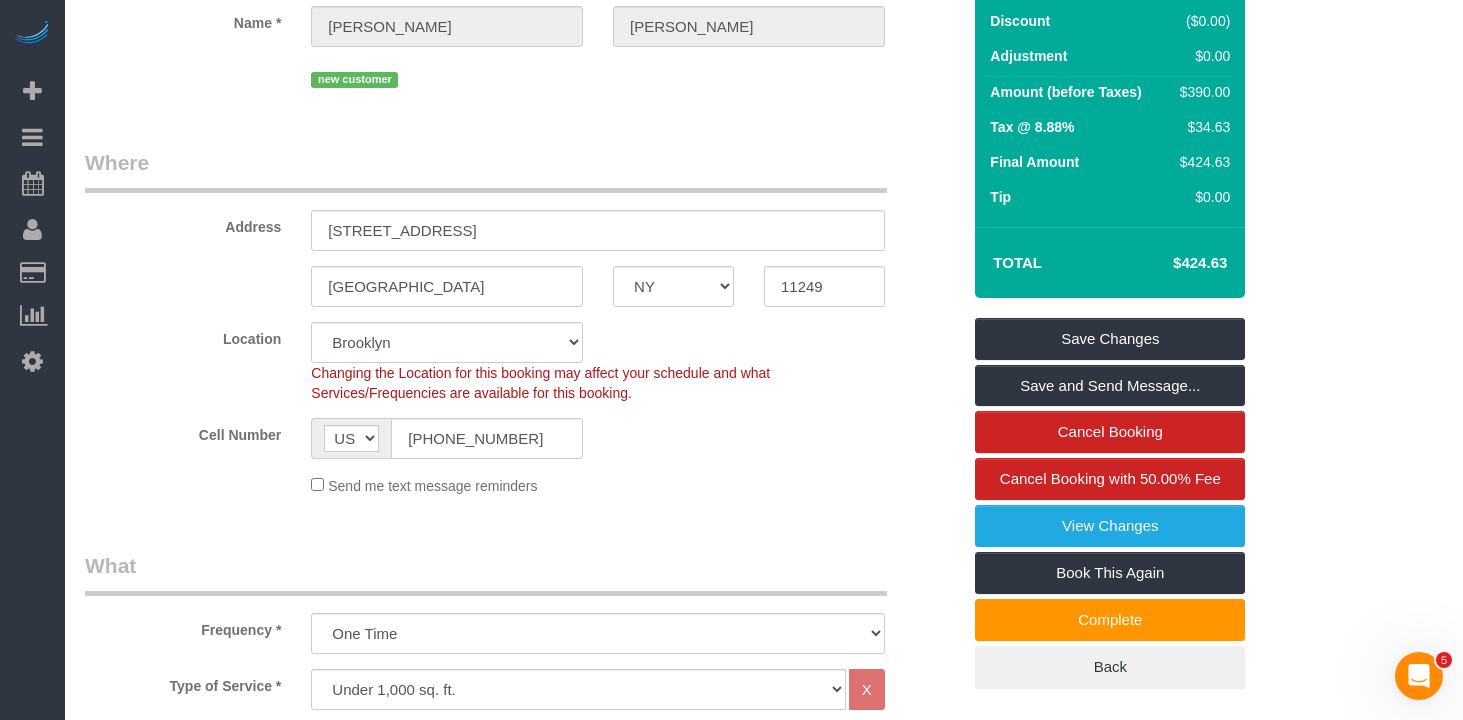 scroll, scrollTop: 0, scrollLeft: 0, axis: both 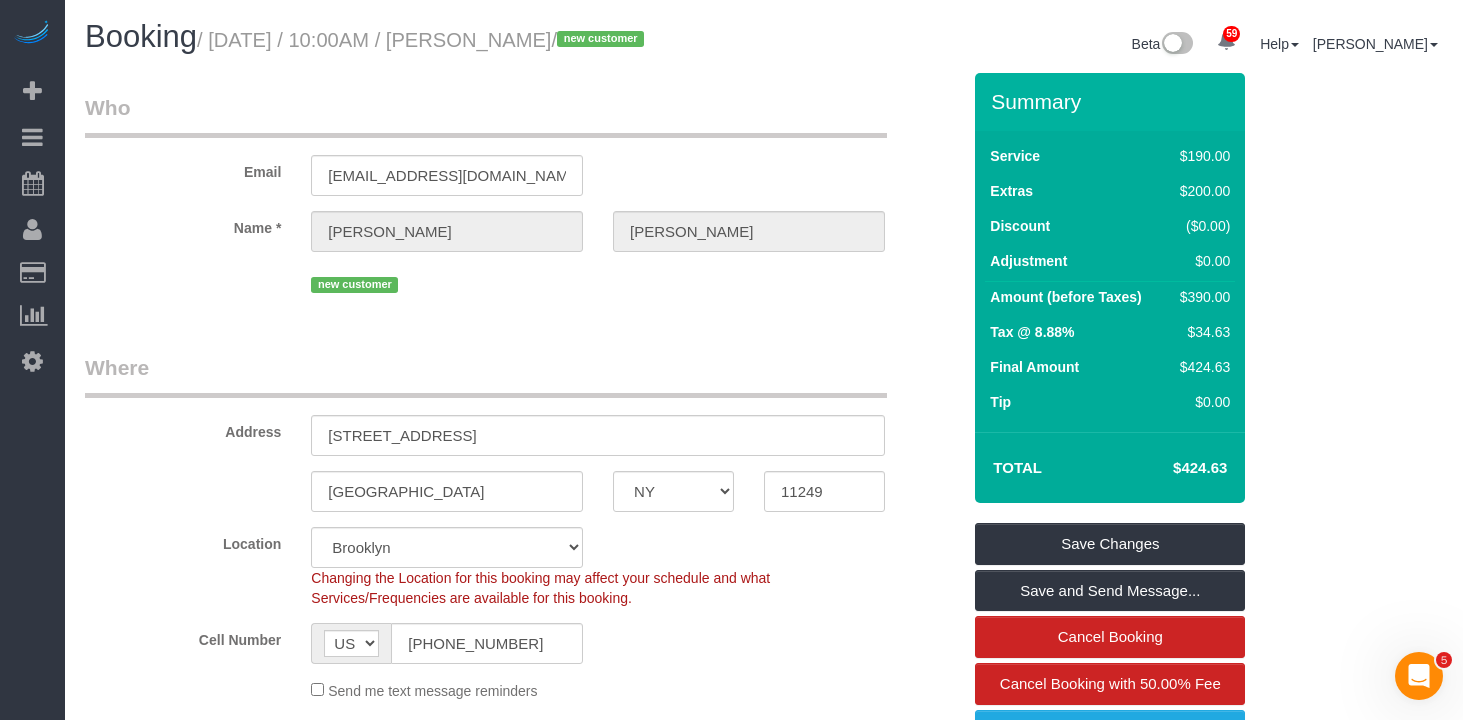 click on "Who" at bounding box center [486, 115] 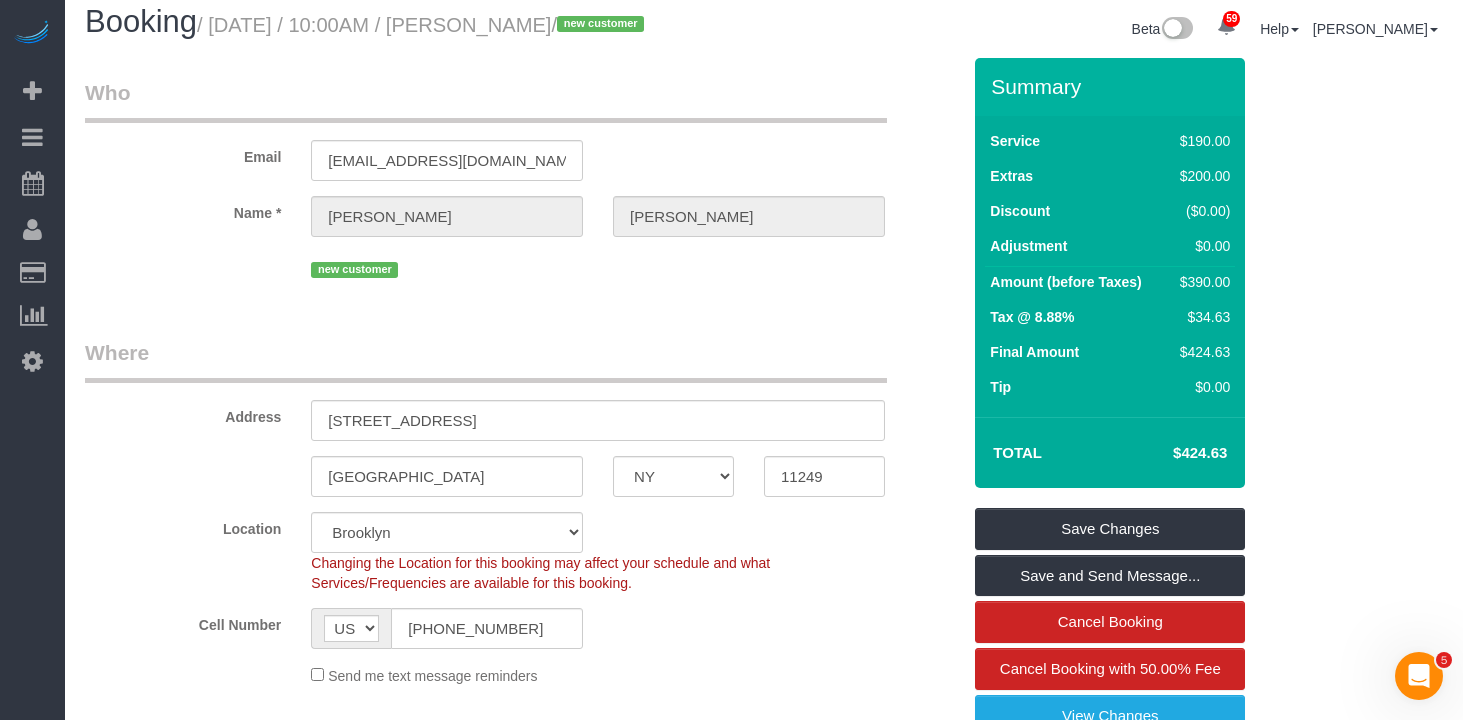 scroll, scrollTop: 0, scrollLeft: 0, axis: both 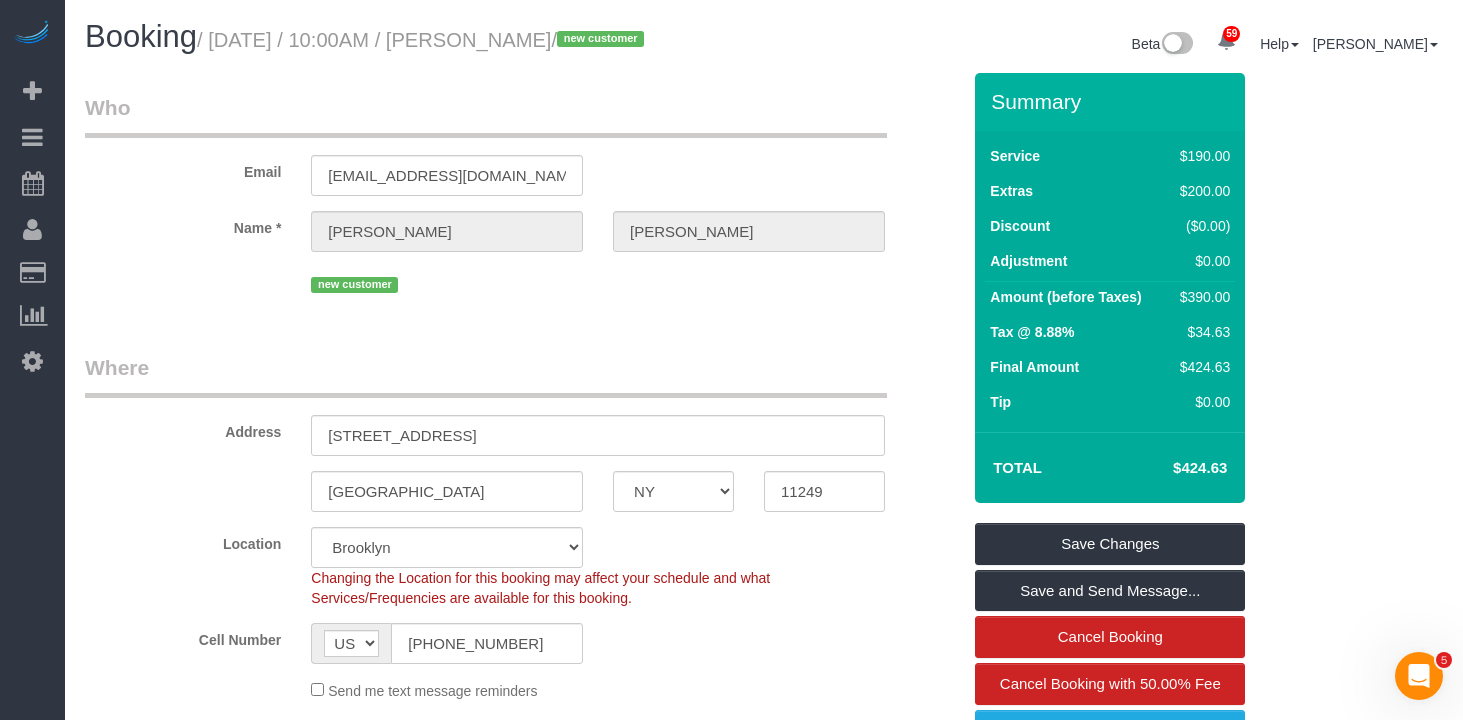 click on "Booking
/ July 08, 2025 / 10:00AM / Wever Wong
/
new customer" at bounding box center [417, 41] 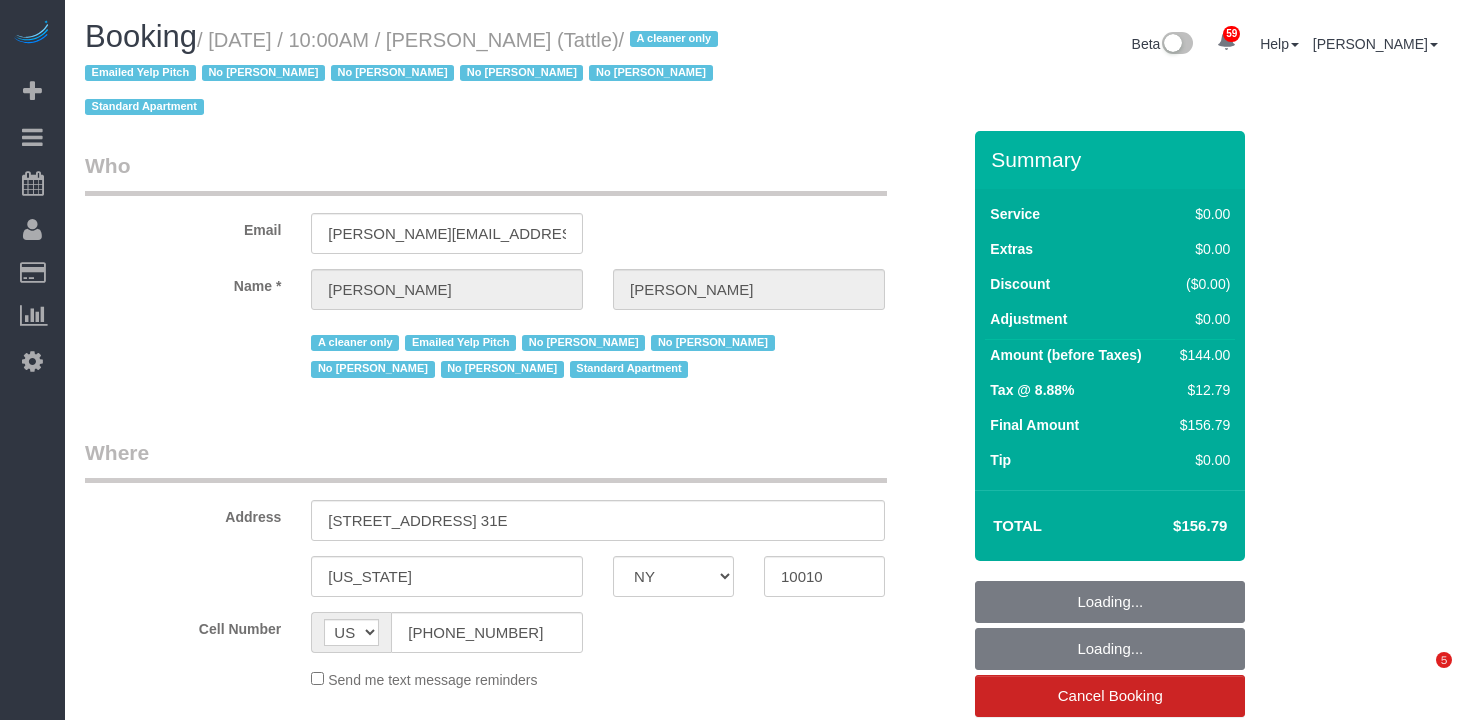 select on "NY" 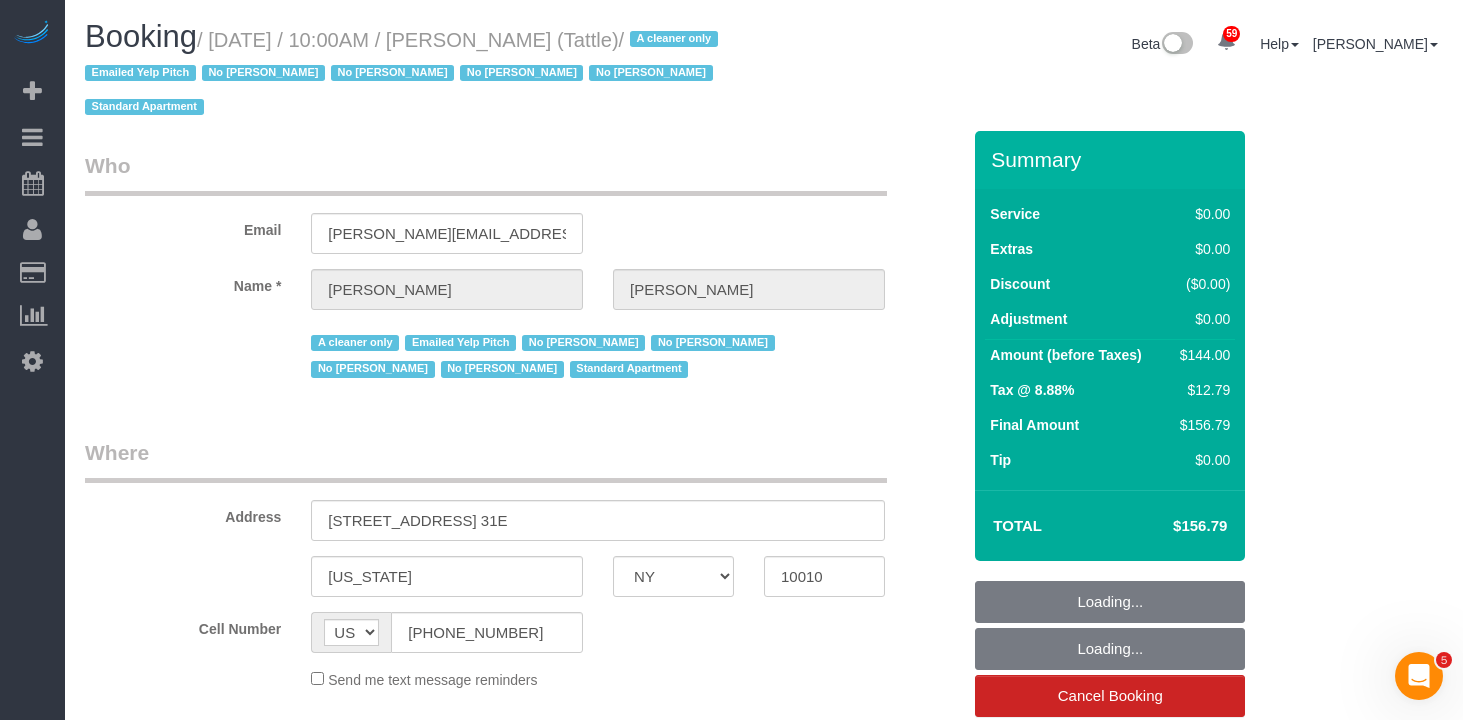 scroll, scrollTop: 0, scrollLeft: 0, axis: both 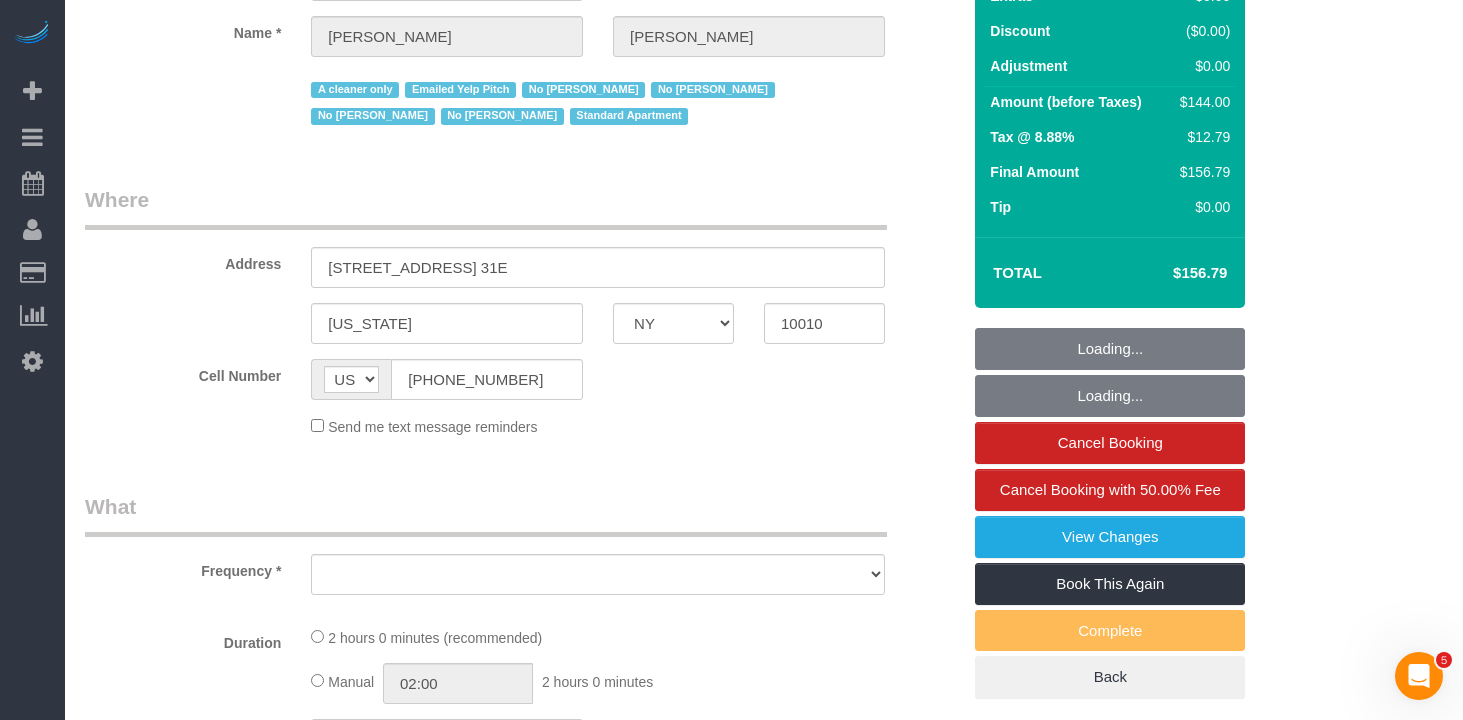 select on "1" 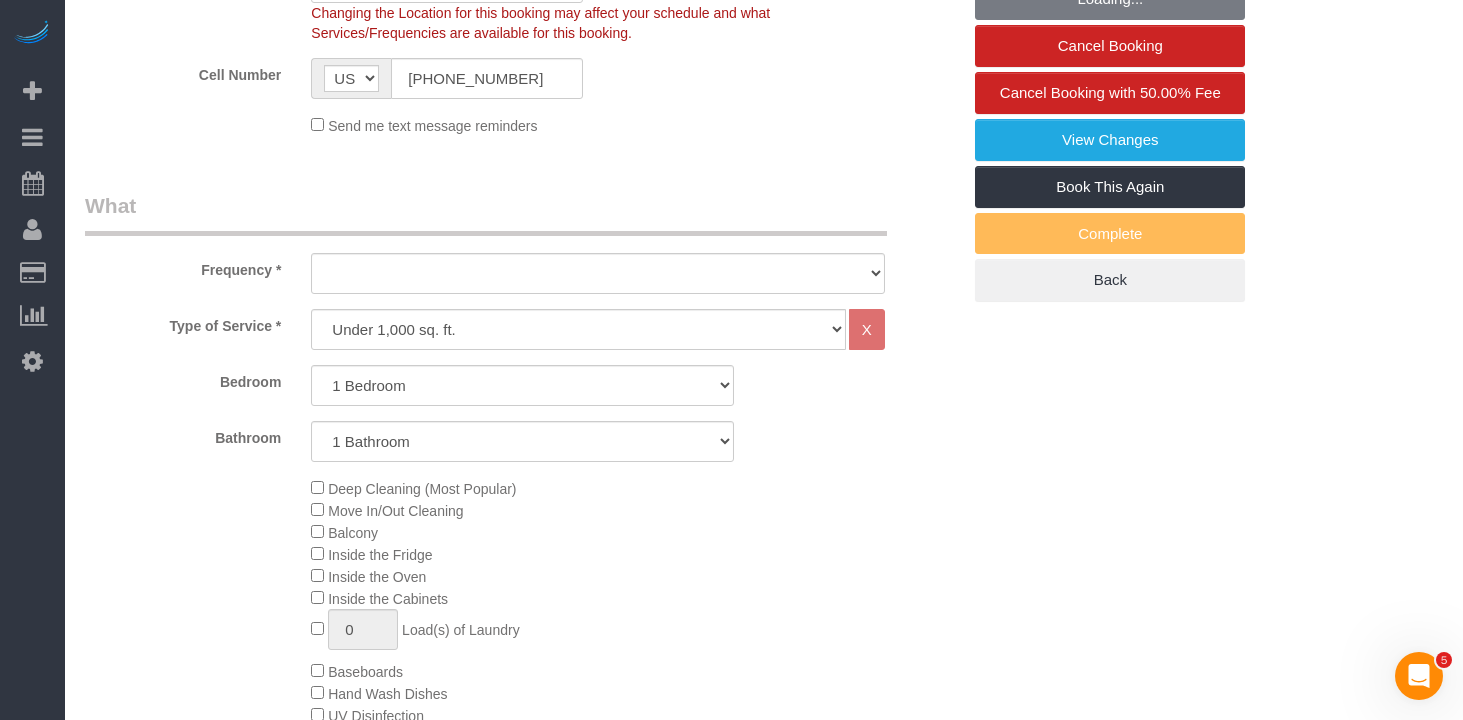 scroll, scrollTop: 940, scrollLeft: 0, axis: vertical 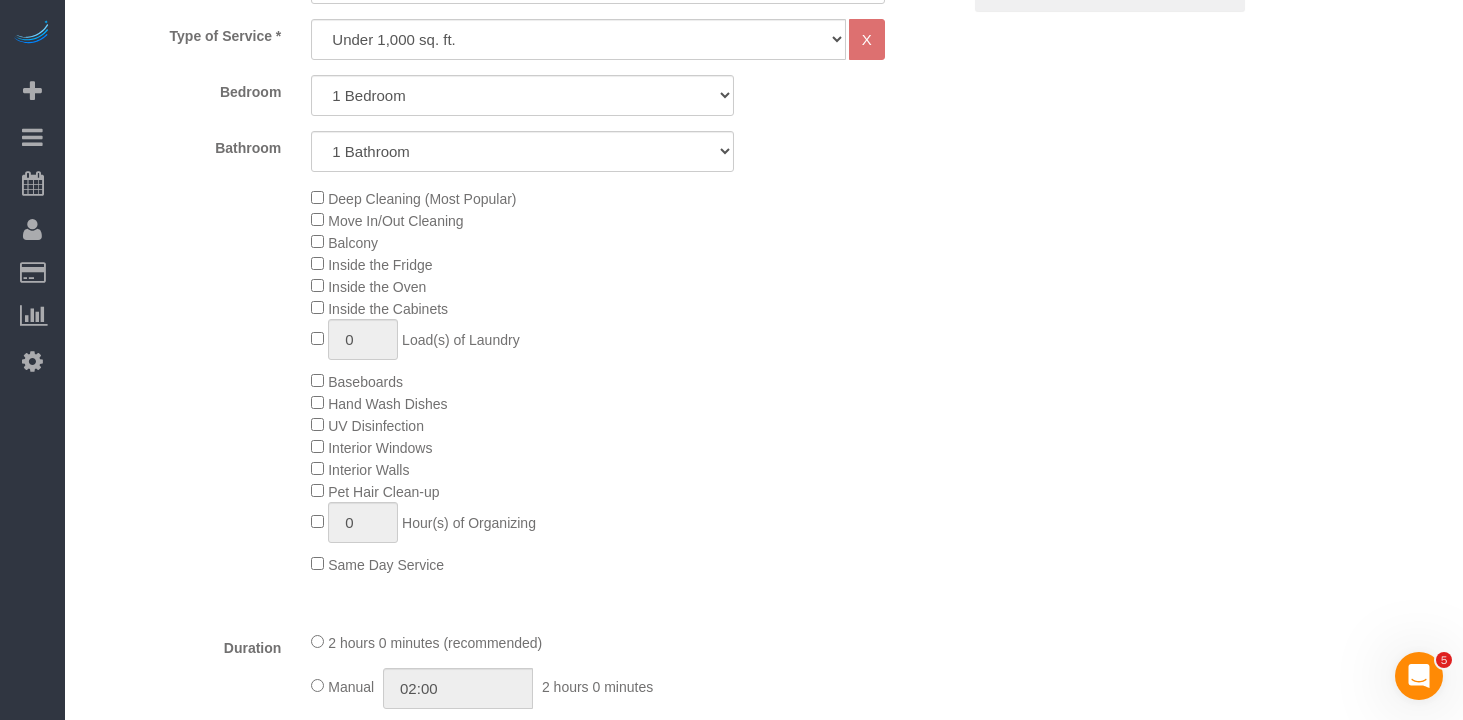 select on "object:1141" 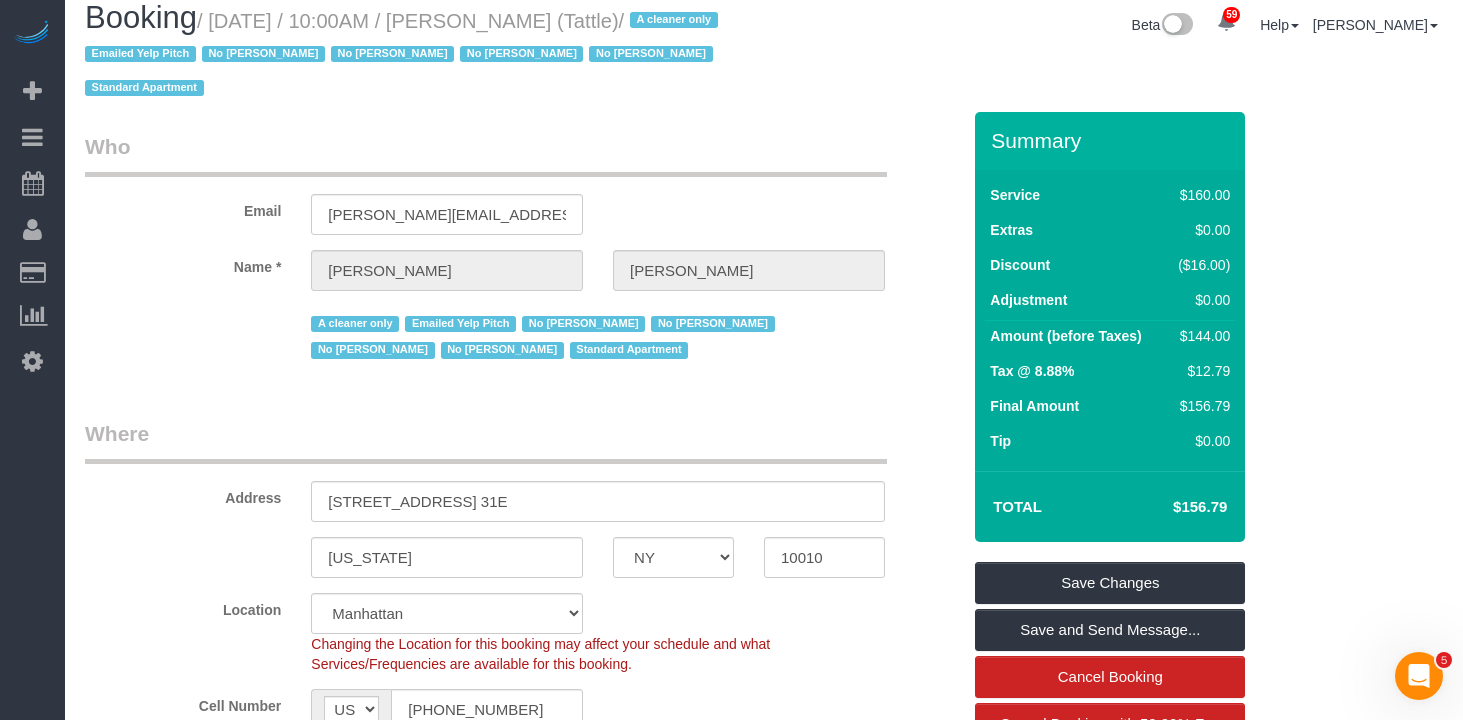 scroll, scrollTop: 0, scrollLeft: 0, axis: both 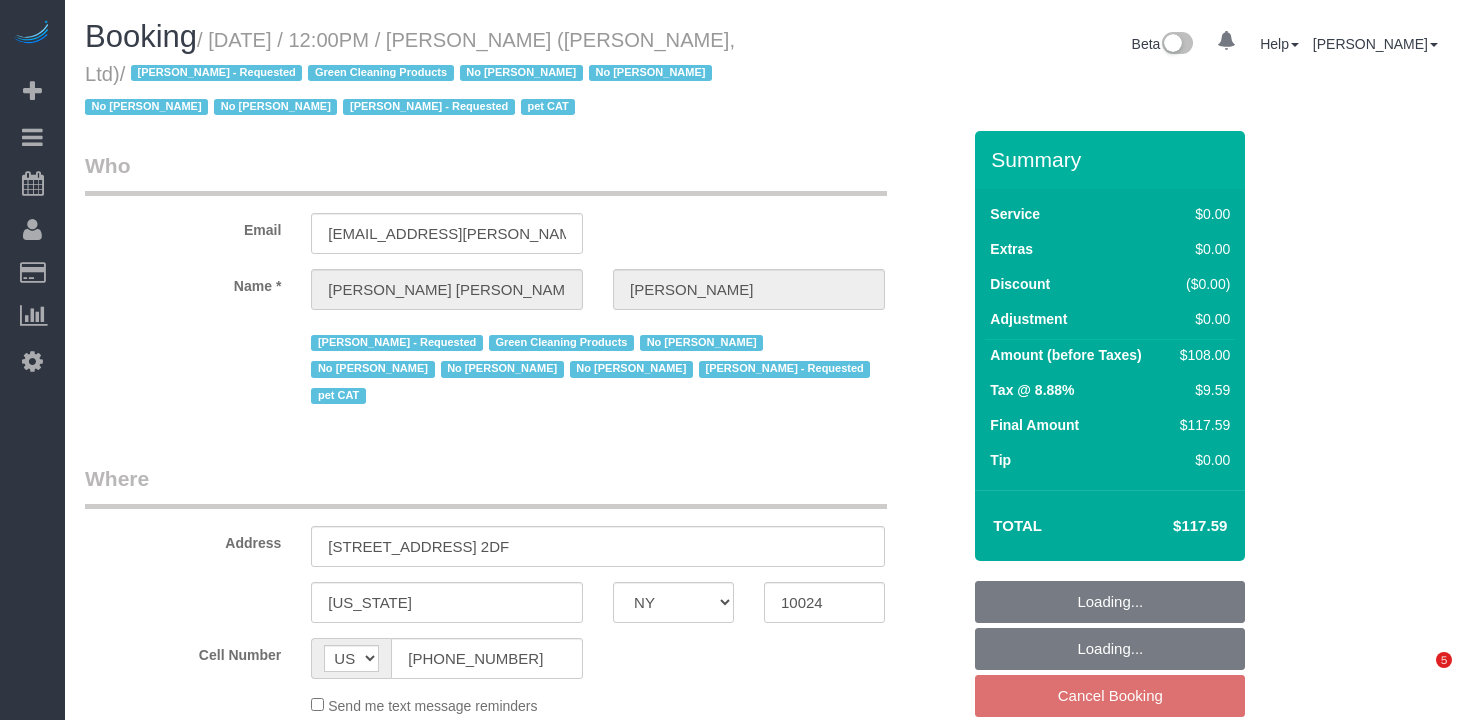 select on "NY" 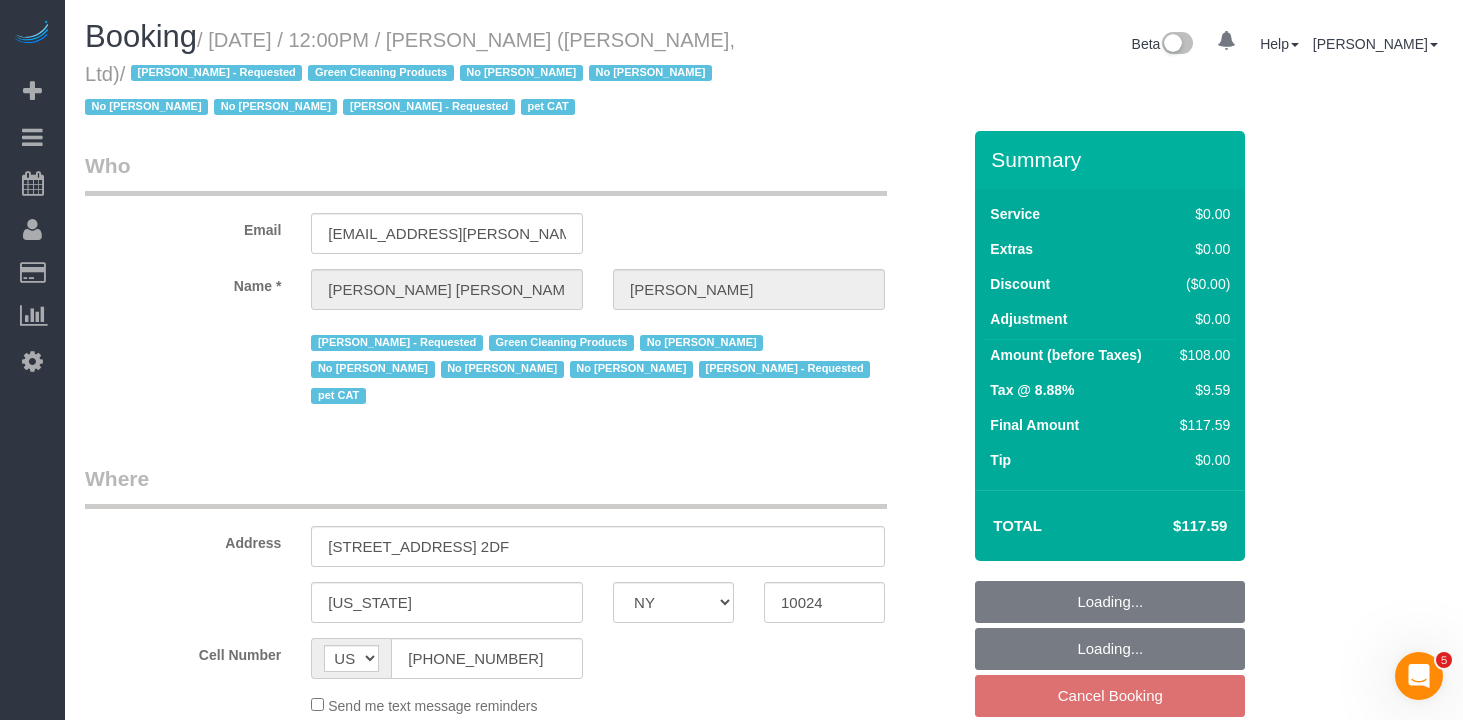 scroll, scrollTop: 0, scrollLeft: 0, axis: both 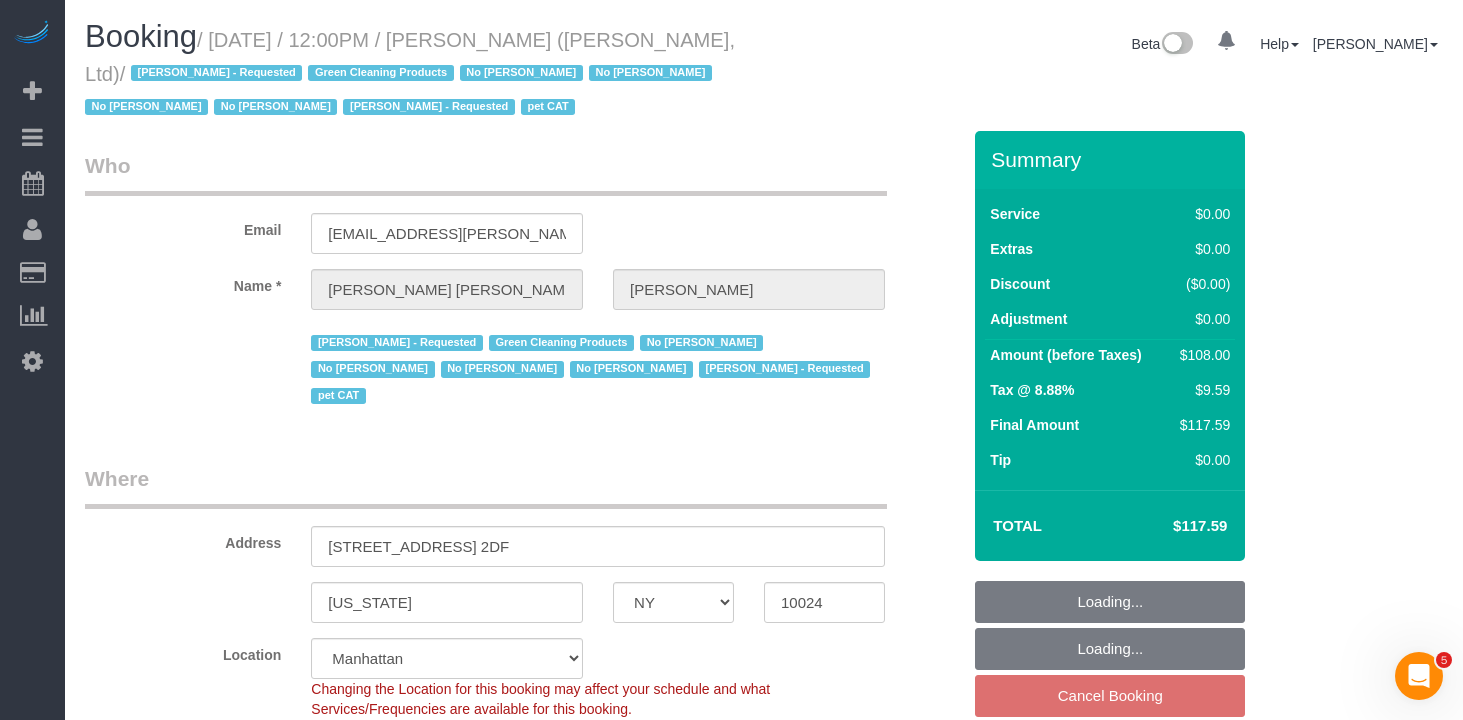 select on "object:967" 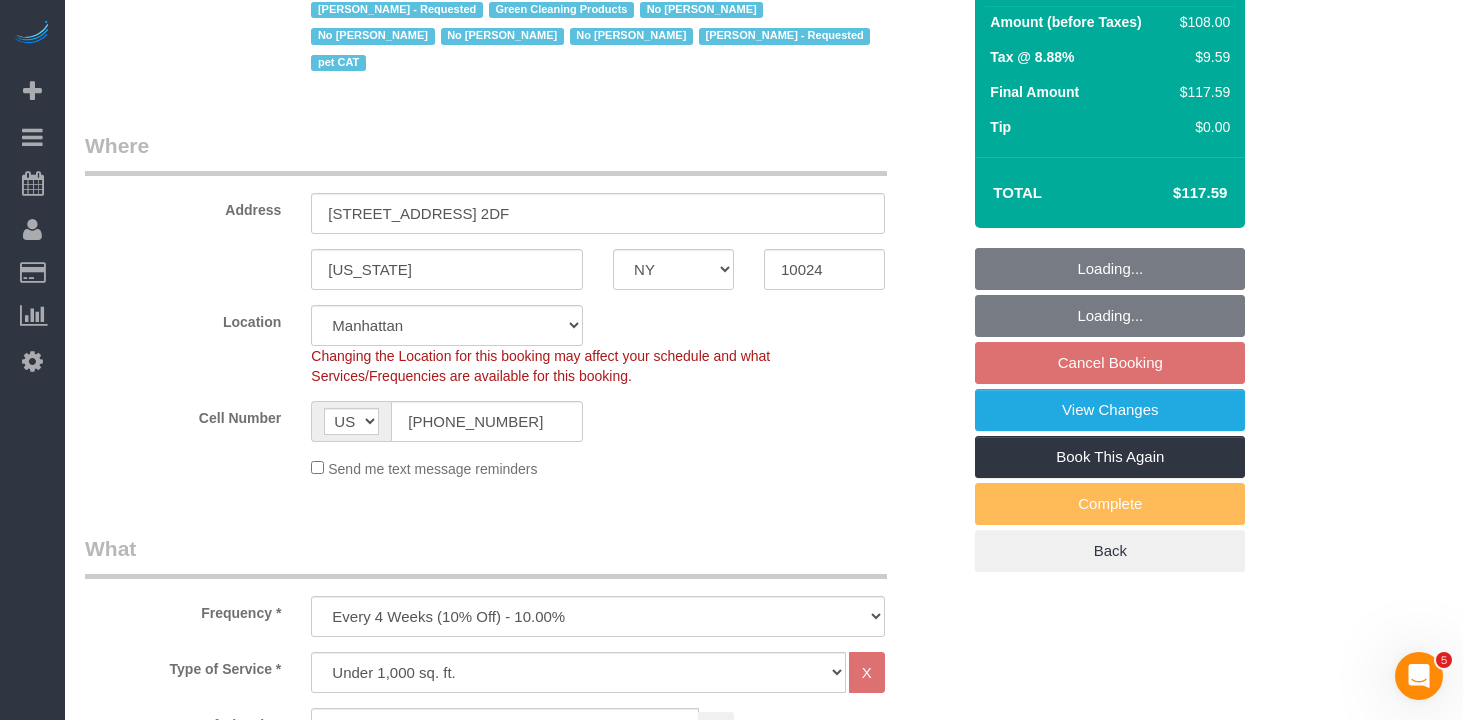 select on "spot2" 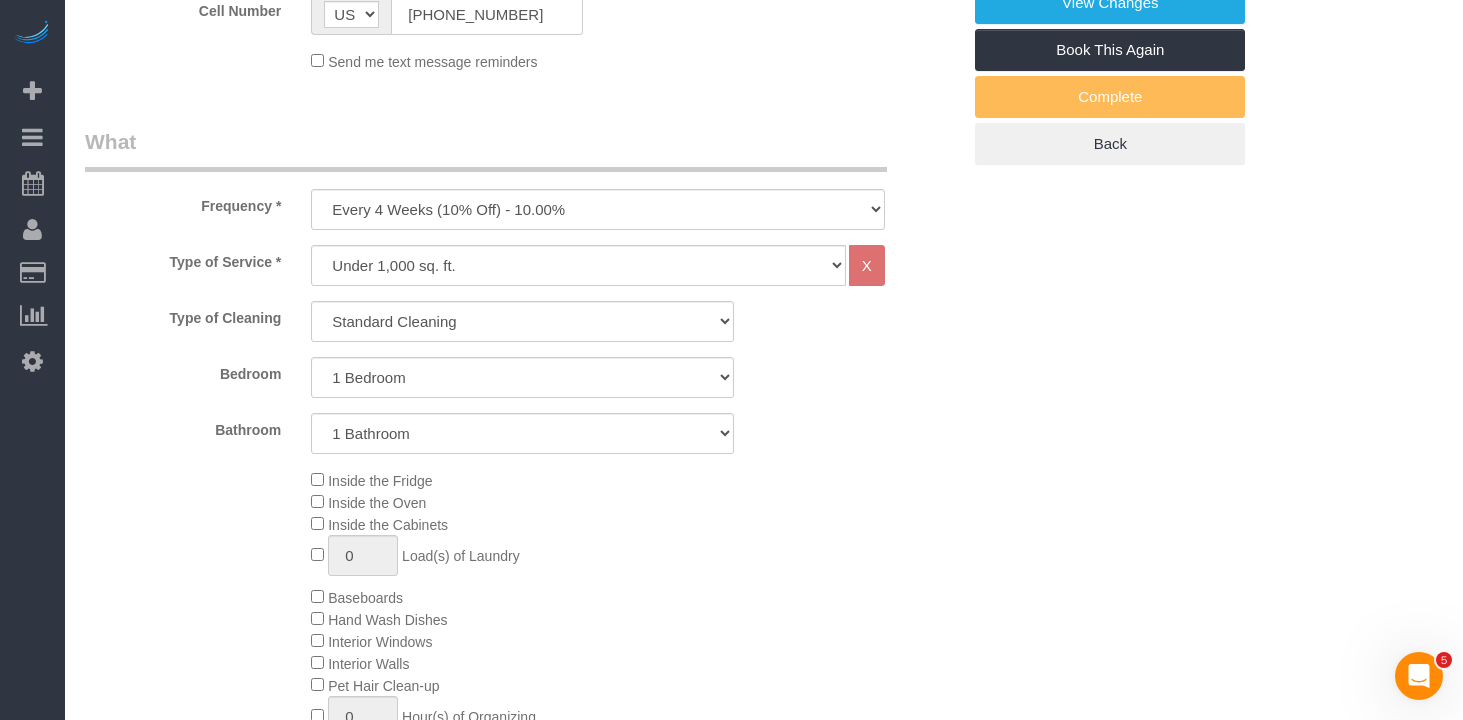 select on "22223" 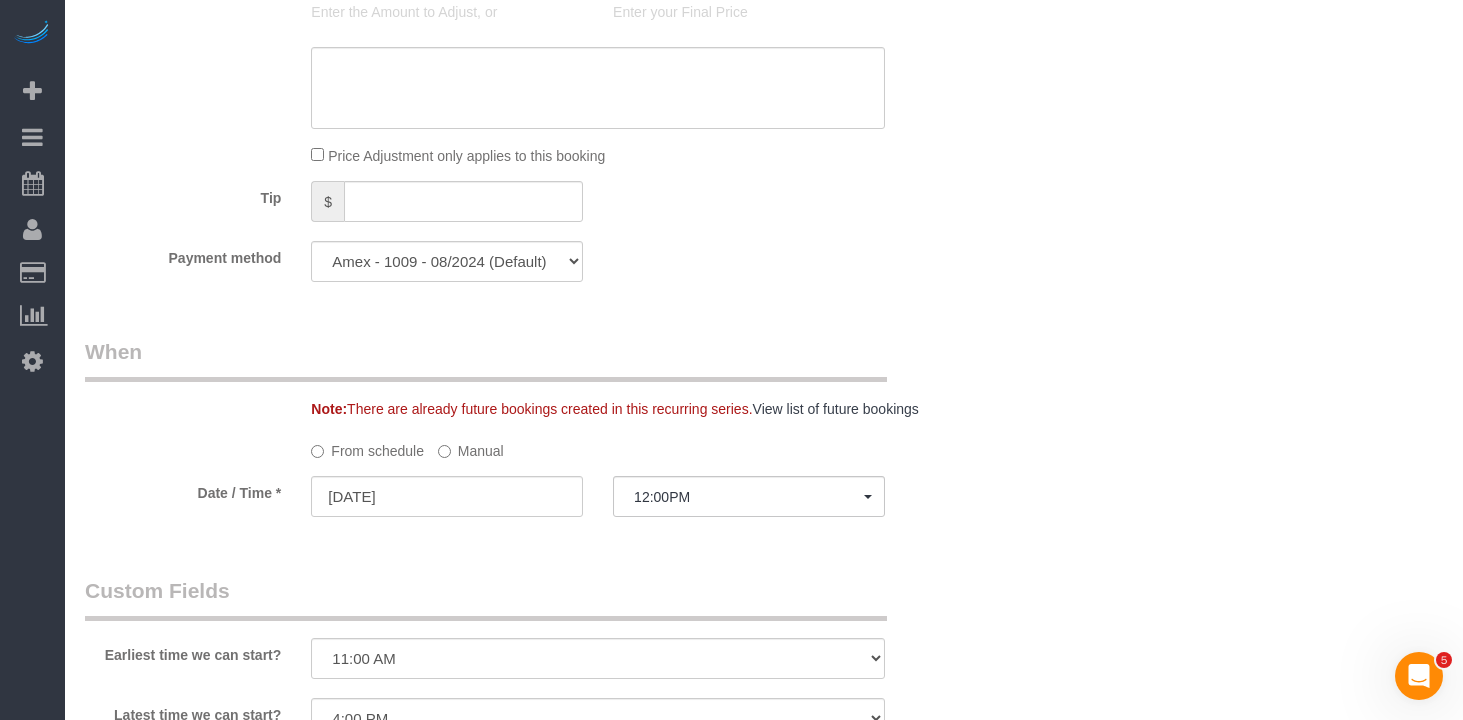 scroll, scrollTop: 1975, scrollLeft: 0, axis: vertical 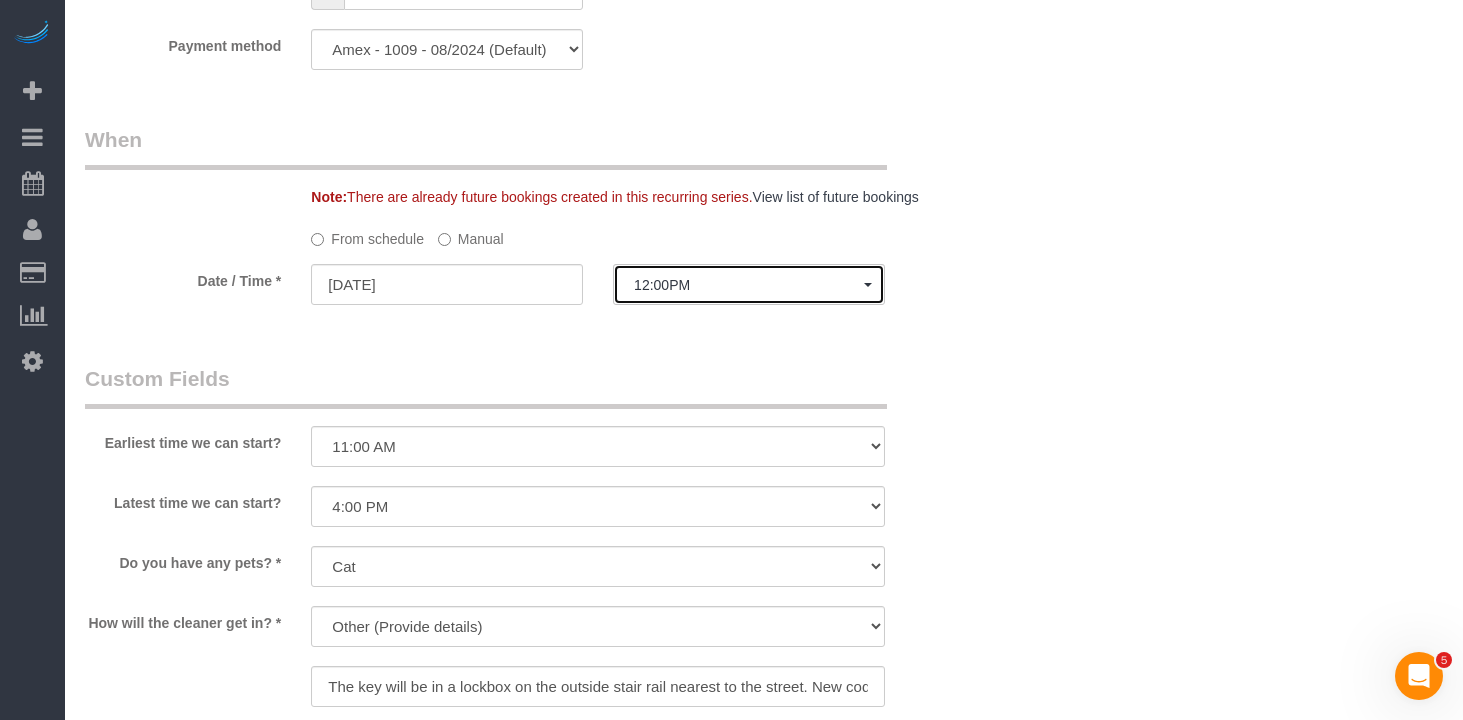 click on "12:00PM" 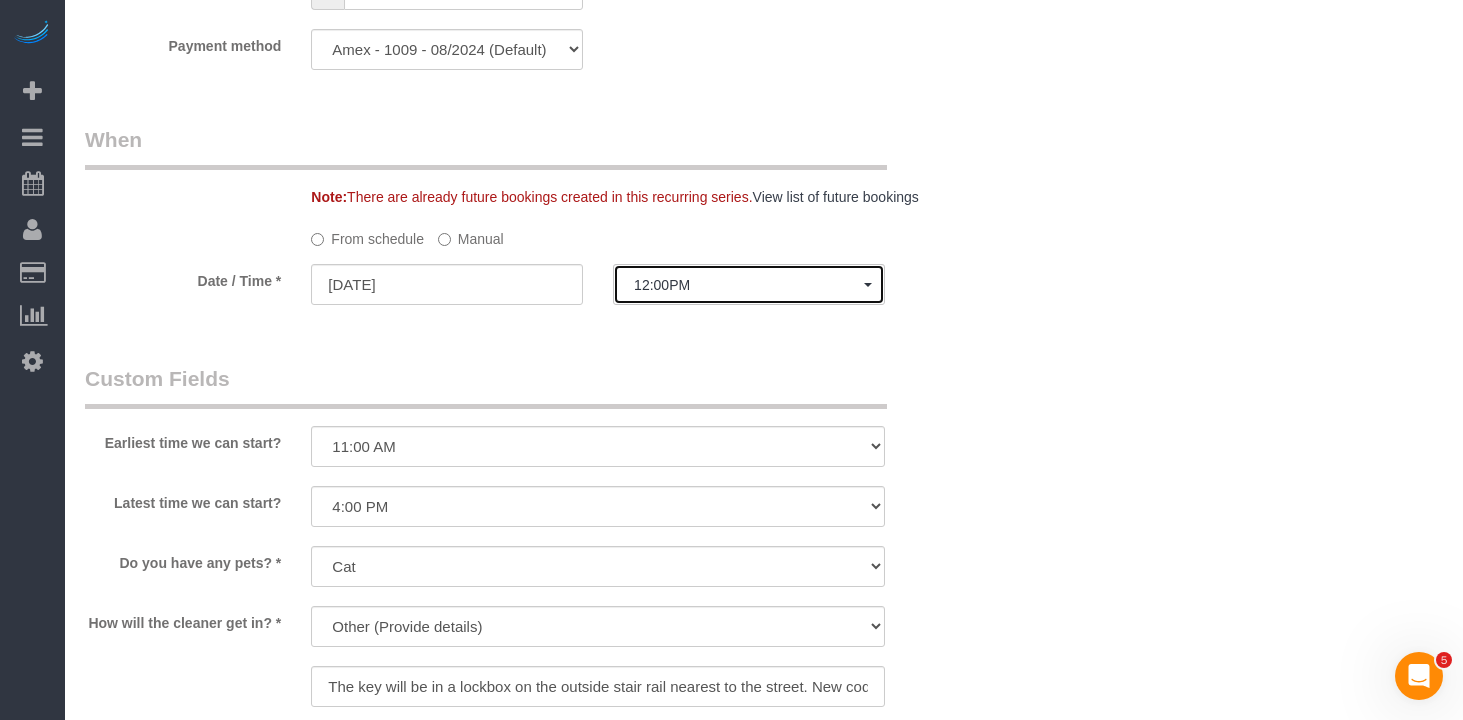 click on "12:00PM" 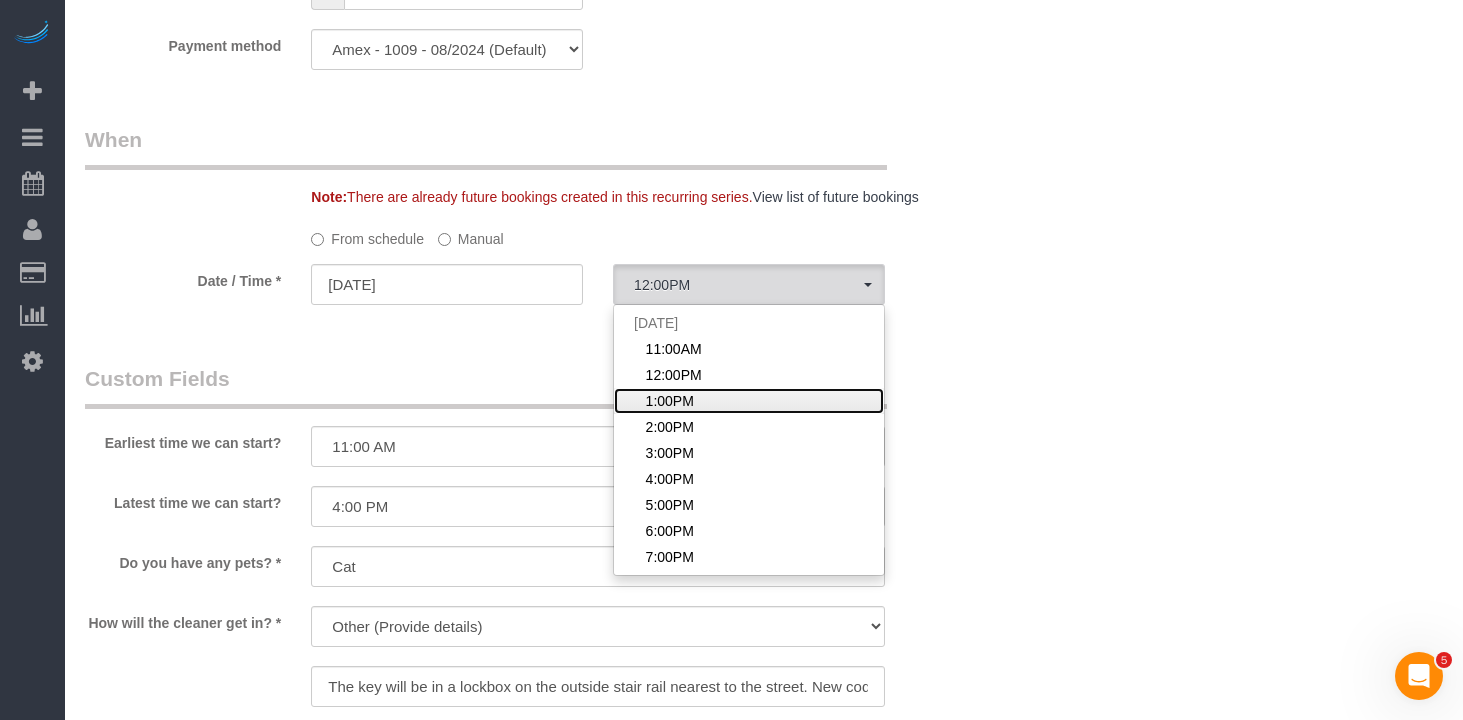click on "1:00PM" 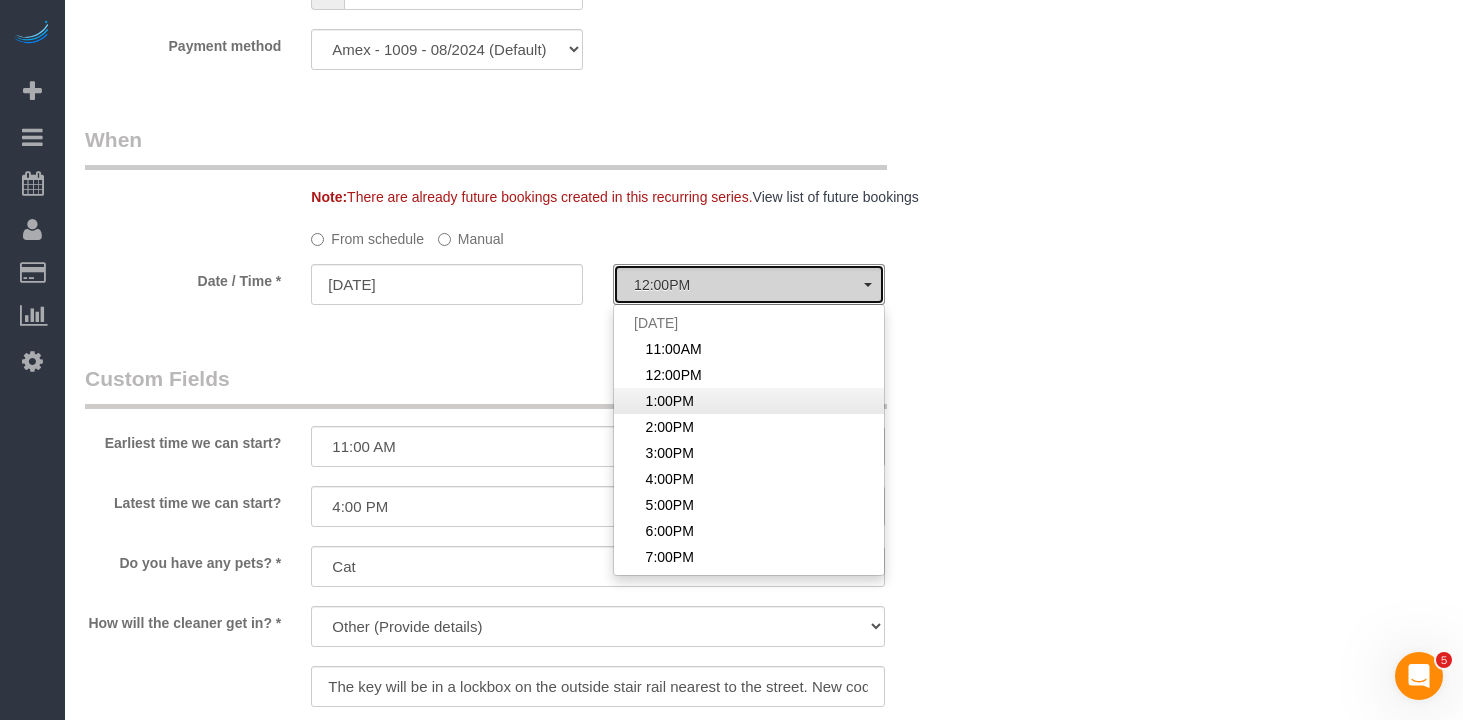 select on "spot3" 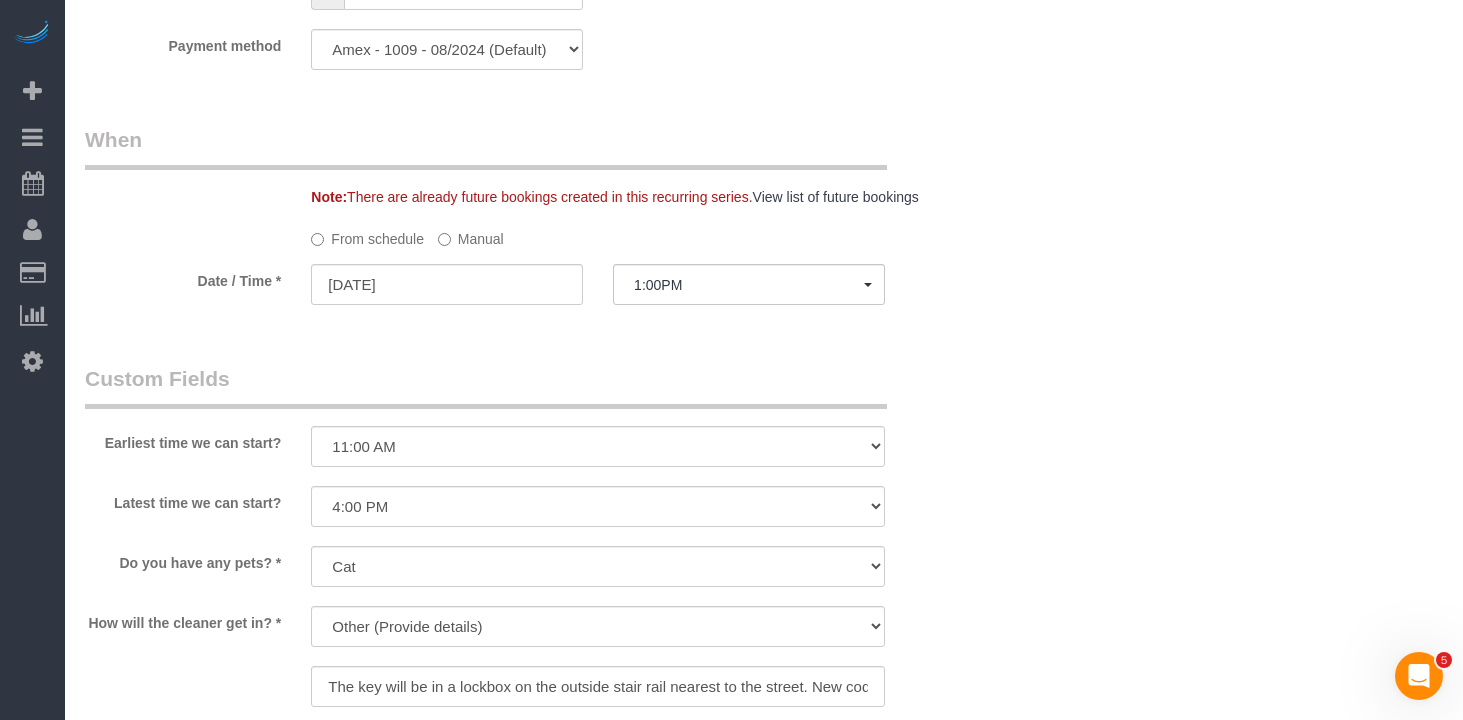 click on "Earliest time we can start?
I am not flexible, keep my selected time 8:00 AM 9:00 AM 10:00 AM 11:00 AM 12:00 PM 1:00 PM 2:00 PM 3:00 PM 4:00 PM 5:00 PM 6:00 PM 7:00 PM" at bounding box center (522, 417) 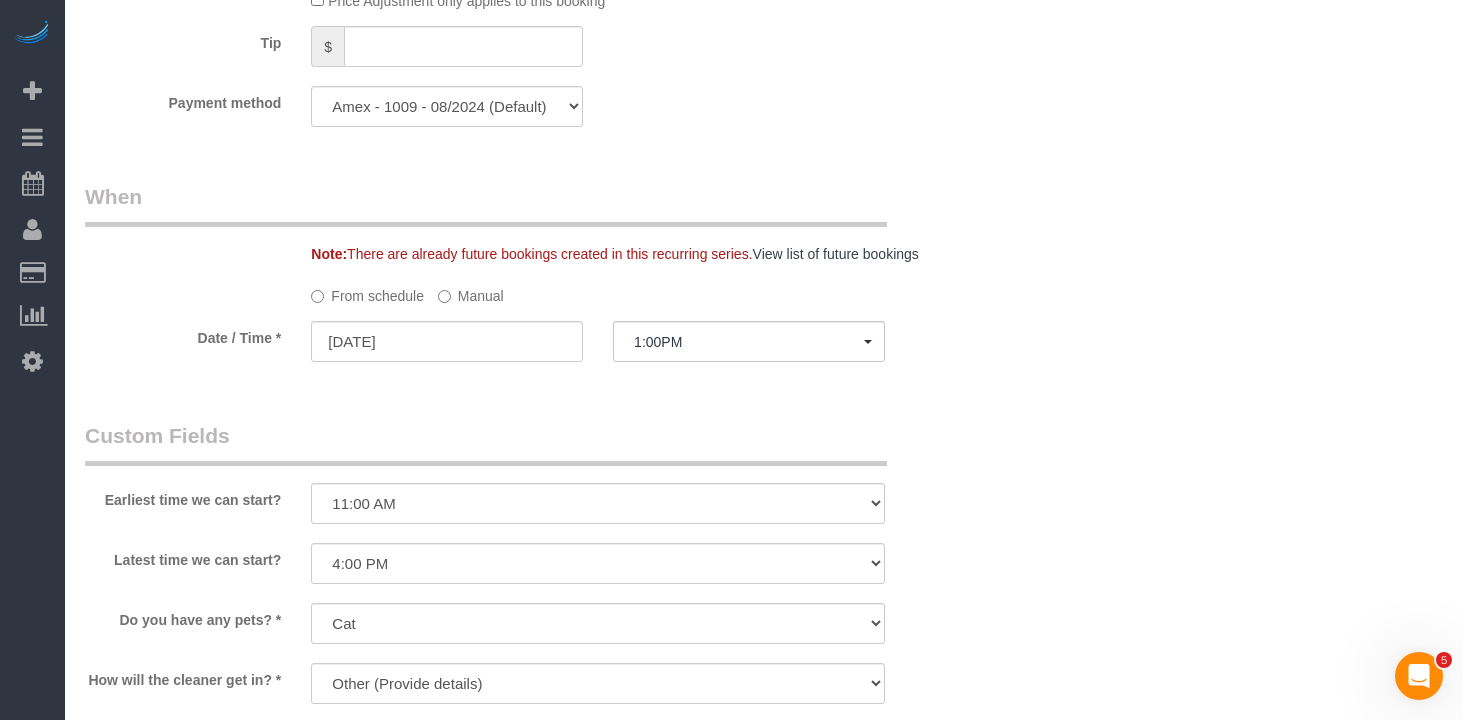 scroll, scrollTop: 0, scrollLeft: 0, axis: both 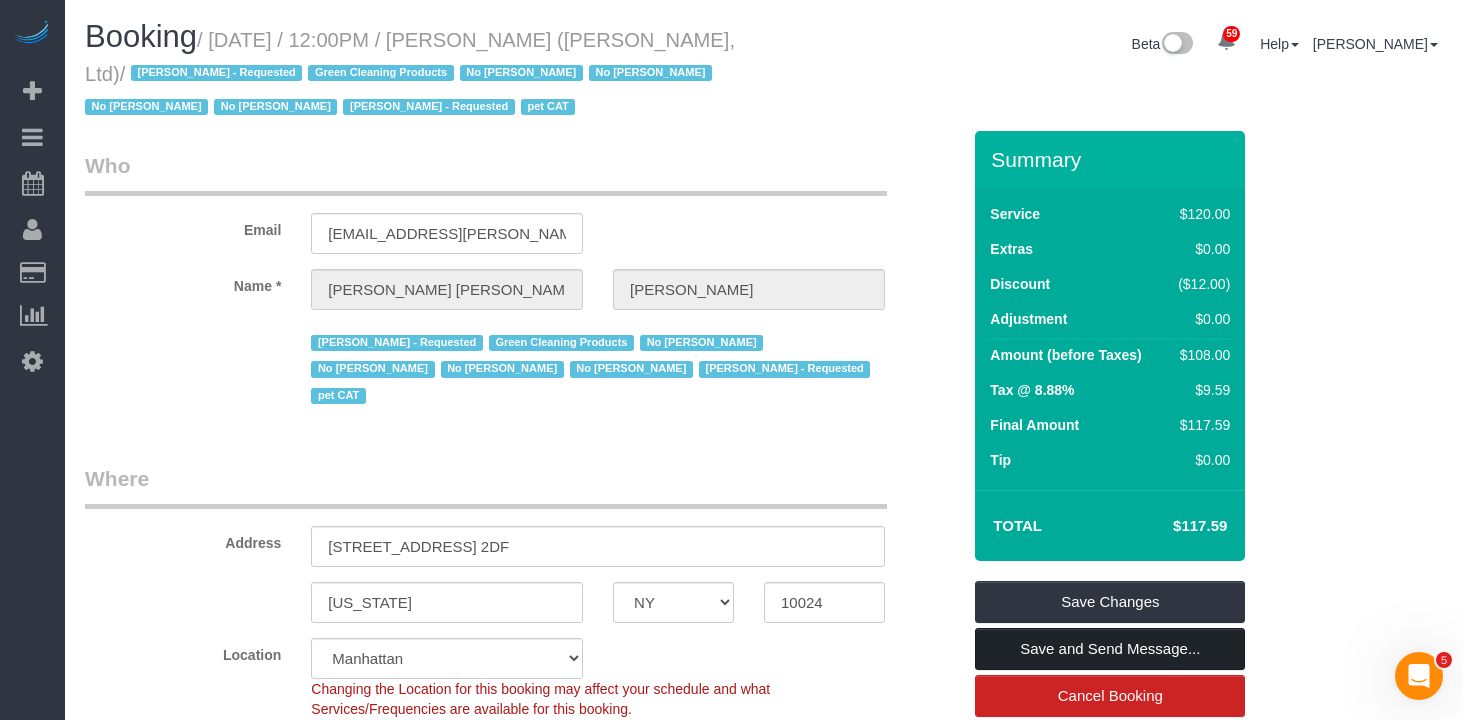 click on "Save and Send Message..." at bounding box center [1110, 649] 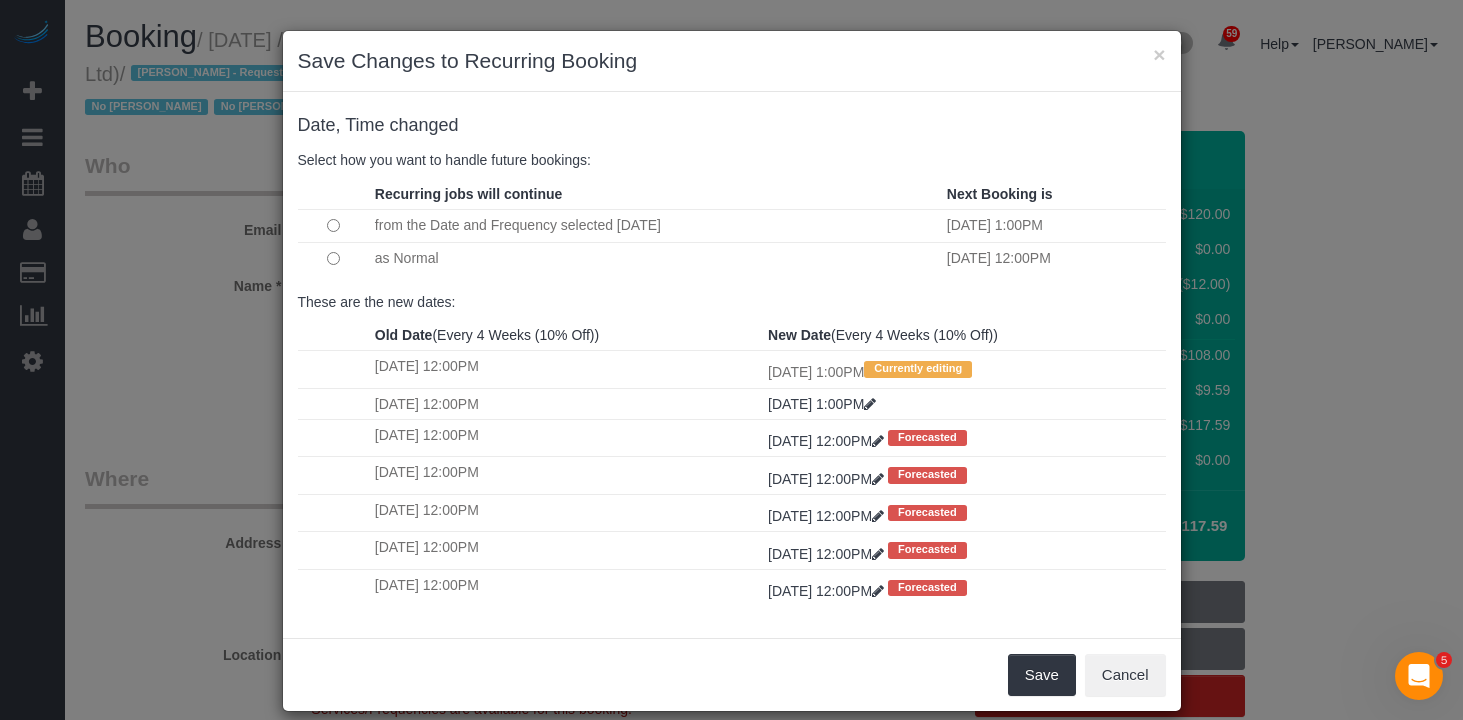 scroll, scrollTop: 22, scrollLeft: 0, axis: vertical 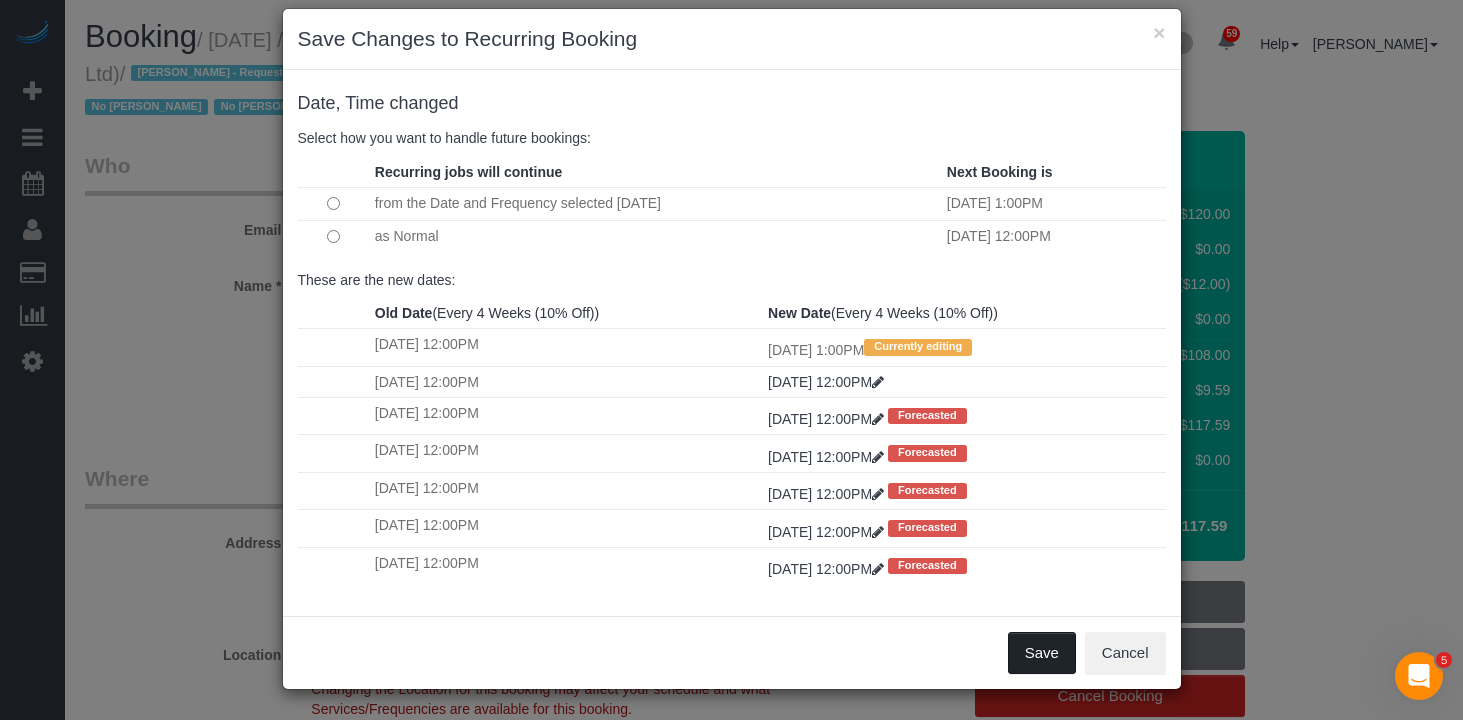click on "Save" at bounding box center [1042, 653] 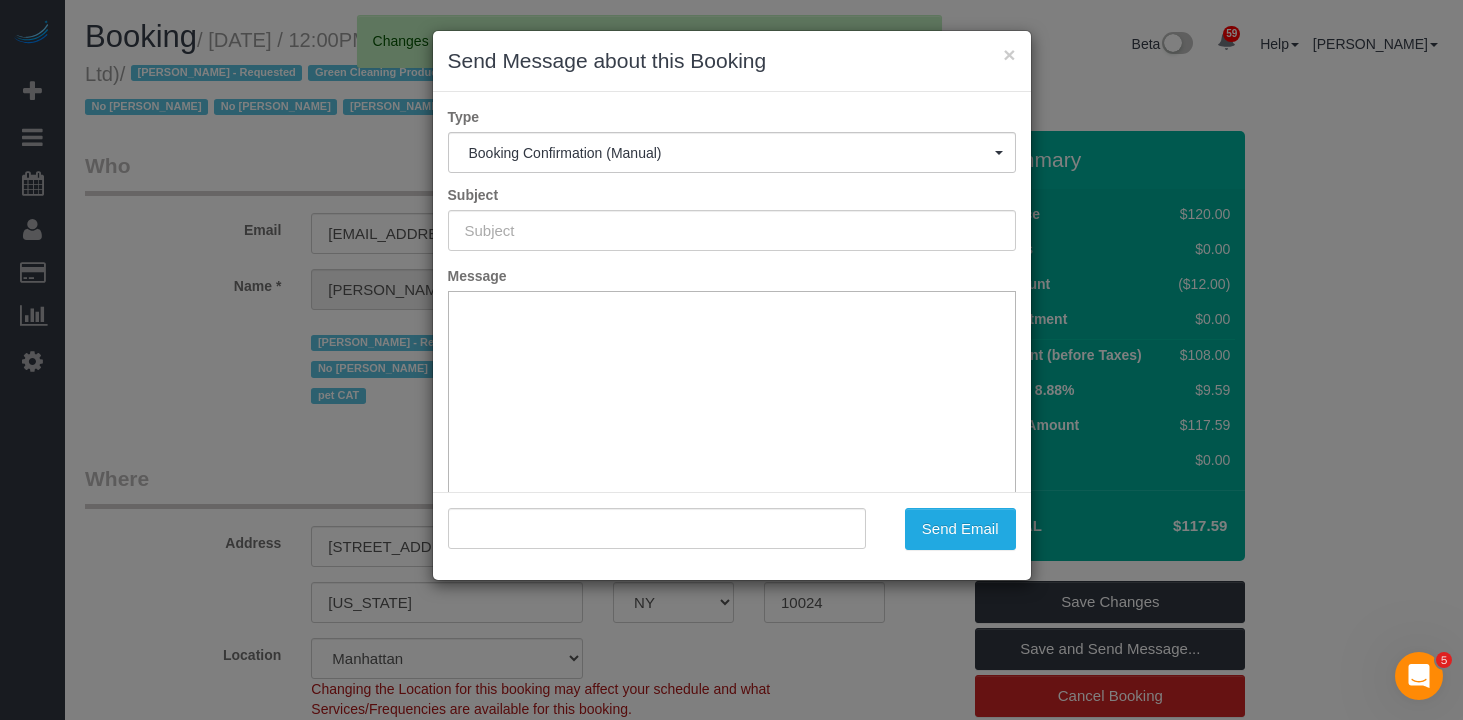 type on "Cleaning Confirmed for 07/09/2025 at 1:00pm" 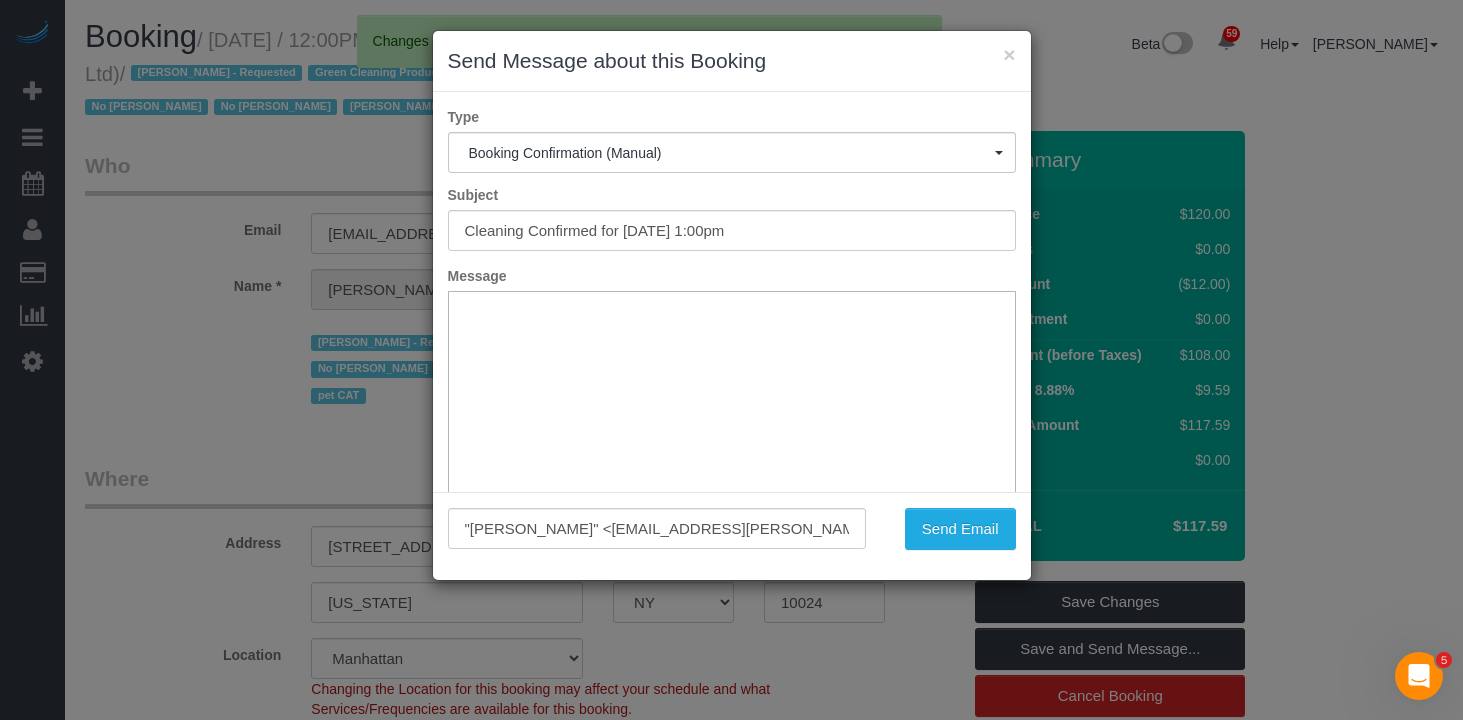 scroll, scrollTop: 0, scrollLeft: 0, axis: both 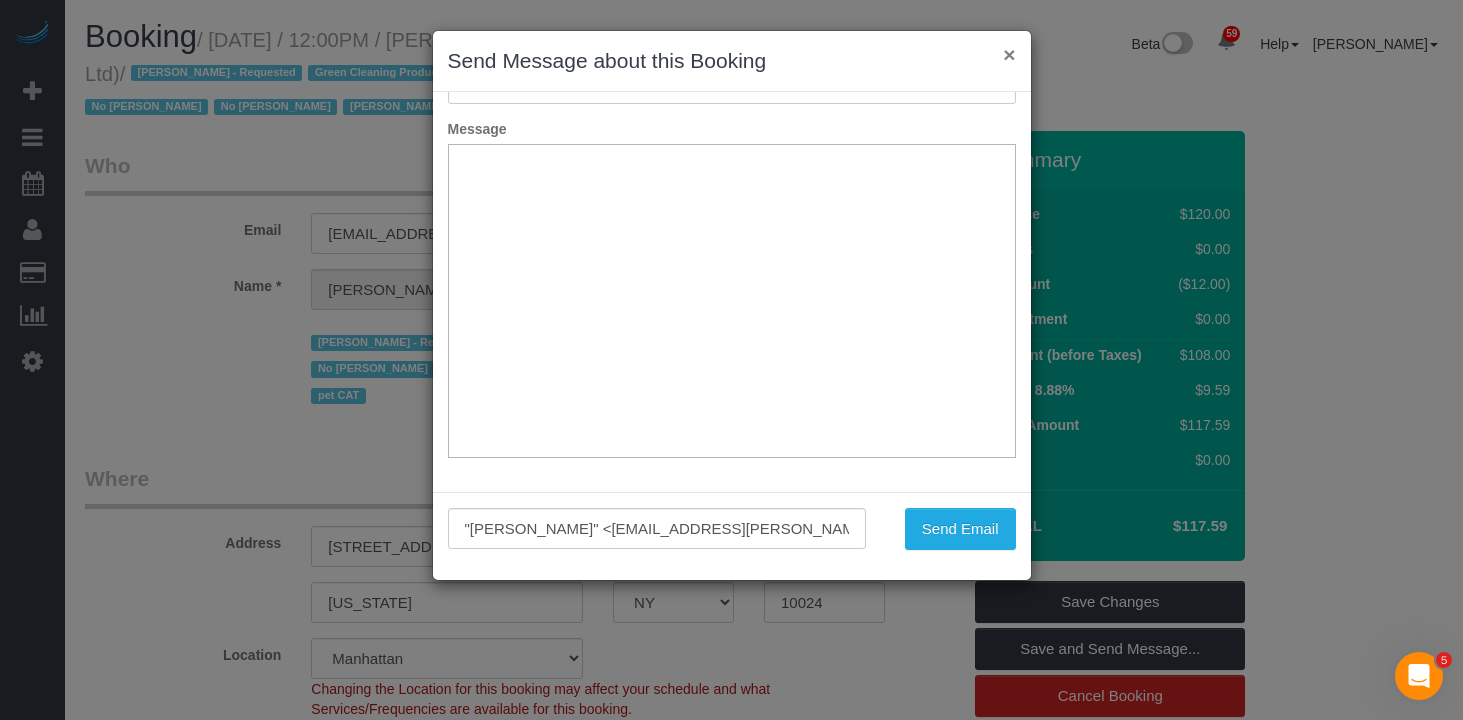 click on "×" at bounding box center [1009, 54] 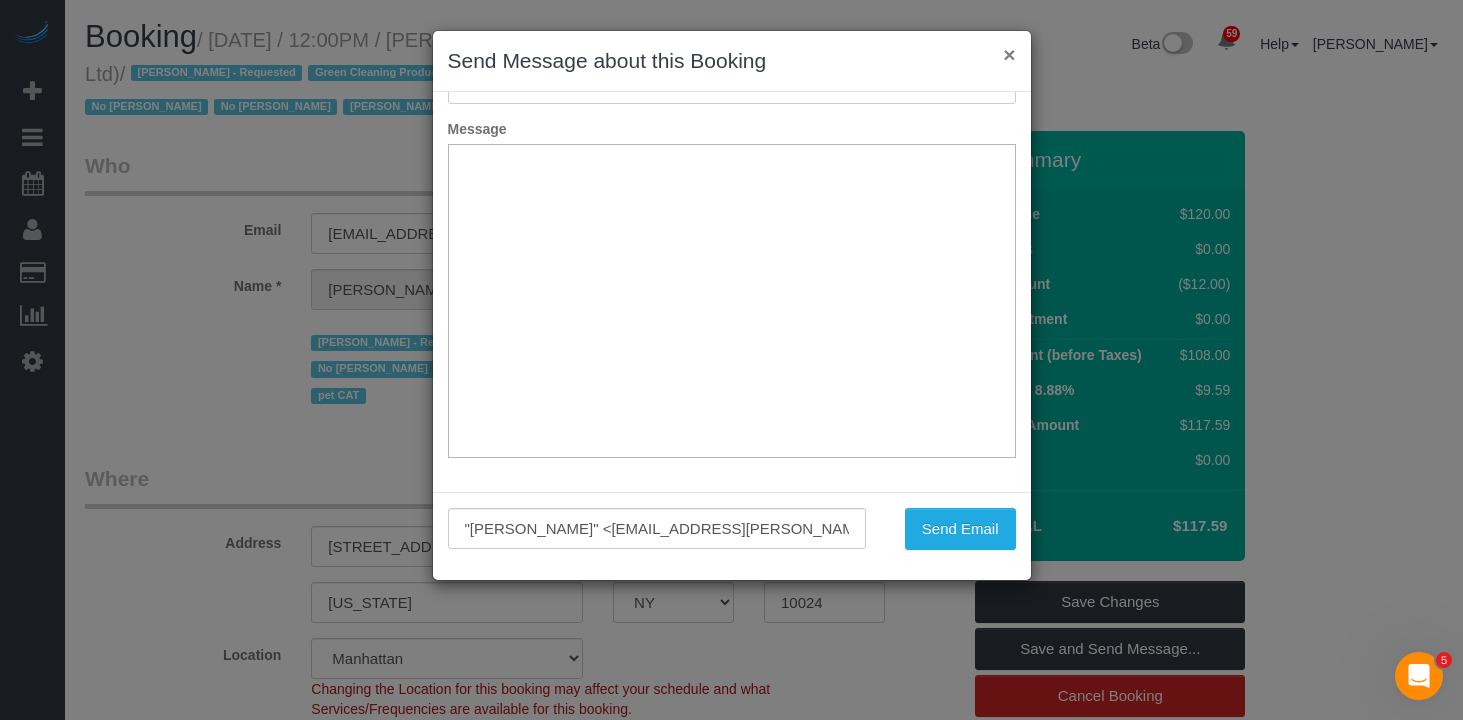 click on "×
Send Message about this Booking
Type
Booking Confirmation (Manual)
Booking Confirmation (Manual)
Reminder Booking 1 Day Reminder Booking 3 Days Reminder Feedback Booking Rating Happy Rating Follow Up Charges Invoice charged Non Credit Card Booking Invoice
Booking Confirmation (Manual)
Subject
Cleaning Confirmed for 07/09/2025 at 1:00pm
Message
Rich Text Editor, editor1 Press ALT 0 for help" at bounding box center (732, 305) 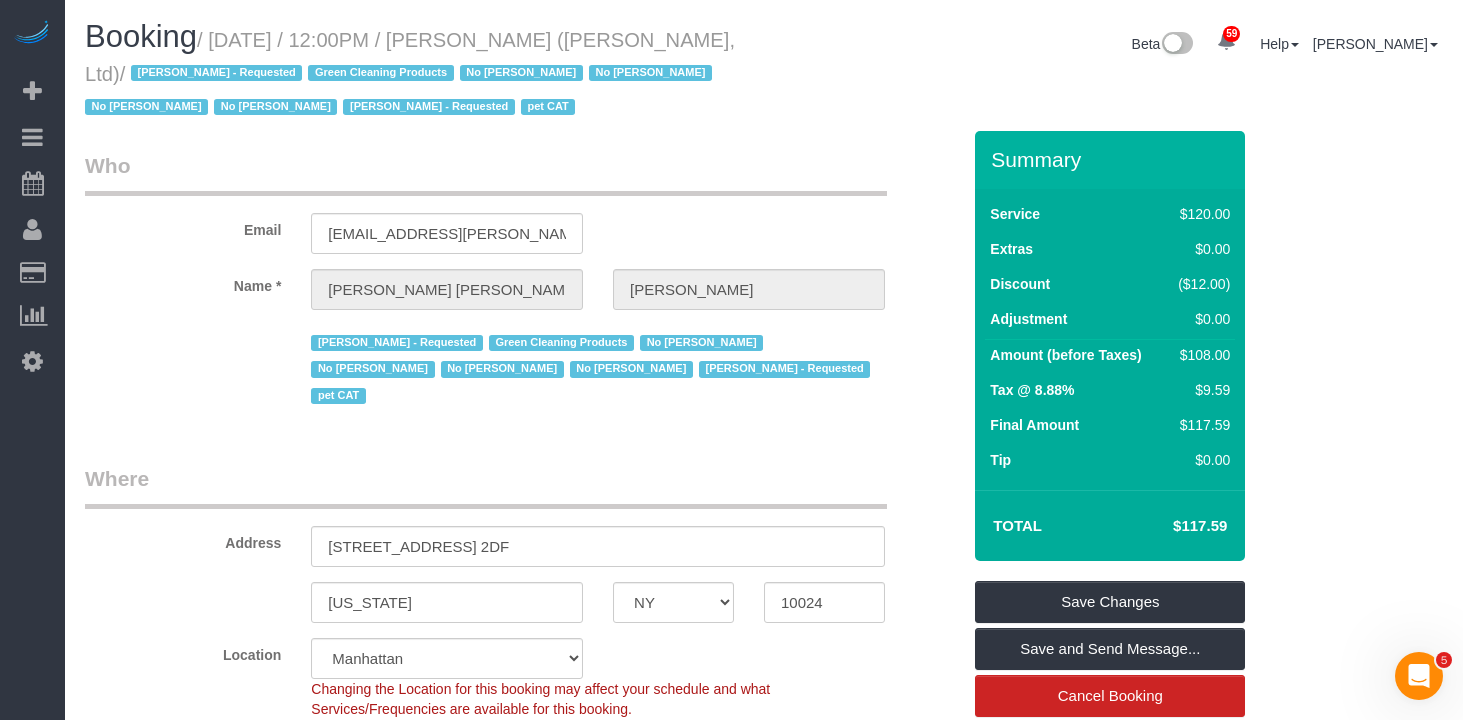 scroll, scrollTop: 0, scrollLeft: 0, axis: both 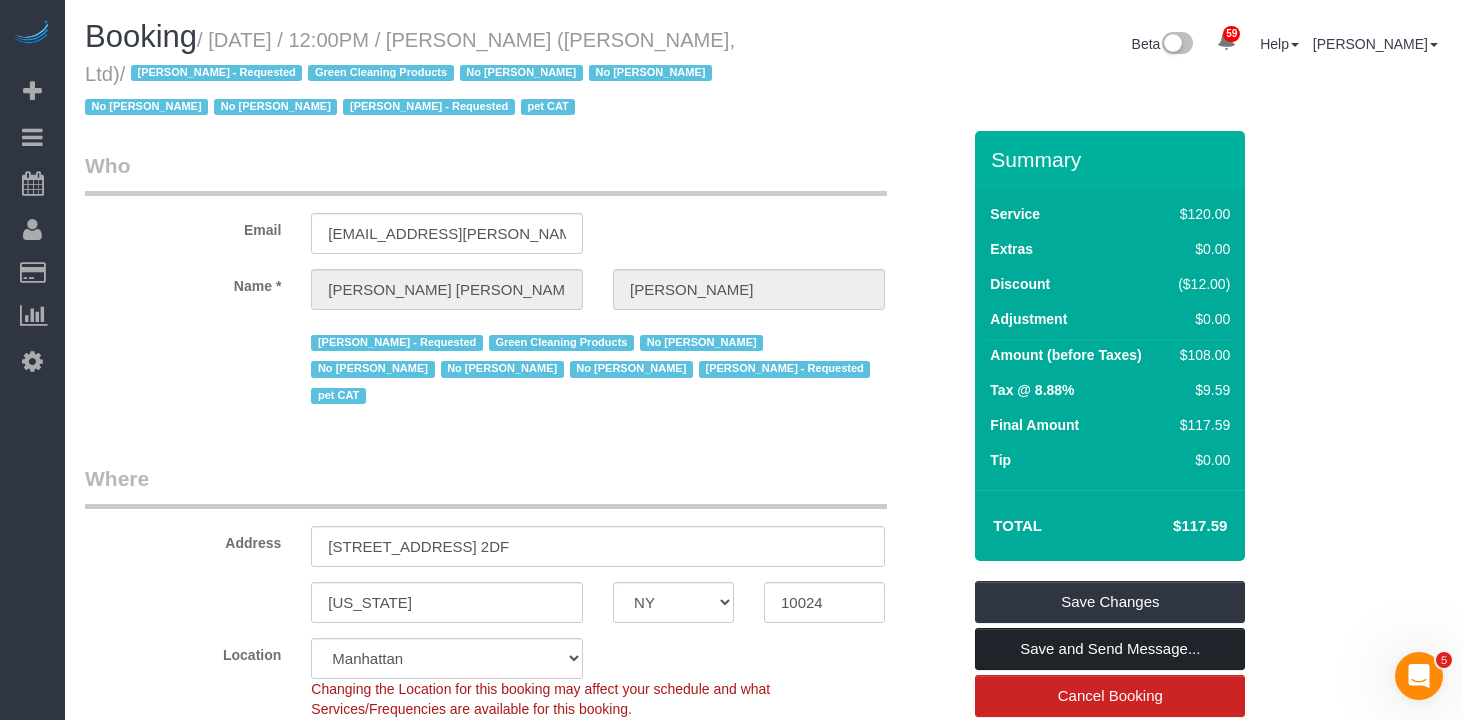 click on "Save and Send Message..." at bounding box center [1110, 649] 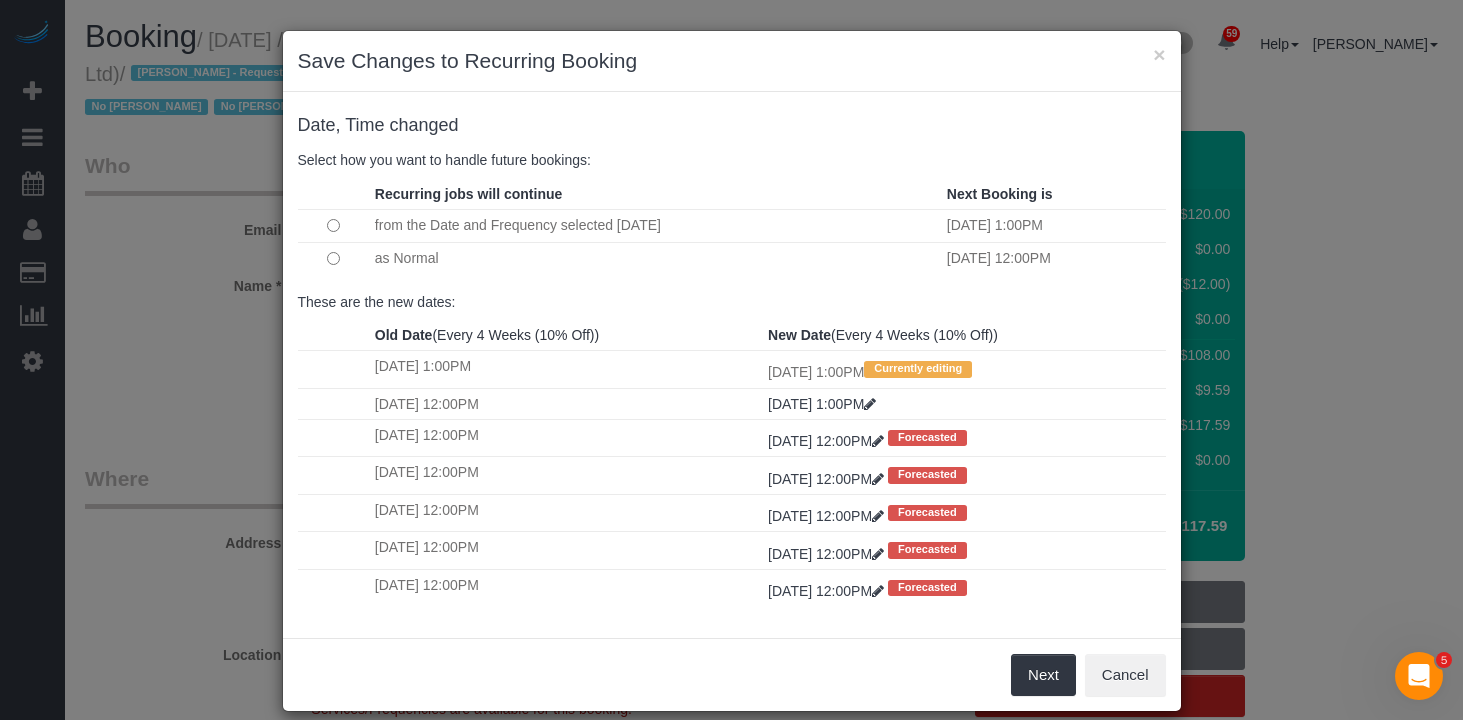 click at bounding box center [334, 258] 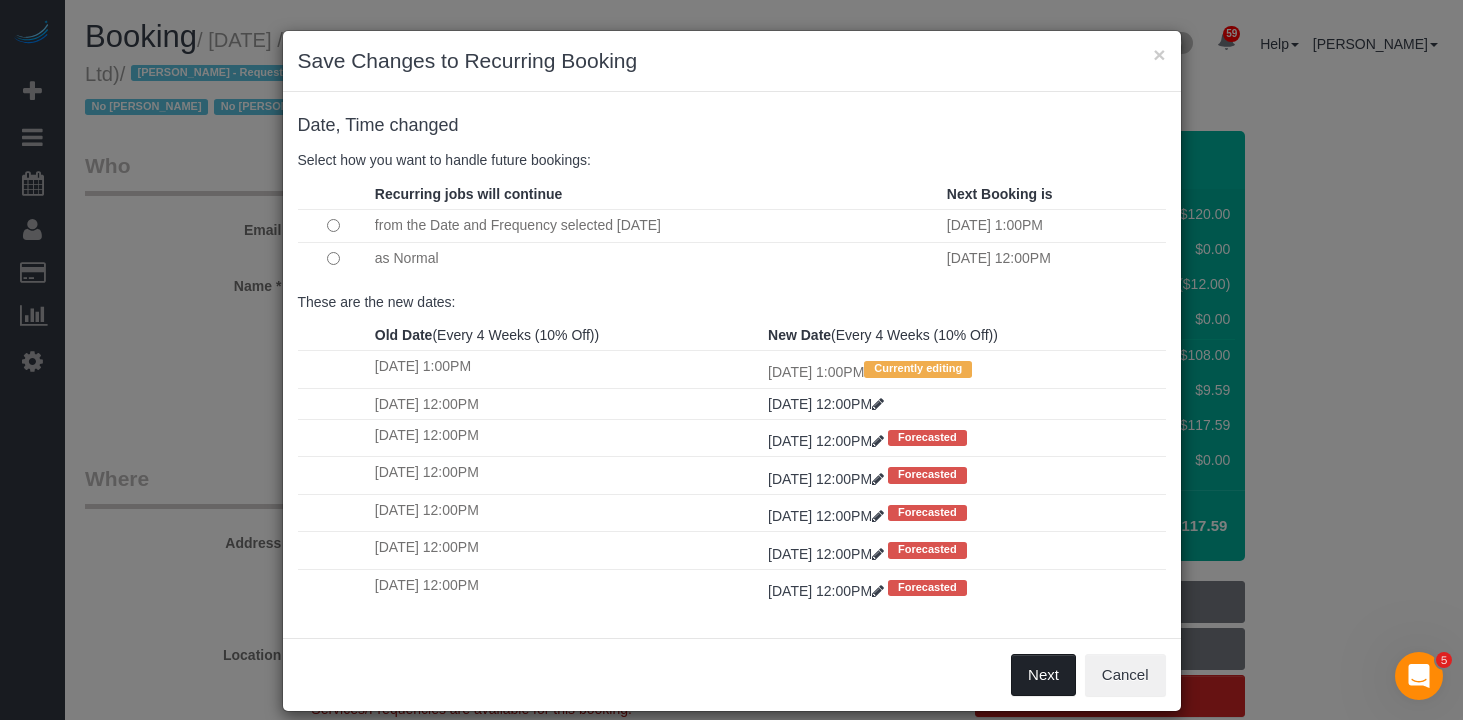 click on "Next" at bounding box center [1043, 675] 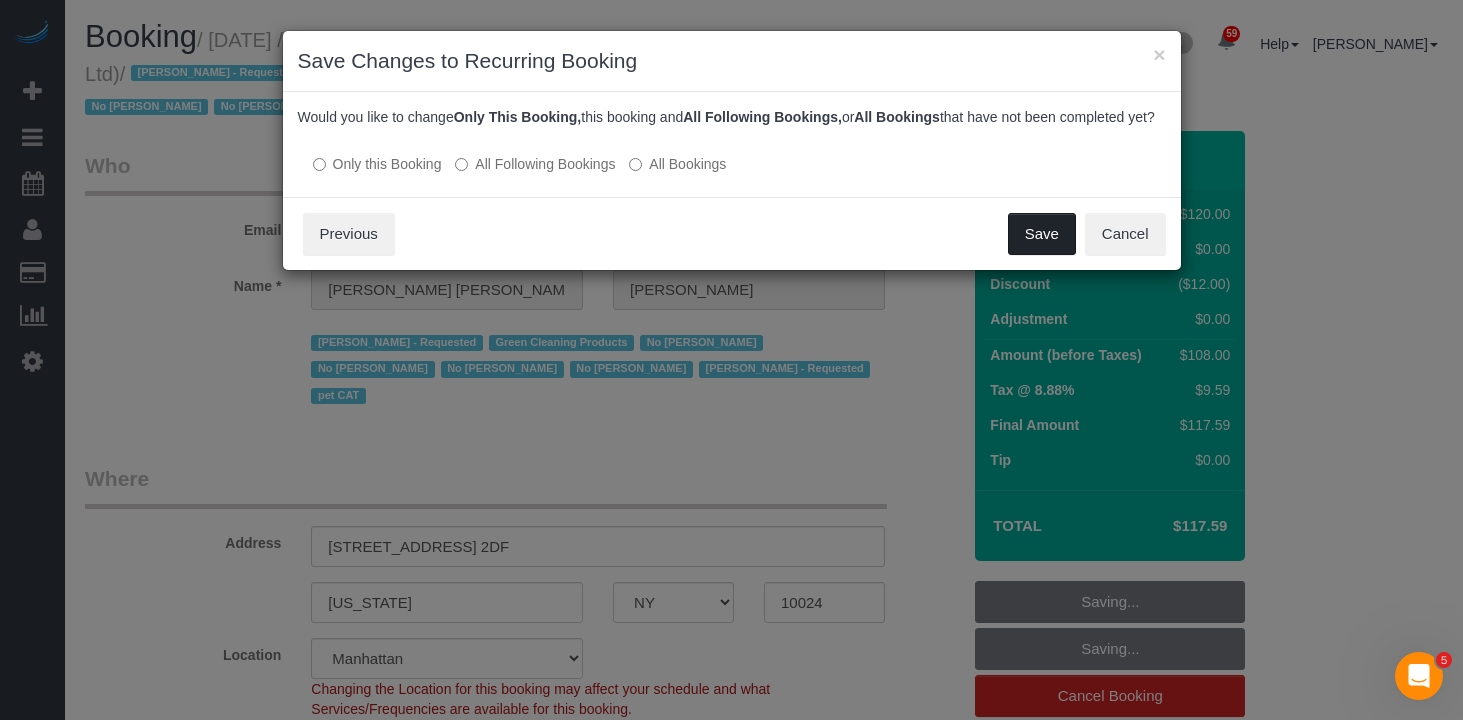 click on "Save" at bounding box center (1042, 234) 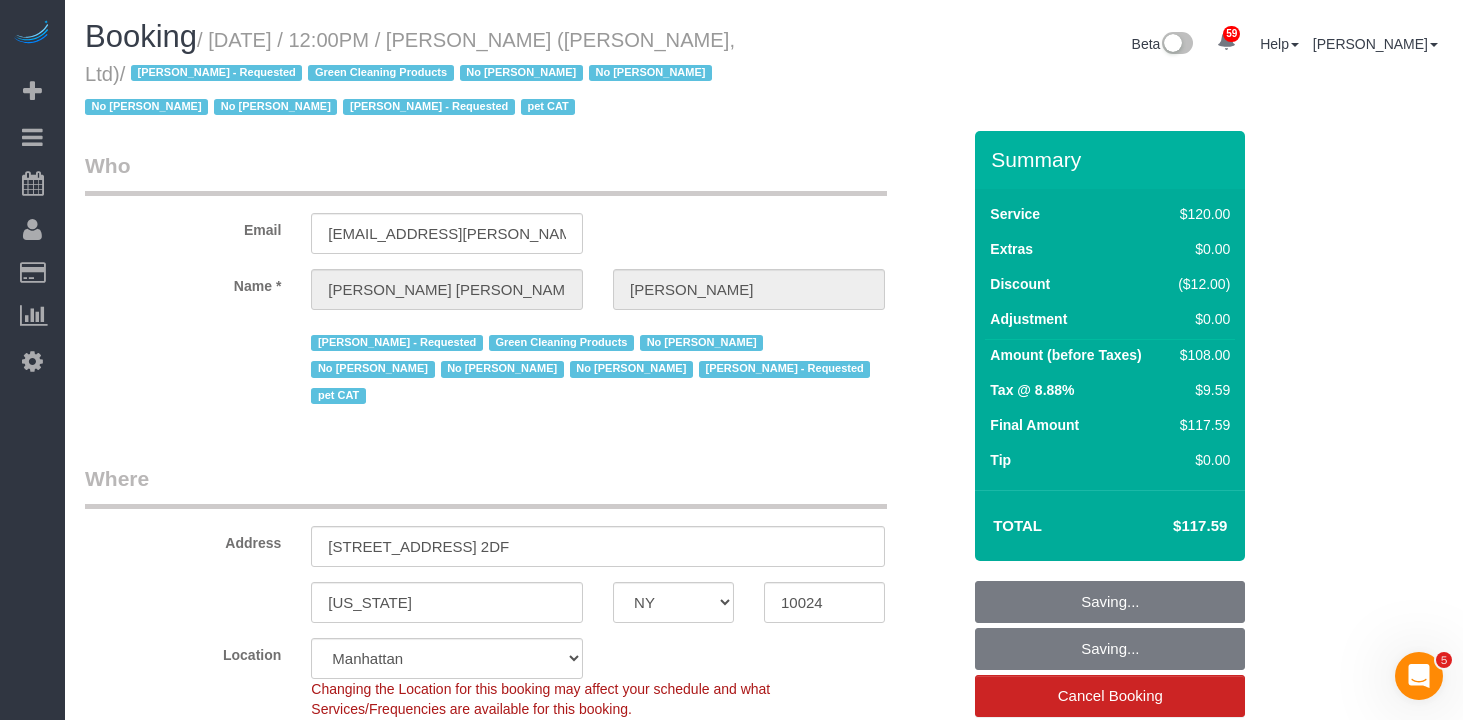 click on "Where" at bounding box center [486, 486] 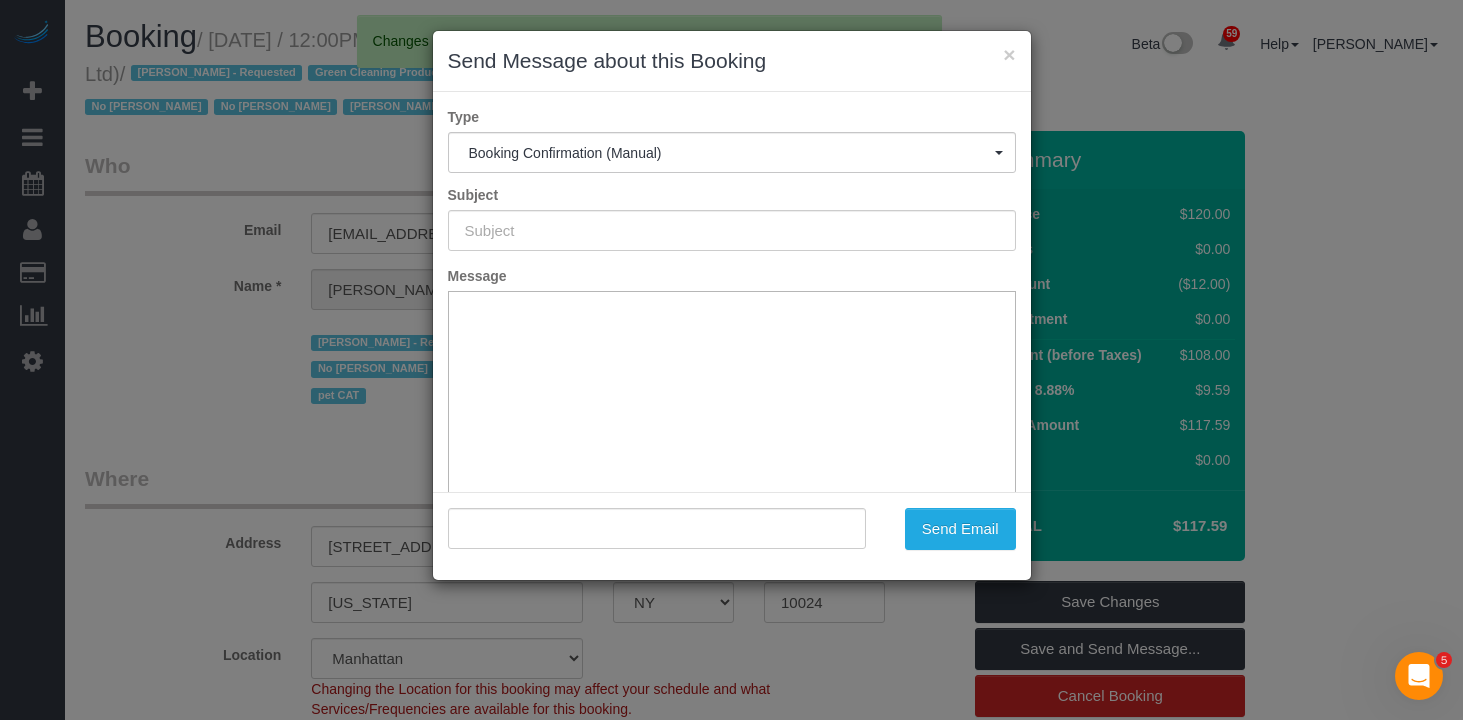 type on "Cleaning Confirmed for 07/09/2025 at 1:00pm" 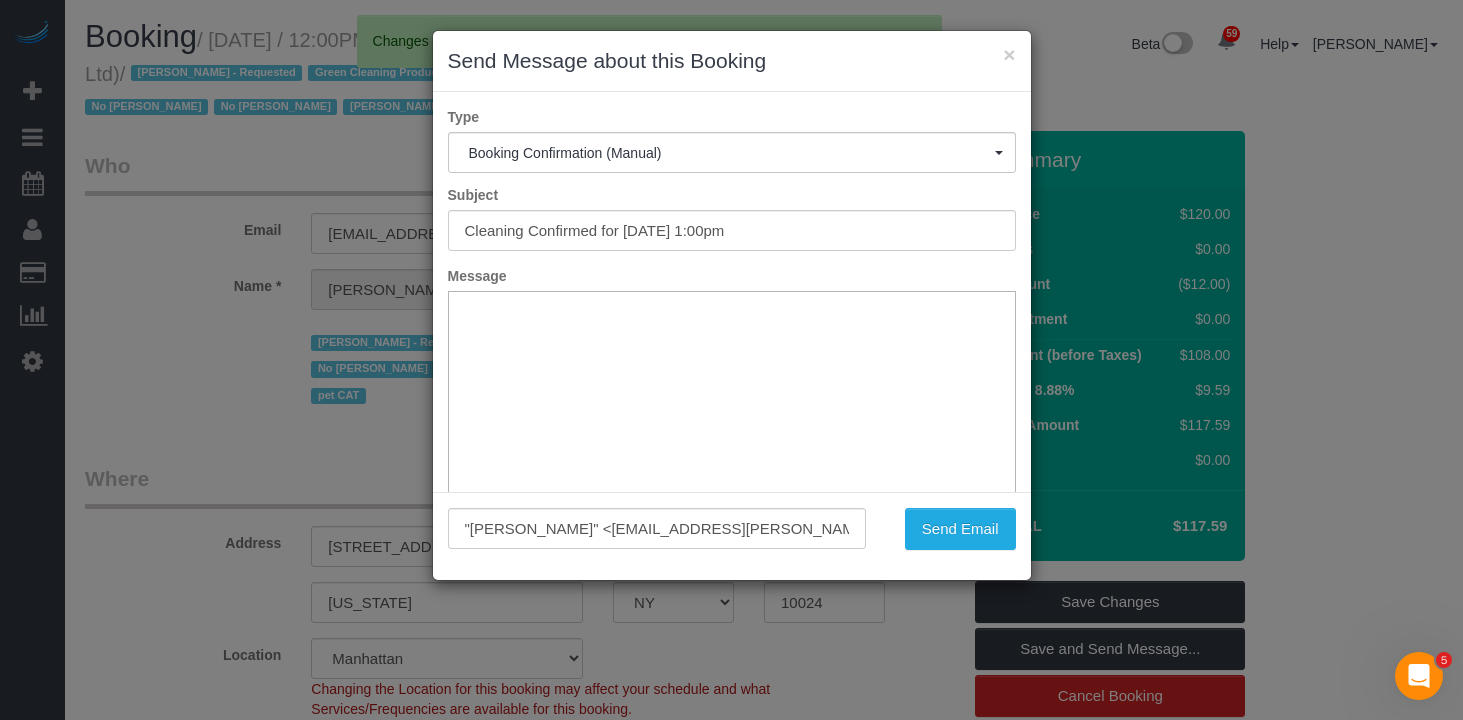scroll, scrollTop: 0, scrollLeft: 0, axis: both 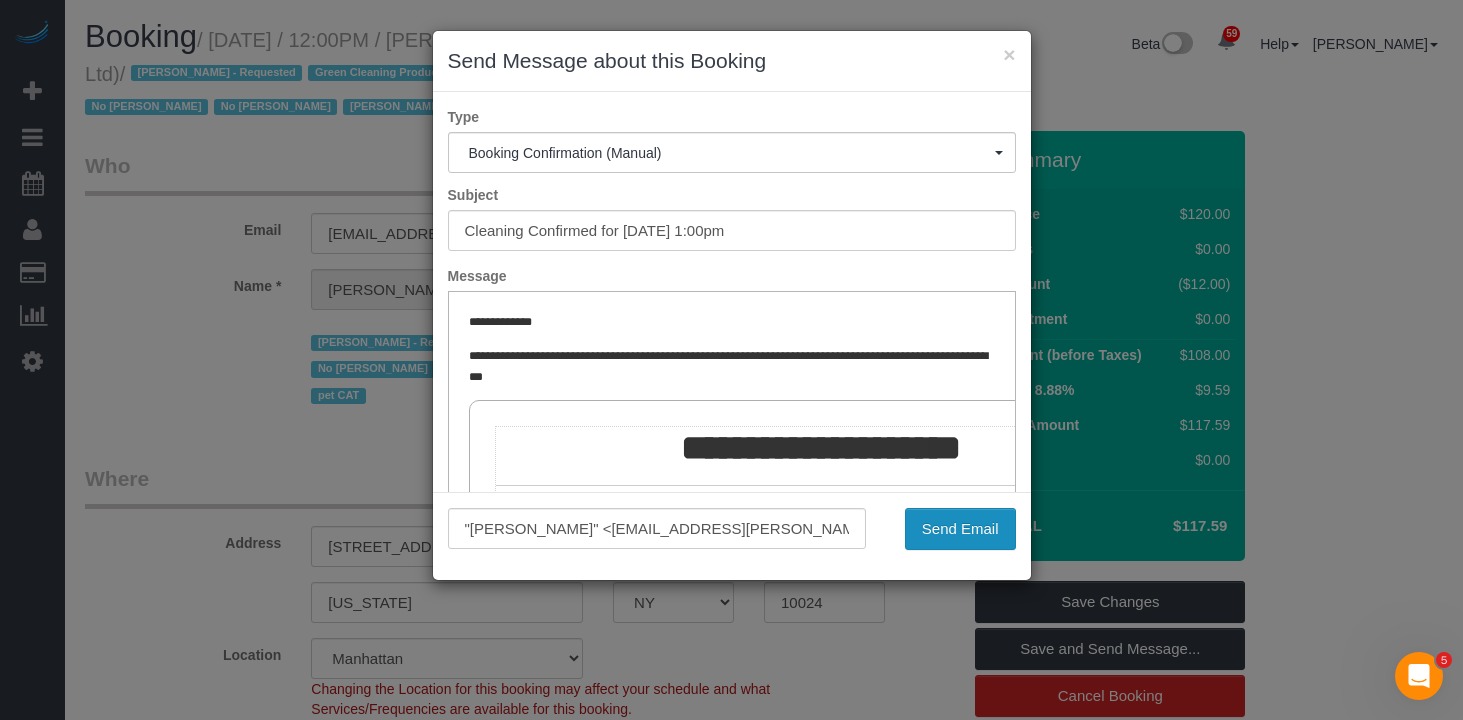 click on "Send Email" at bounding box center (960, 529) 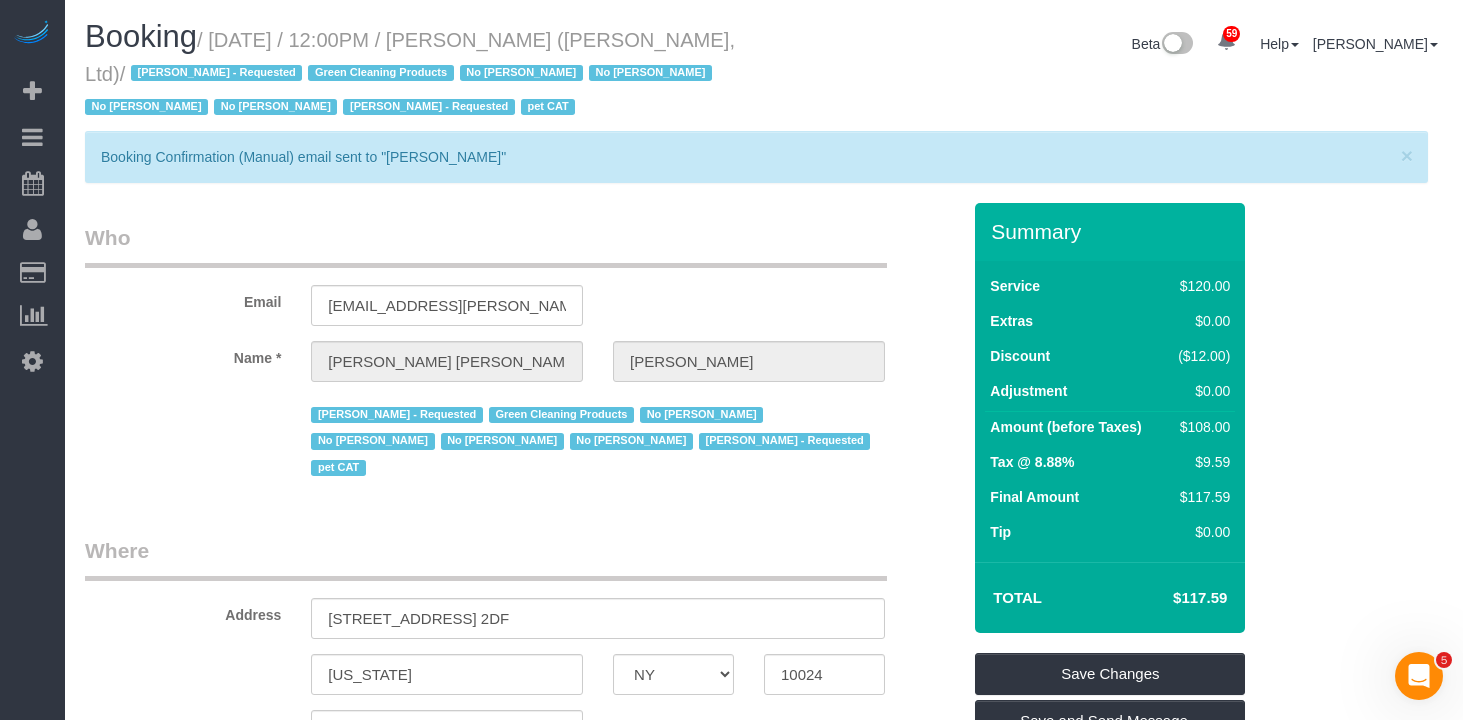 click on "Name *" at bounding box center (183, 354) 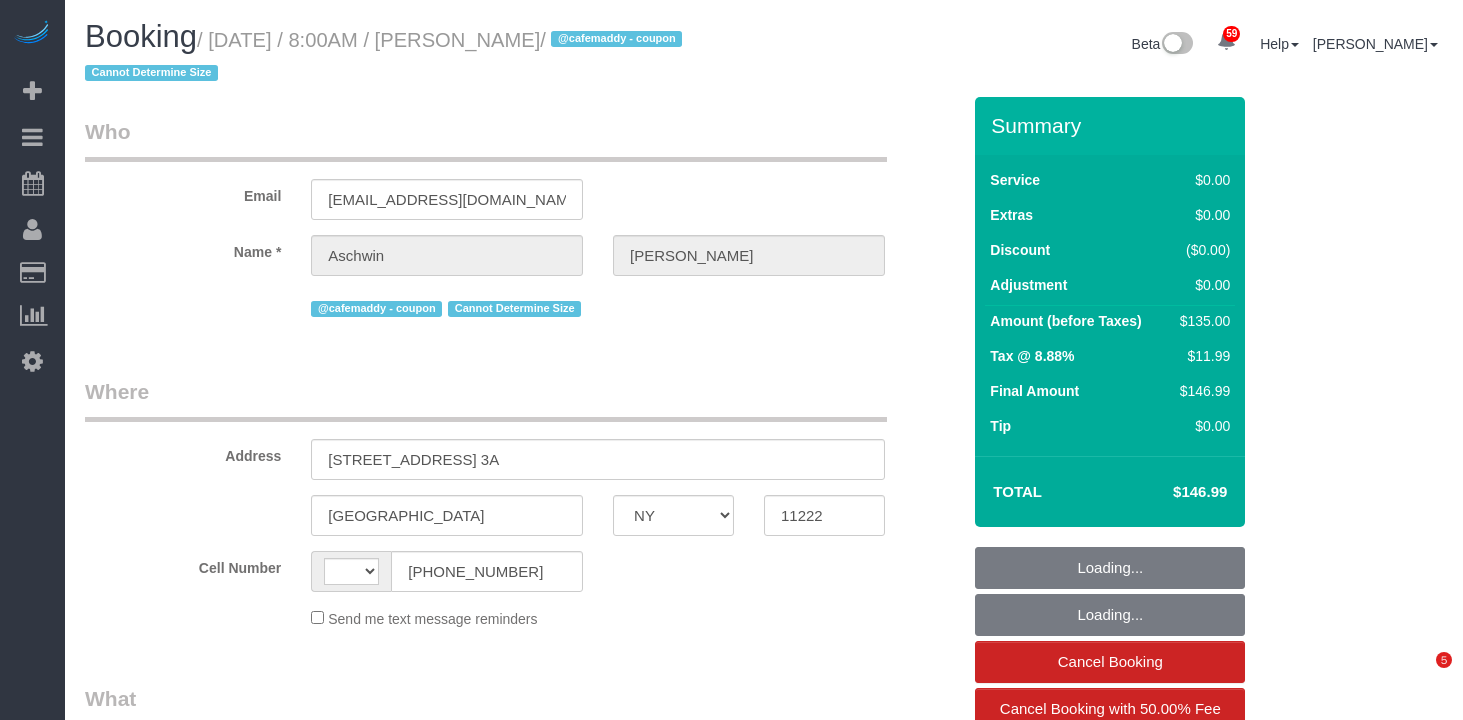 select on "NY" 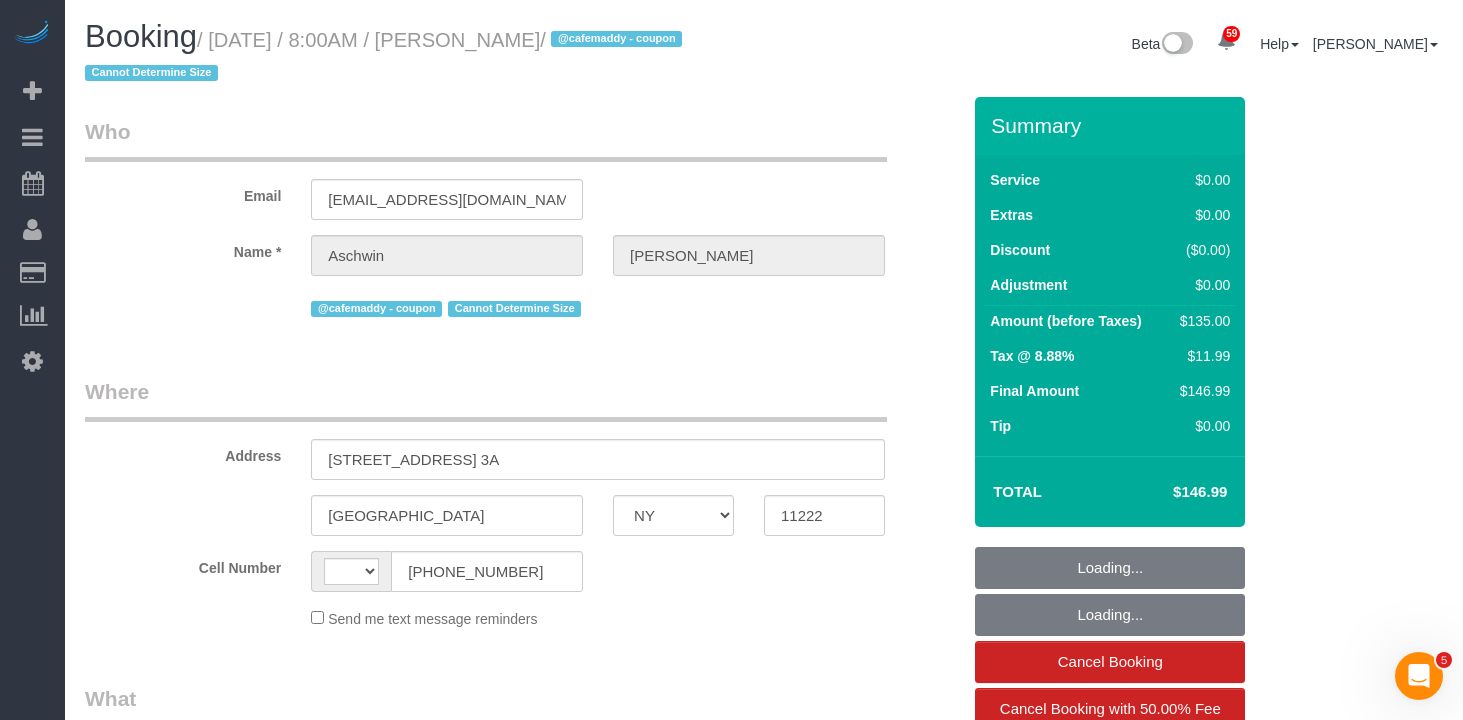 scroll, scrollTop: 0, scrollLeft: 0, axis: both 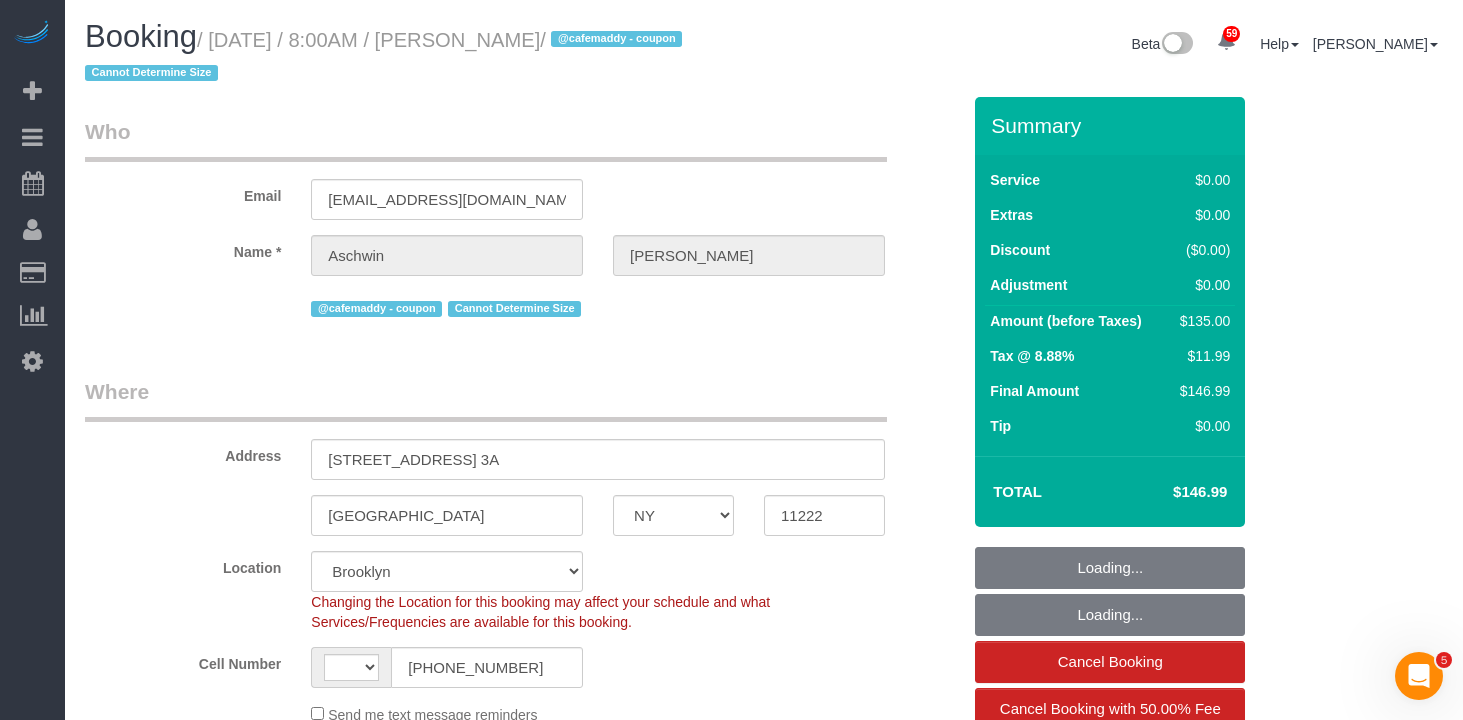select on "string:[GEOGRAPHIC_DATA]" 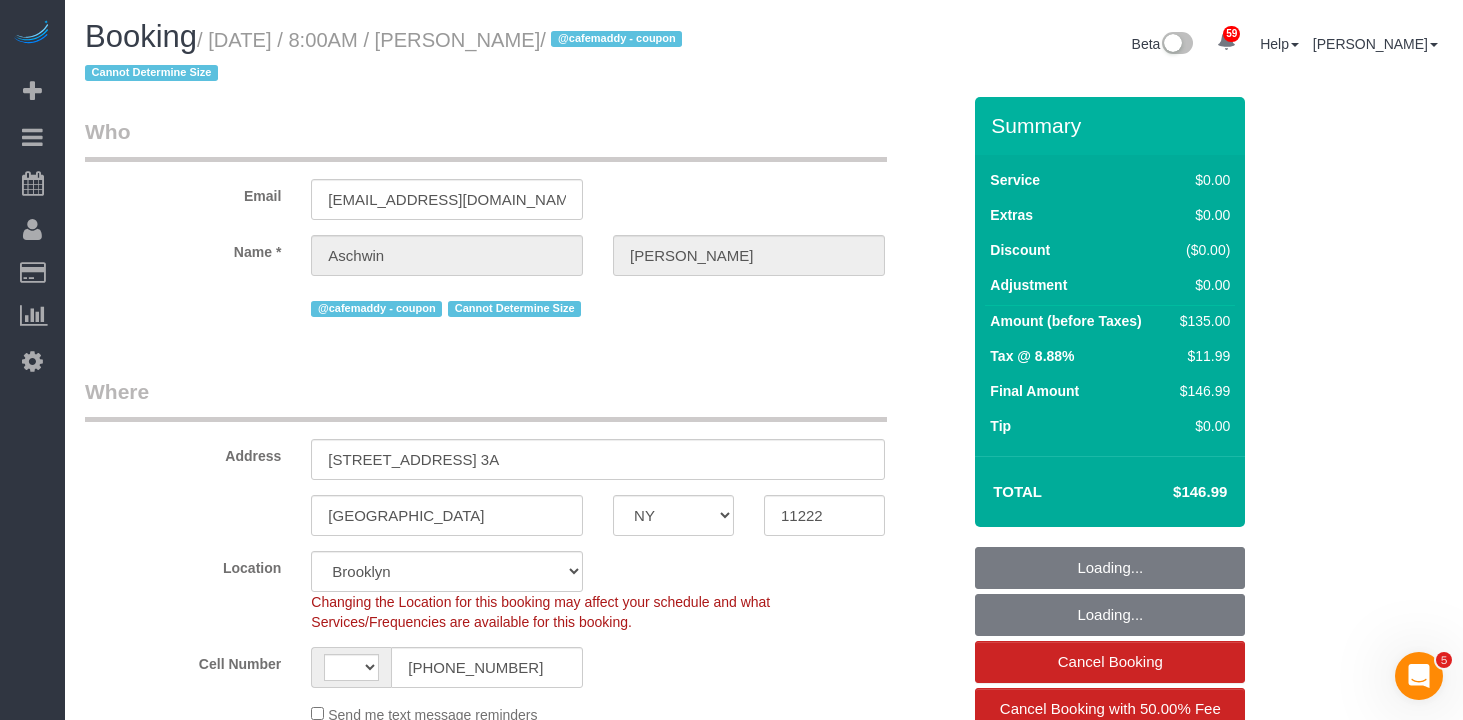 select on "object:1073" 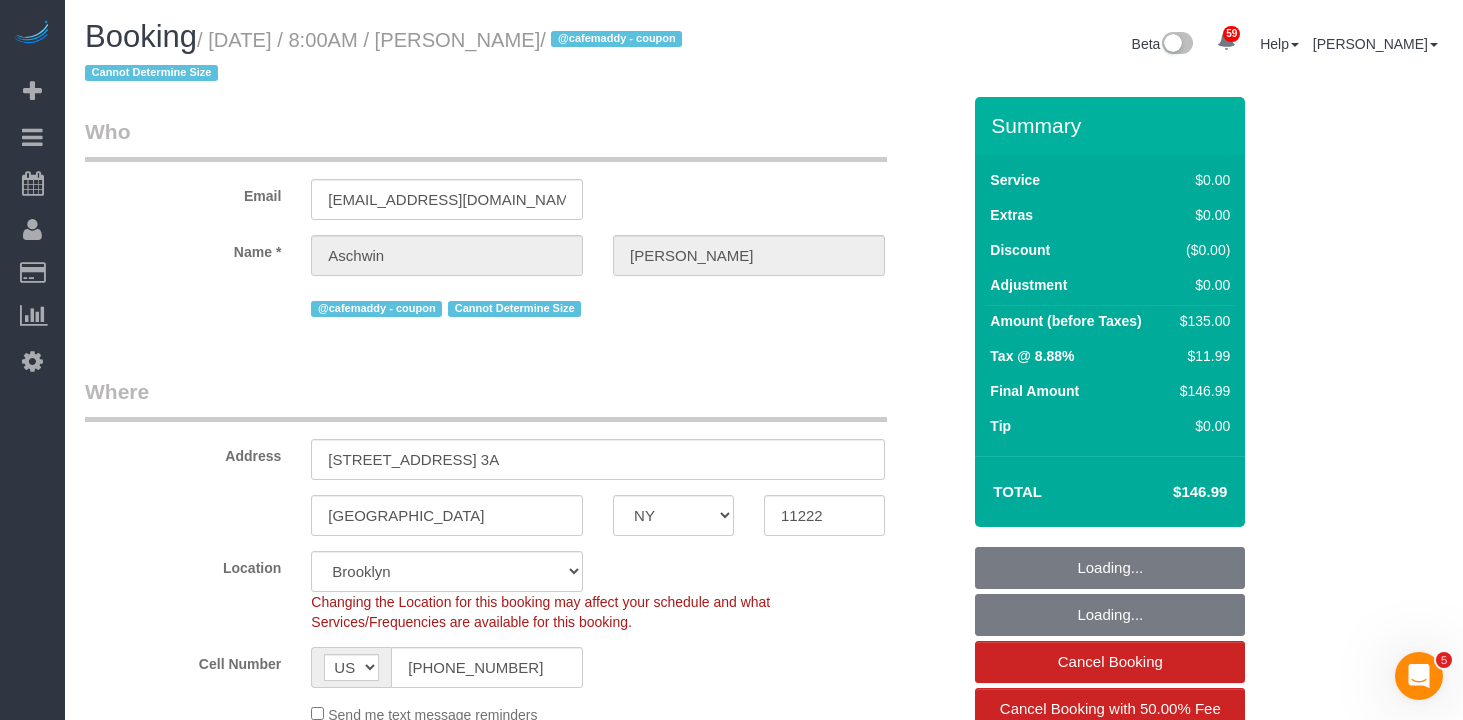 select on "spot1" 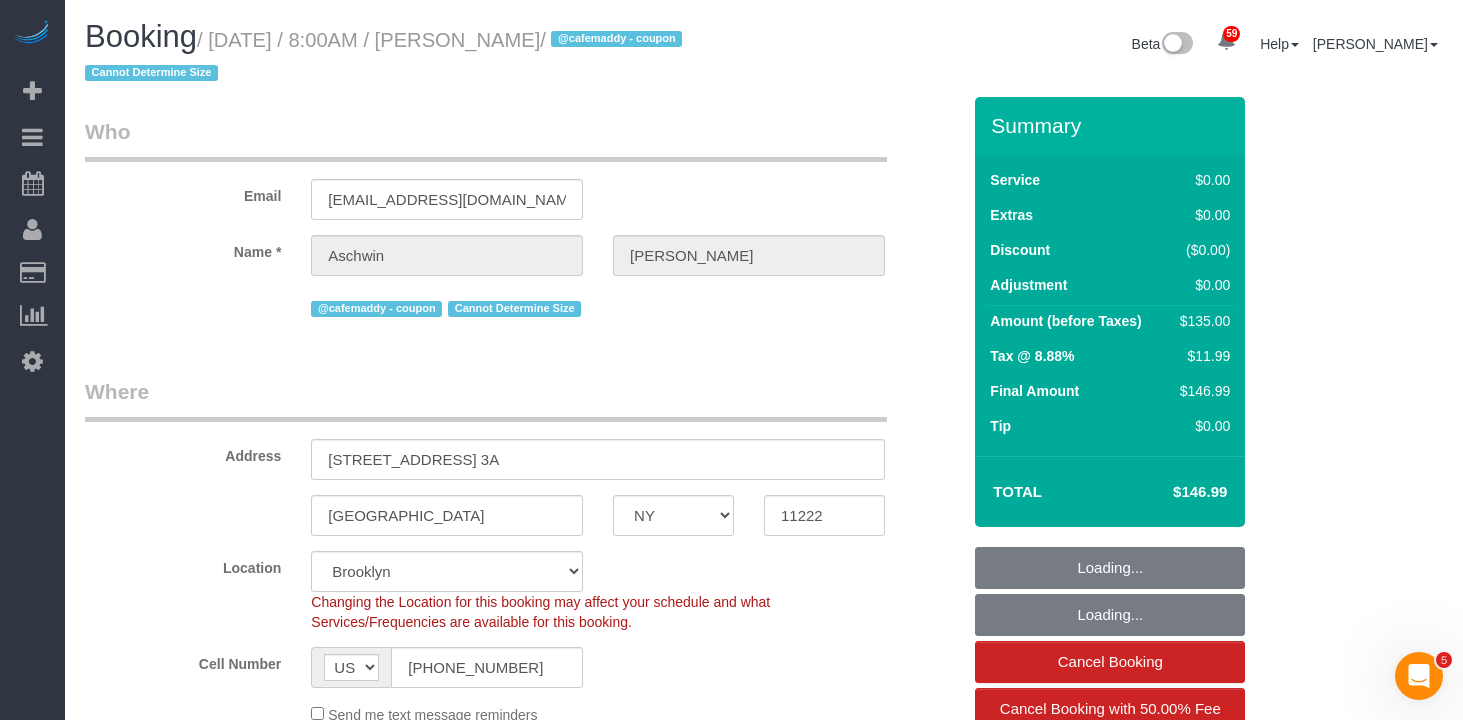 select on "object:1118" 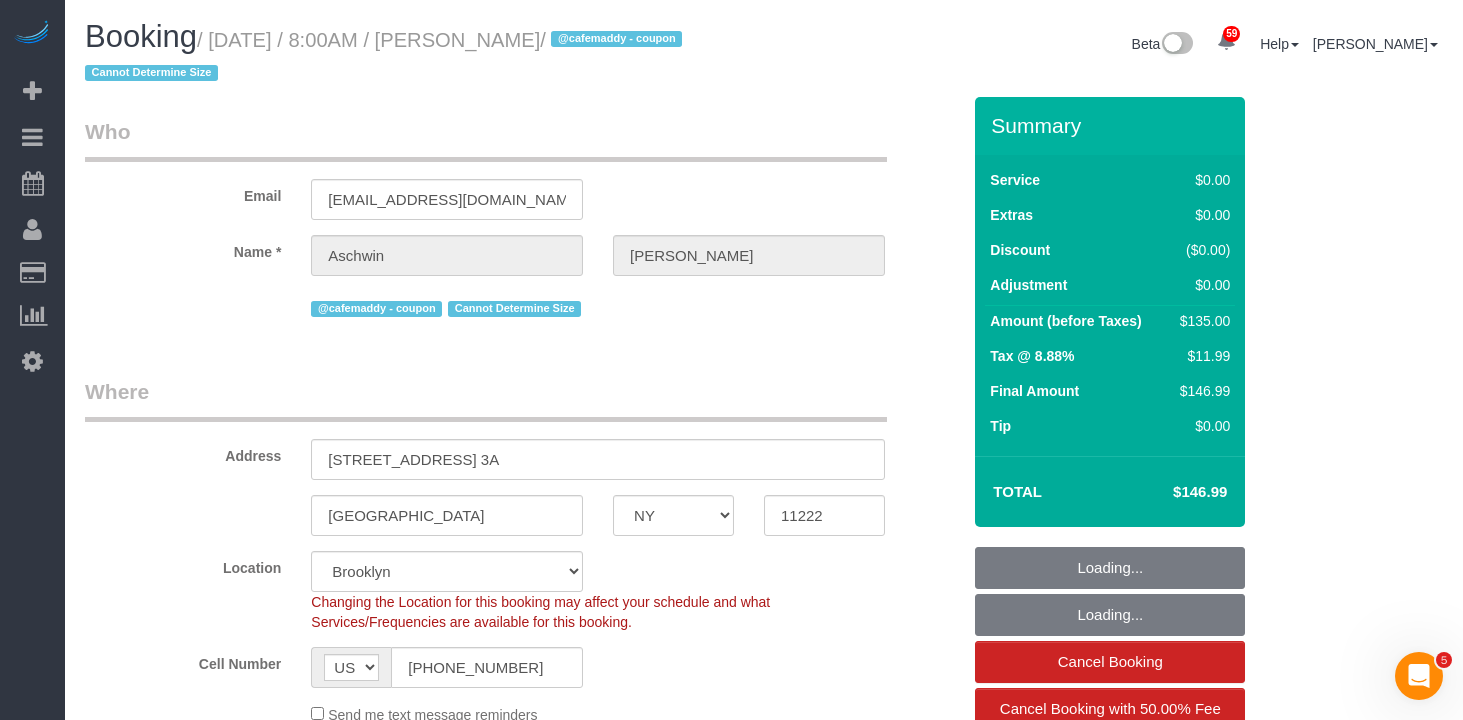 drag, startPoint x: 509, startPoint y: 85, endPoint x: 608, endPoint y: 37, distance: 110.02273 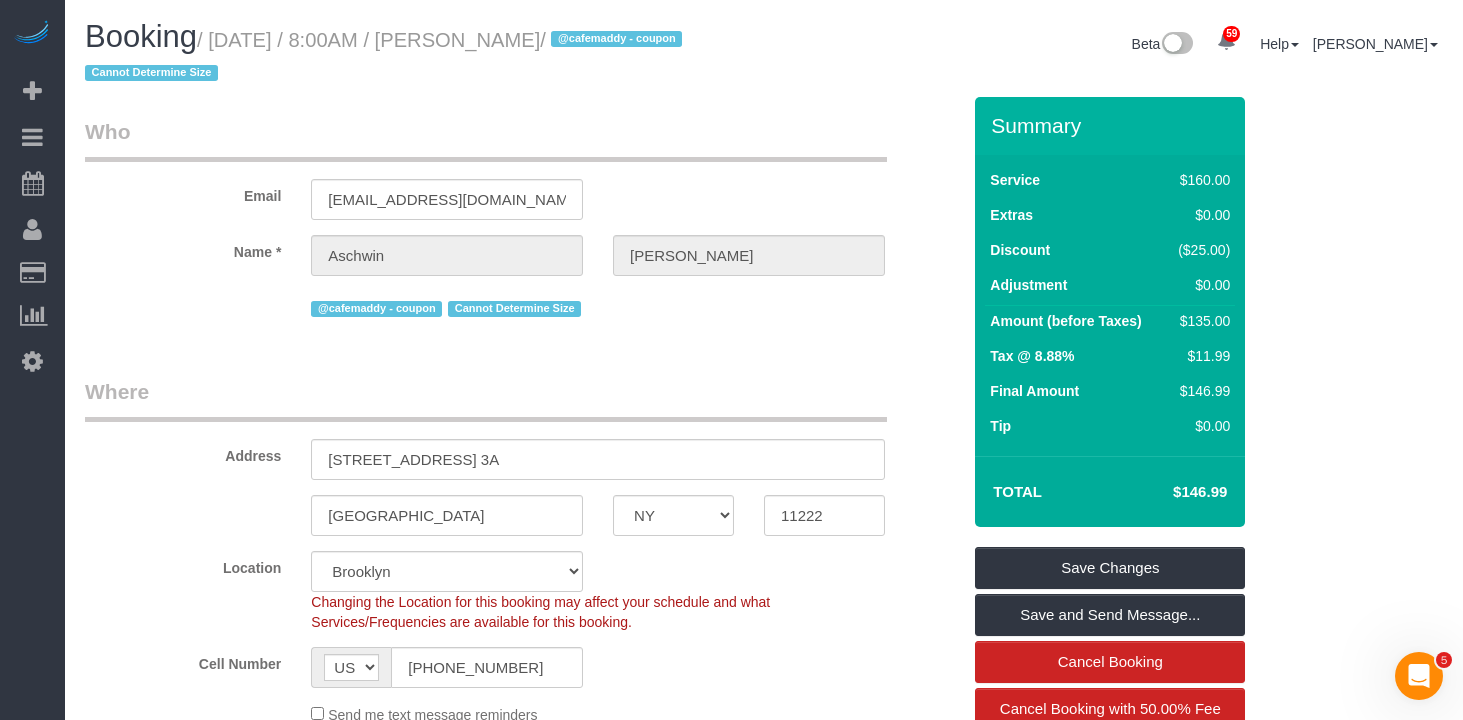 drag, startPoint x: 600, startPoint y: 44, endPoint x: 246, endPoint y: 37, distance: 354.0692 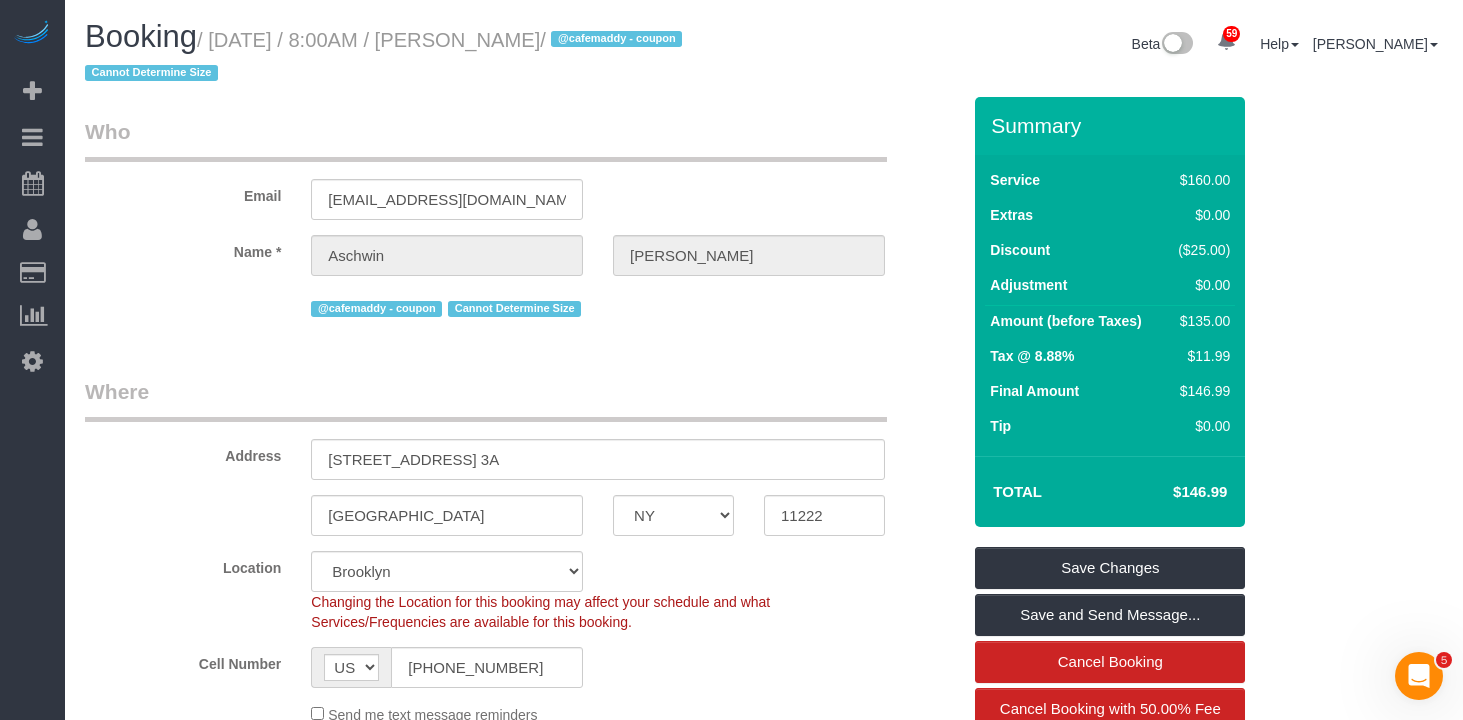 click on "/ [DATE] / 8:00AM / [PERSON_NAME]
/
@cafemaddy - coupon
Cannot Determine Size" at bounding box center [386, 57] 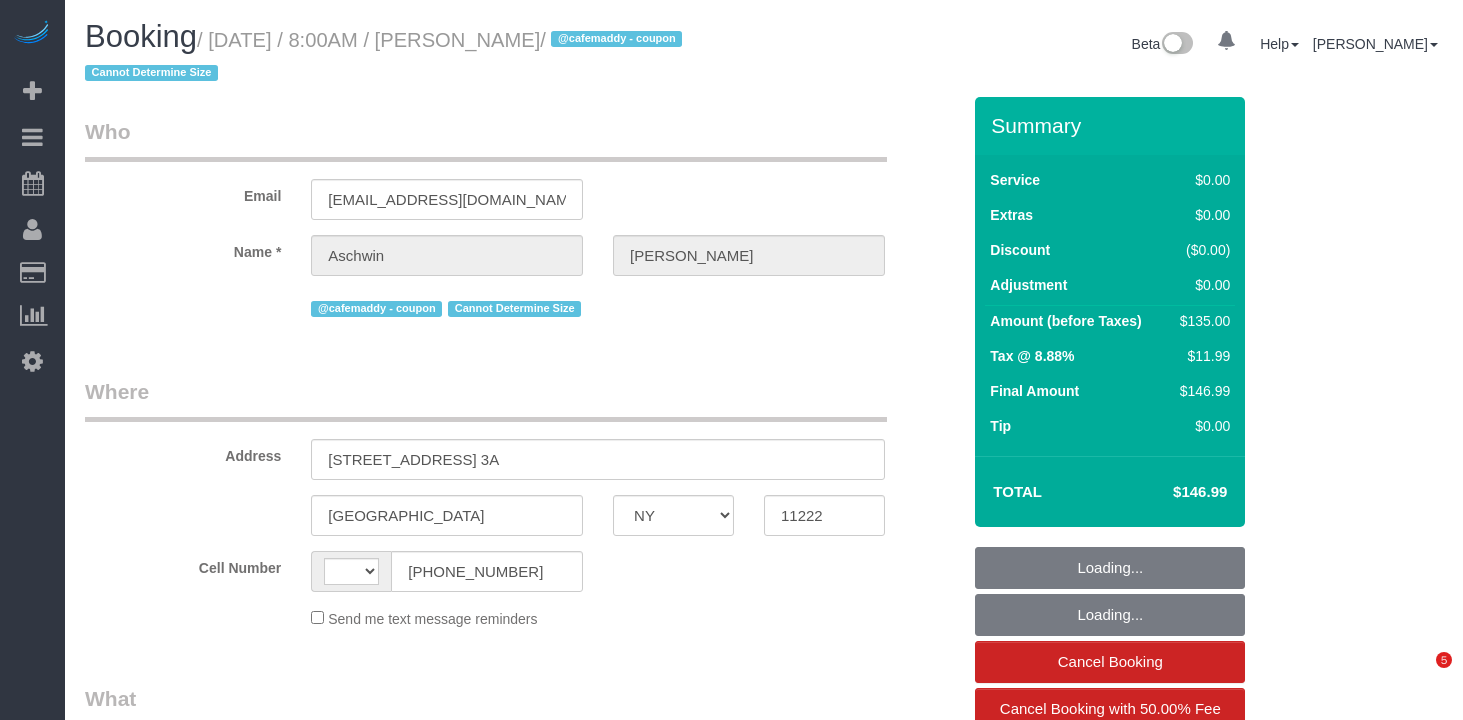 select on "NY" 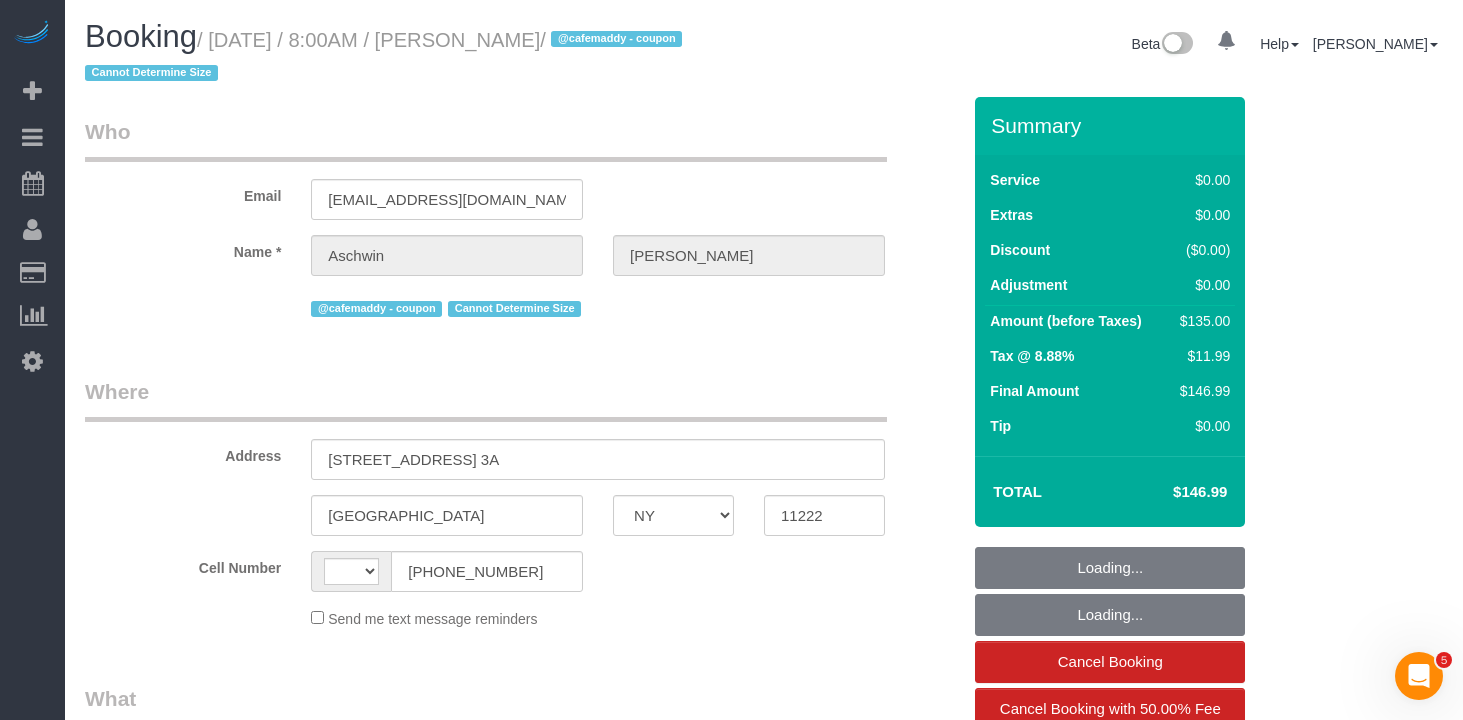 scroll, scrollTop: 0, scrollLeft: 0, axis: both 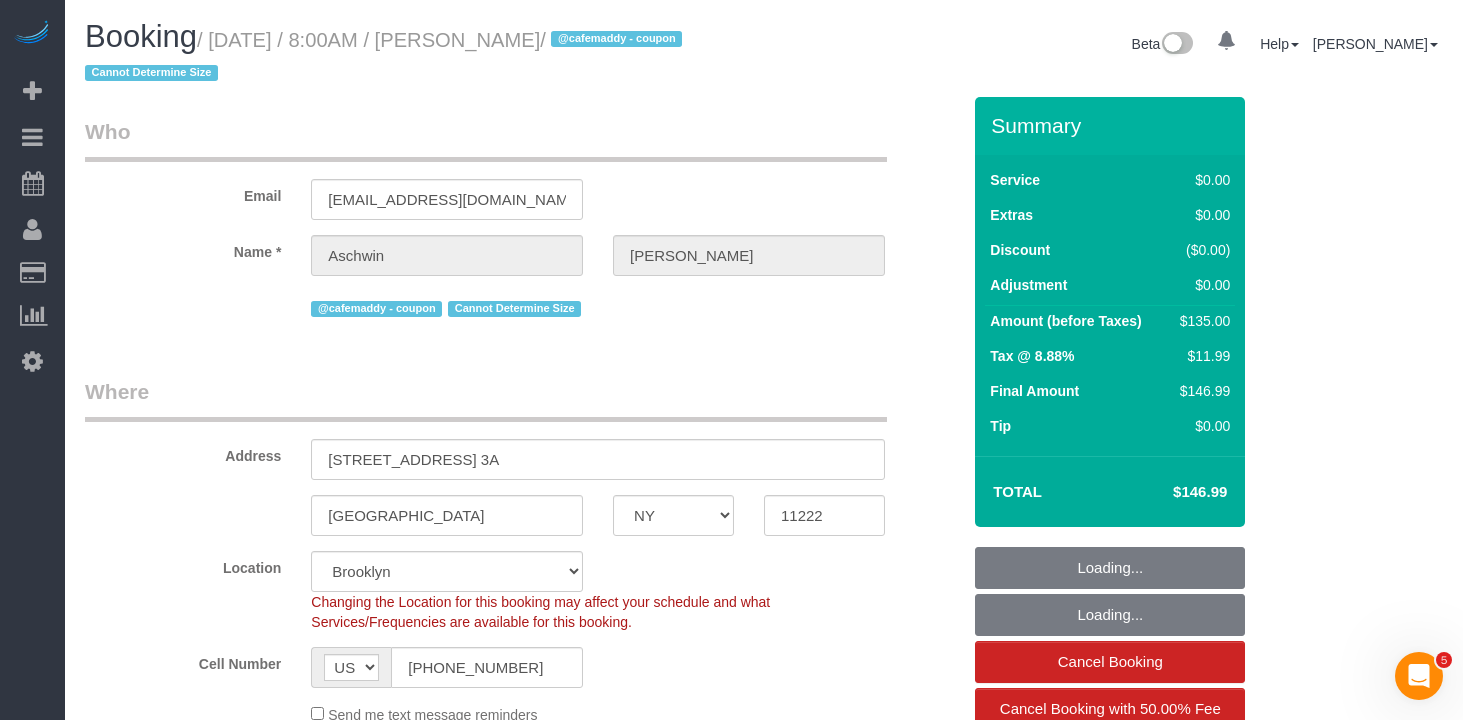 select on "string:stripe-pm_1R5RrV4VGloSiKo7RhfrlanS" 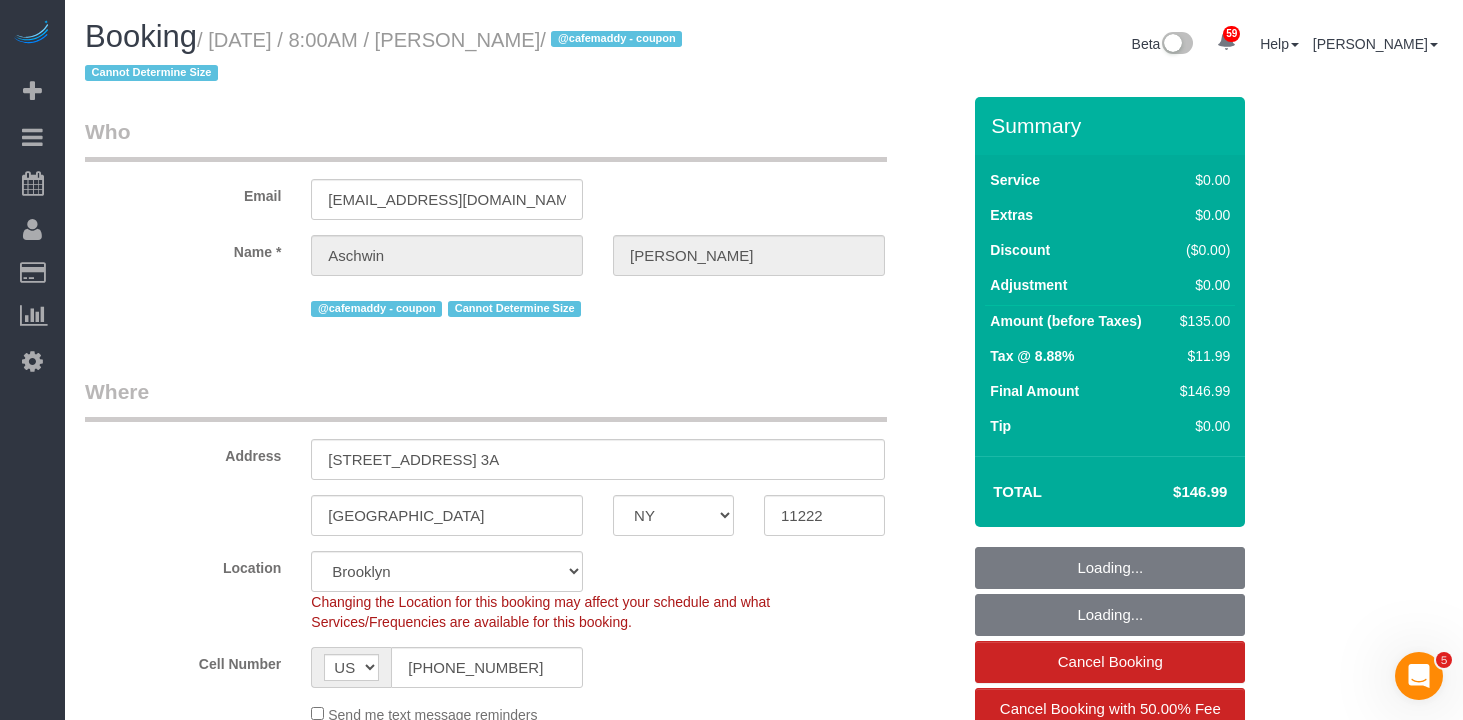 select on "object:825" 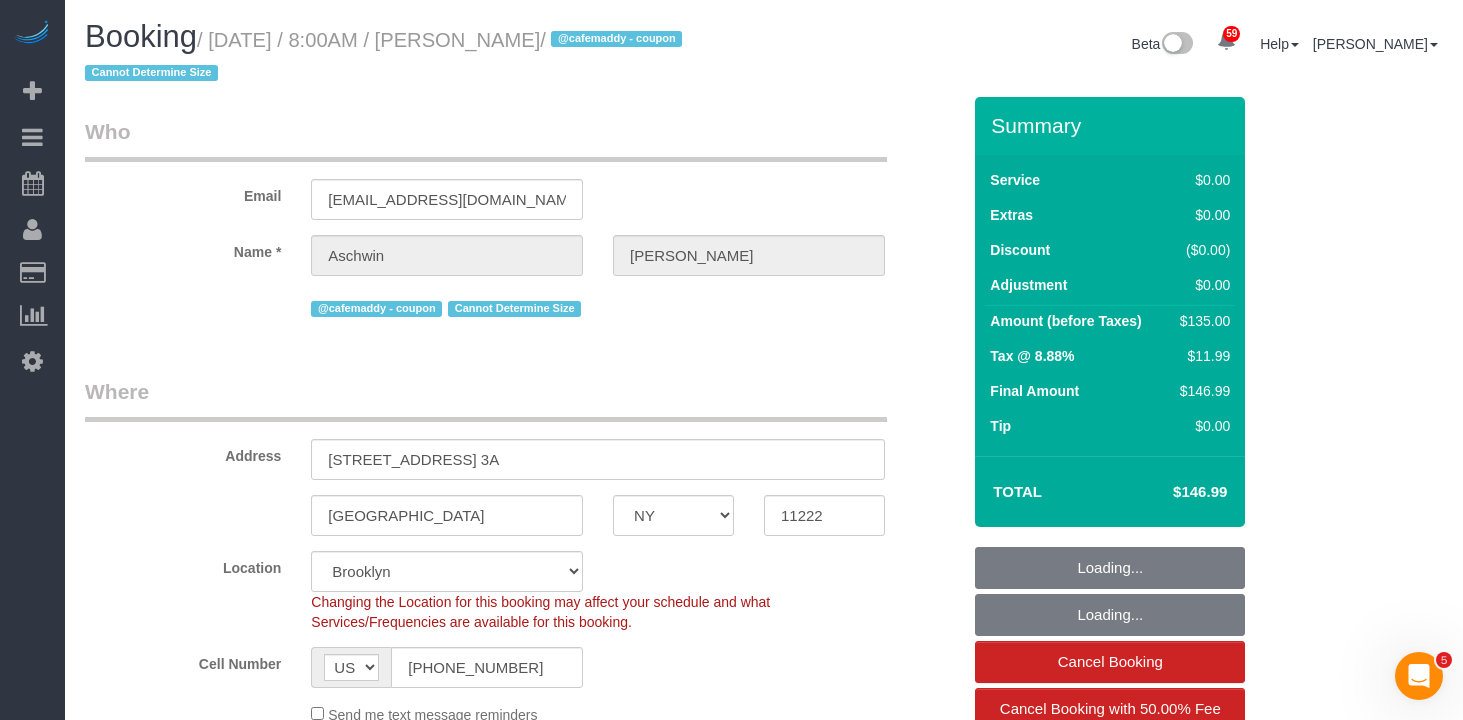 select on "spot1" 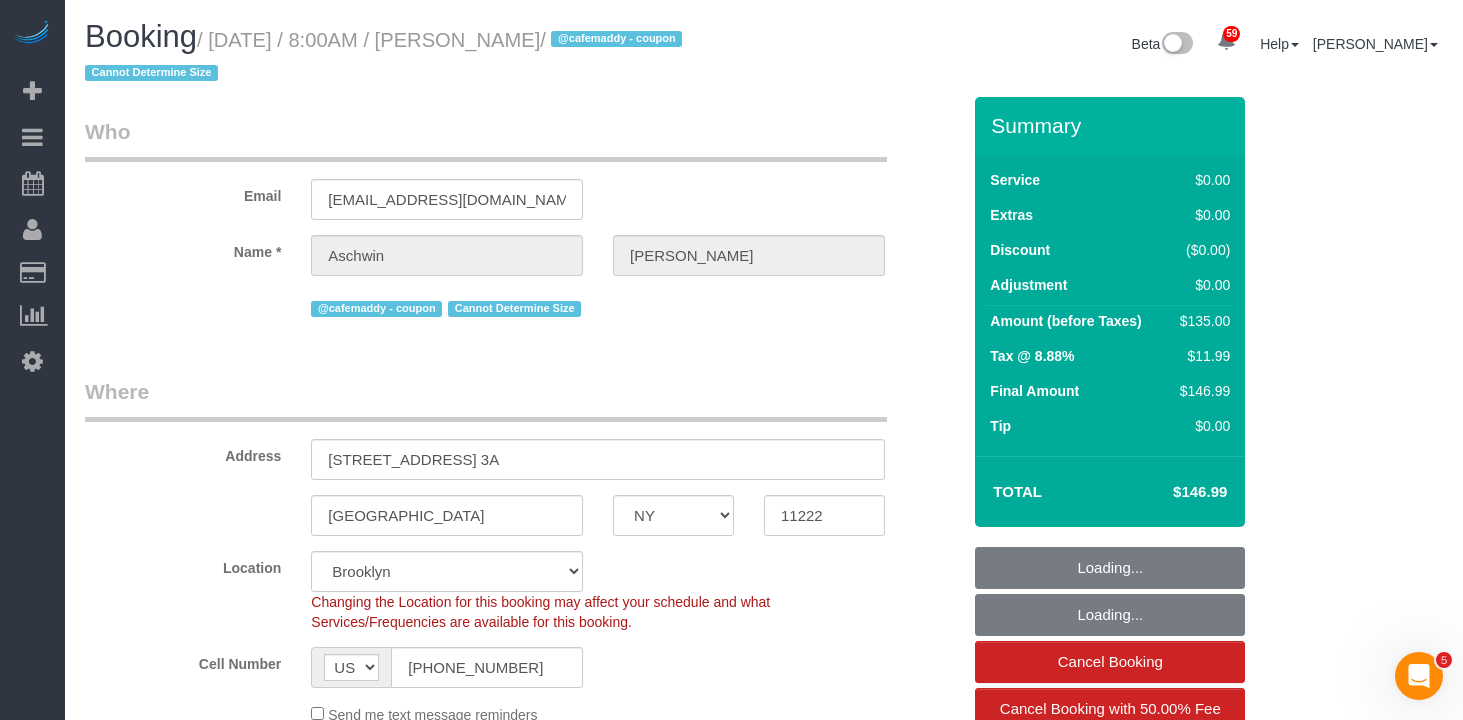 select on "object:1395" 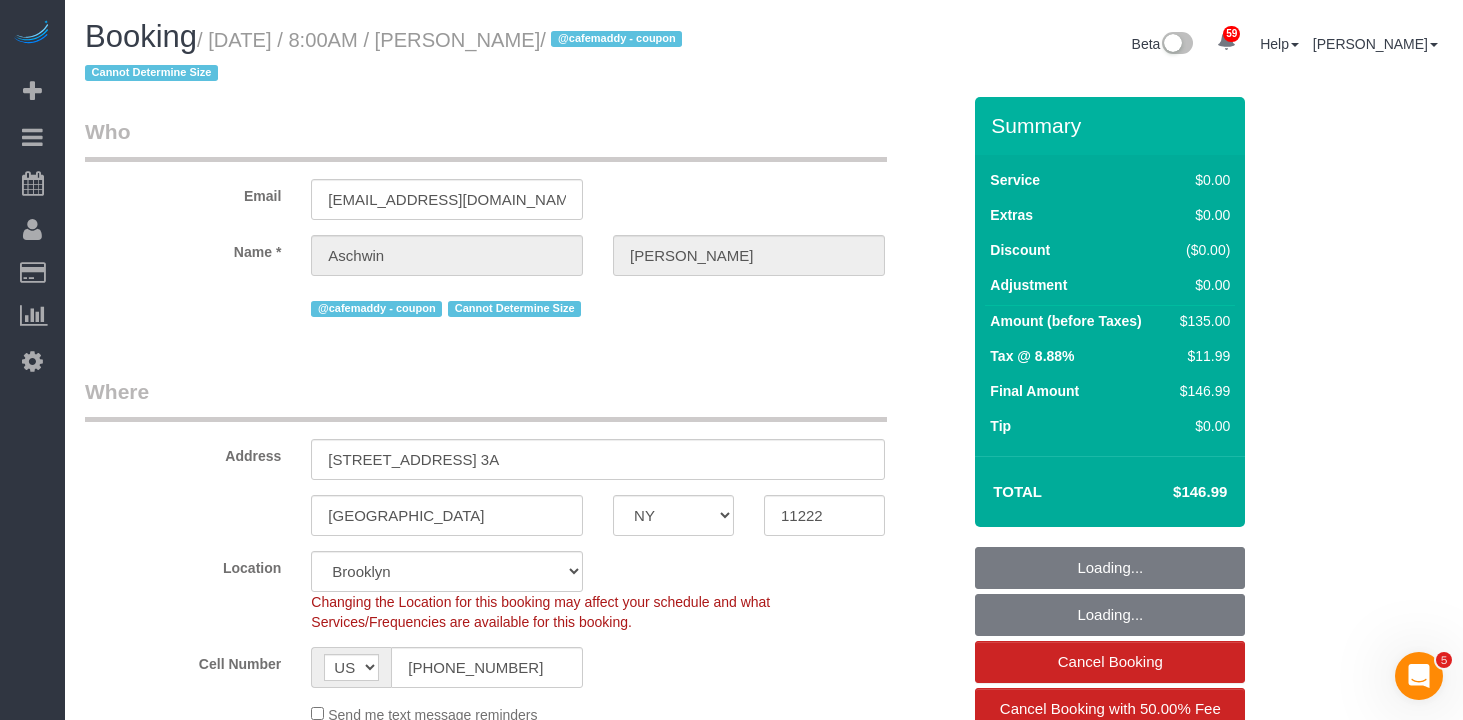select on "1" 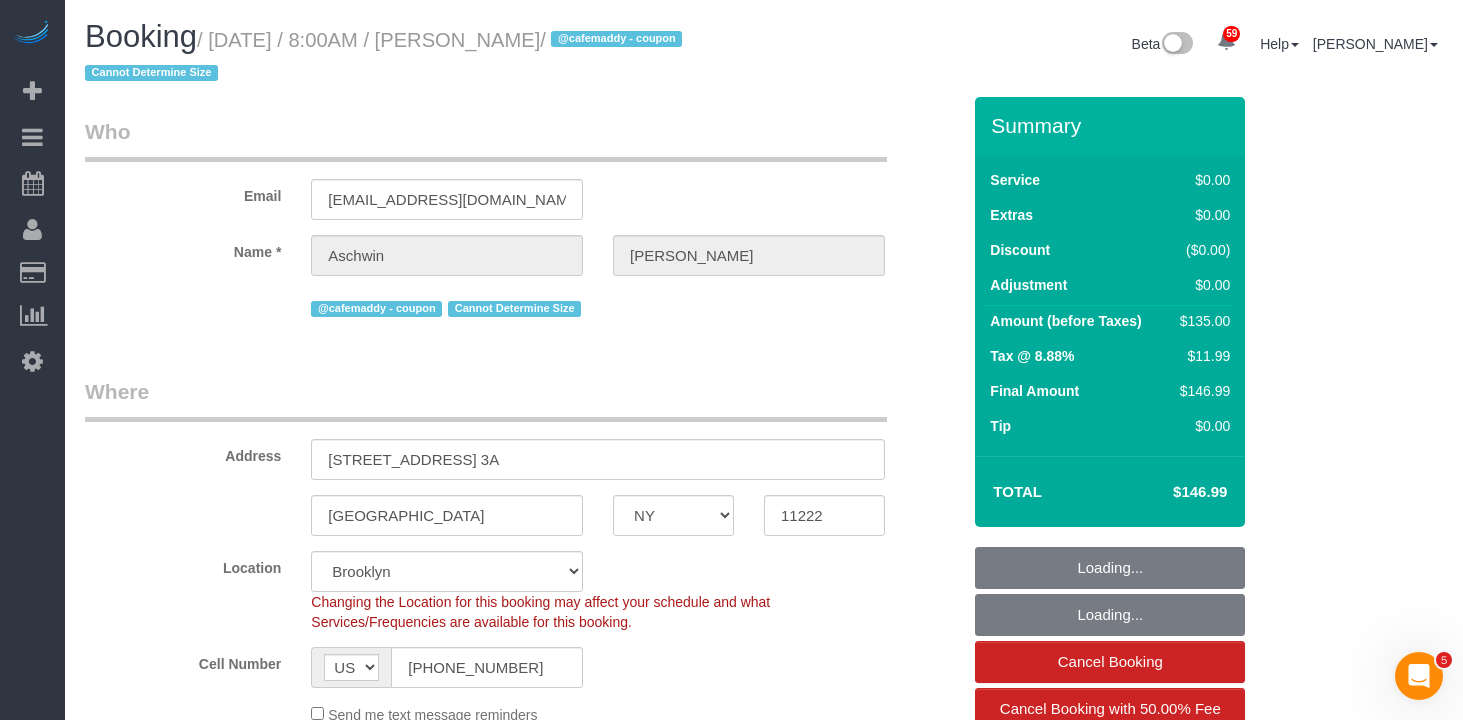 select on "1" 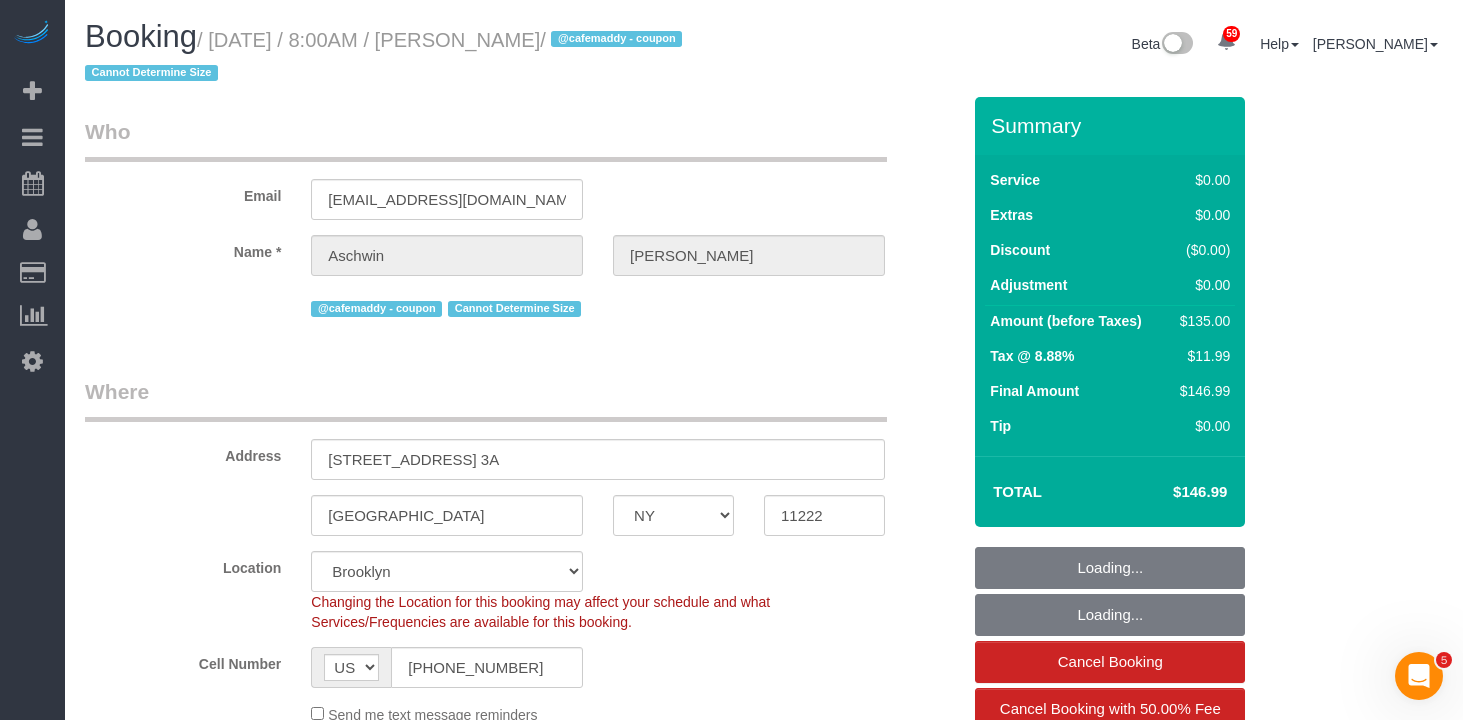 drag, startPoint x: 605, startPoint y: 45, endPoint x: 230, endPoint y: 47, distance: 375.00534 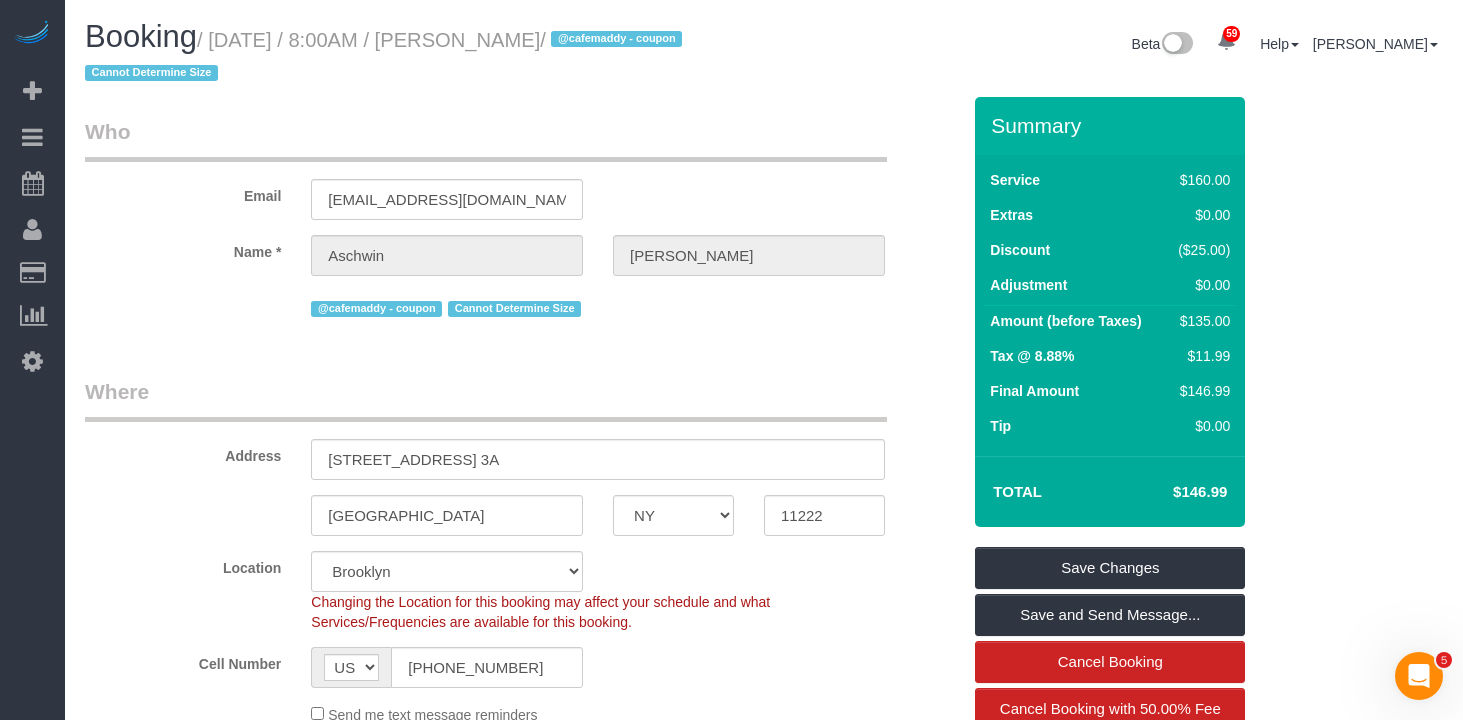 click on "Where" at bounding box center [486, 399] 